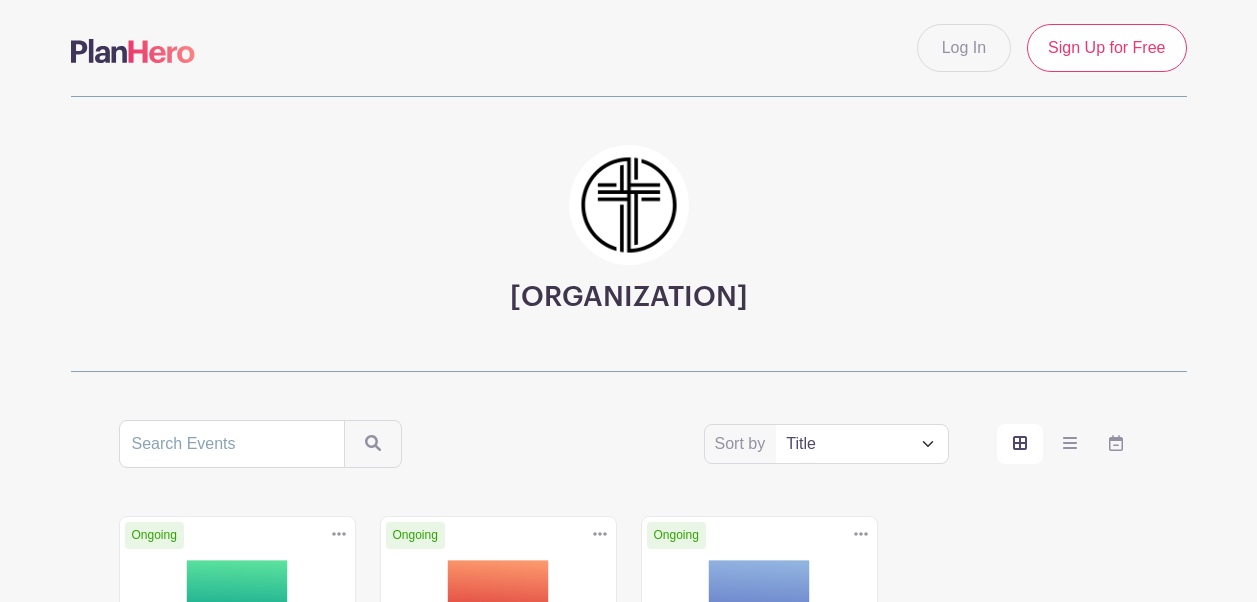 scroll, scrollTop: 258, scrollLeft: 0, axis: vertical 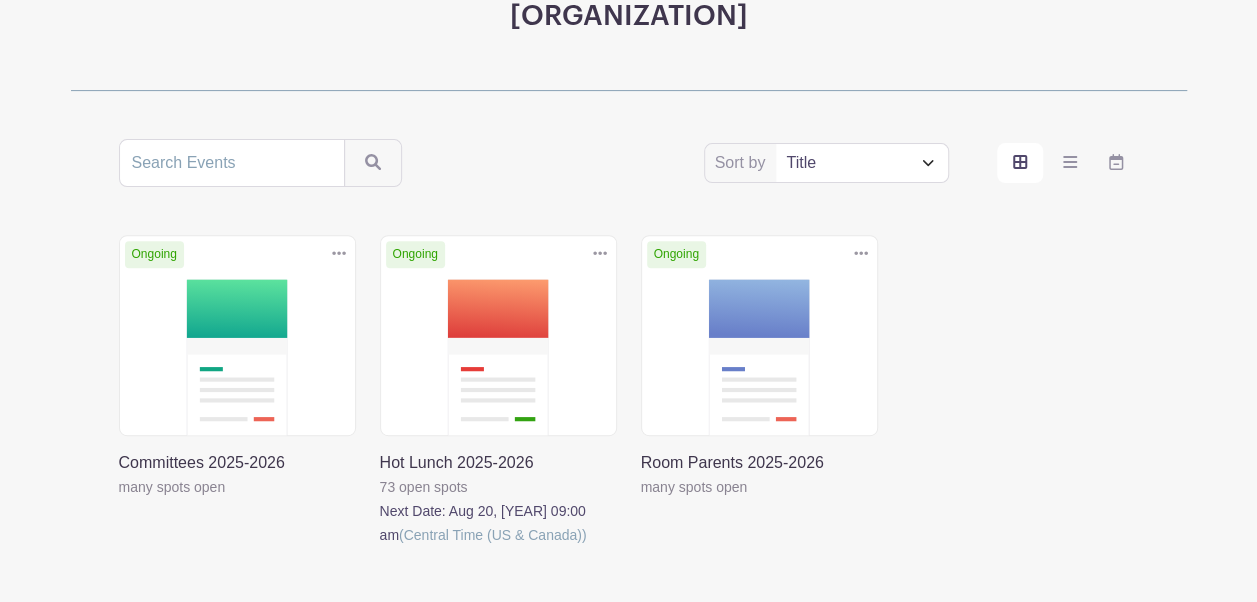 click at bounding box center [119, 499] 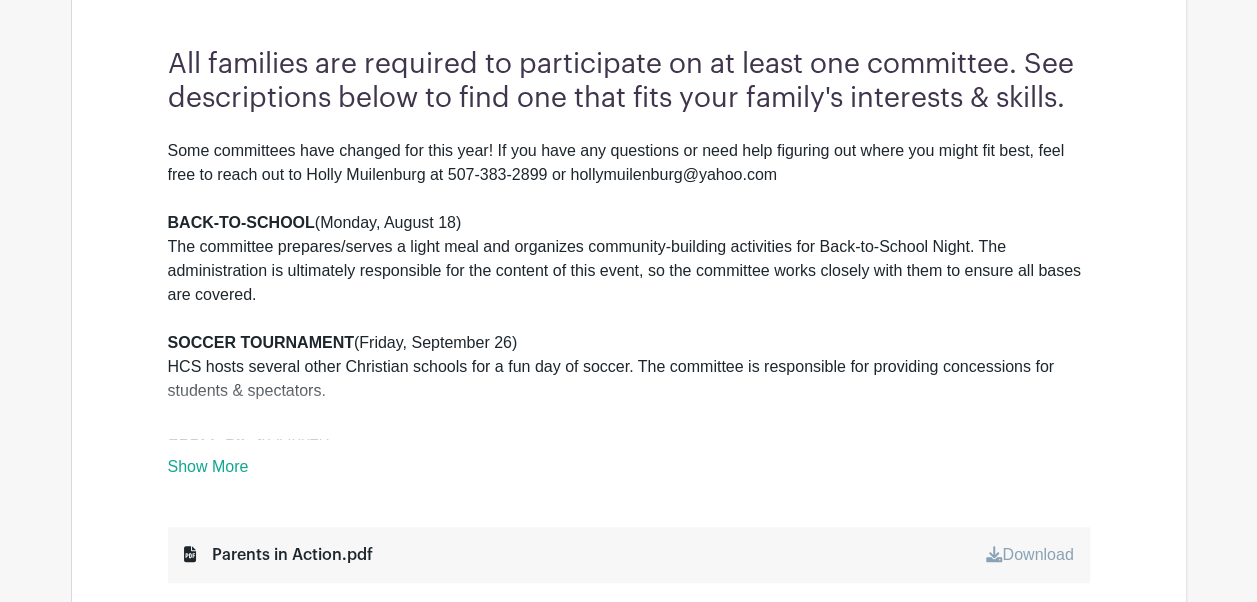 scroll, scrollTop: 573, scrollLeft: 0, axis: vertical 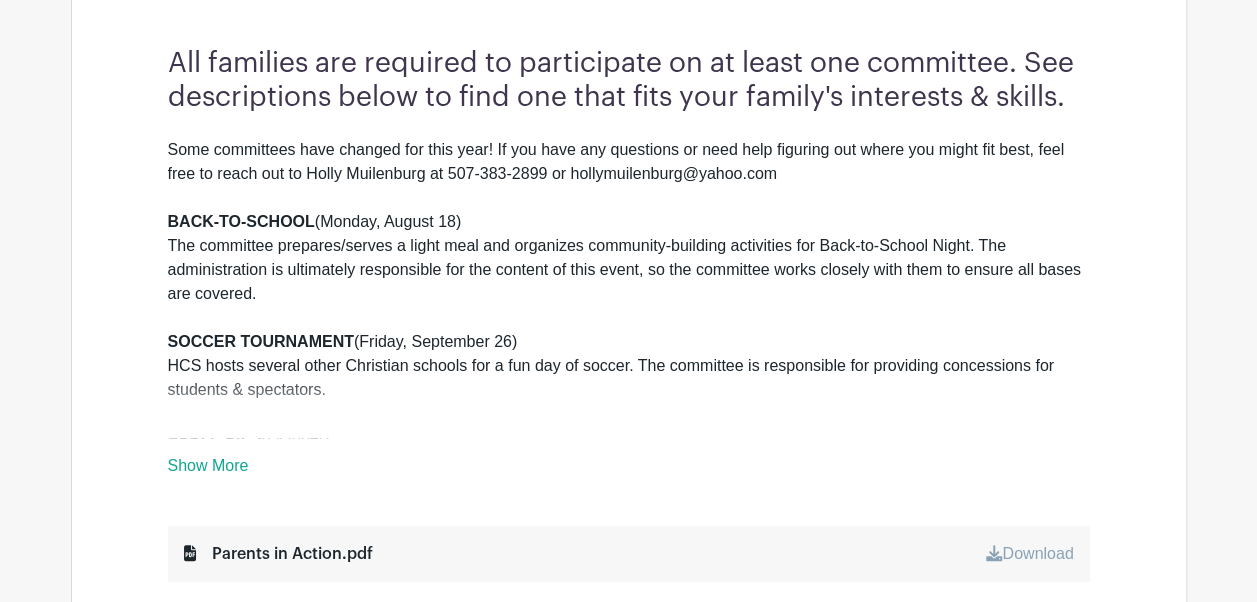 click on "Show More" at bounding box center [208, 469] 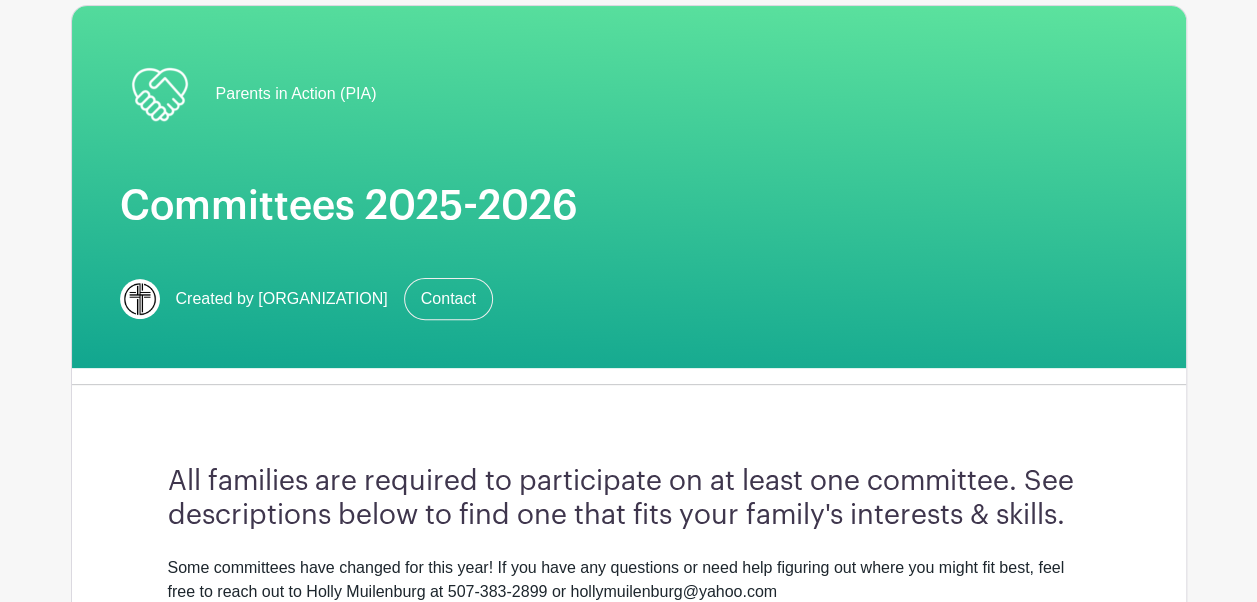 scroll, scrollTop: 0, scrollLeft: 0, axis: both 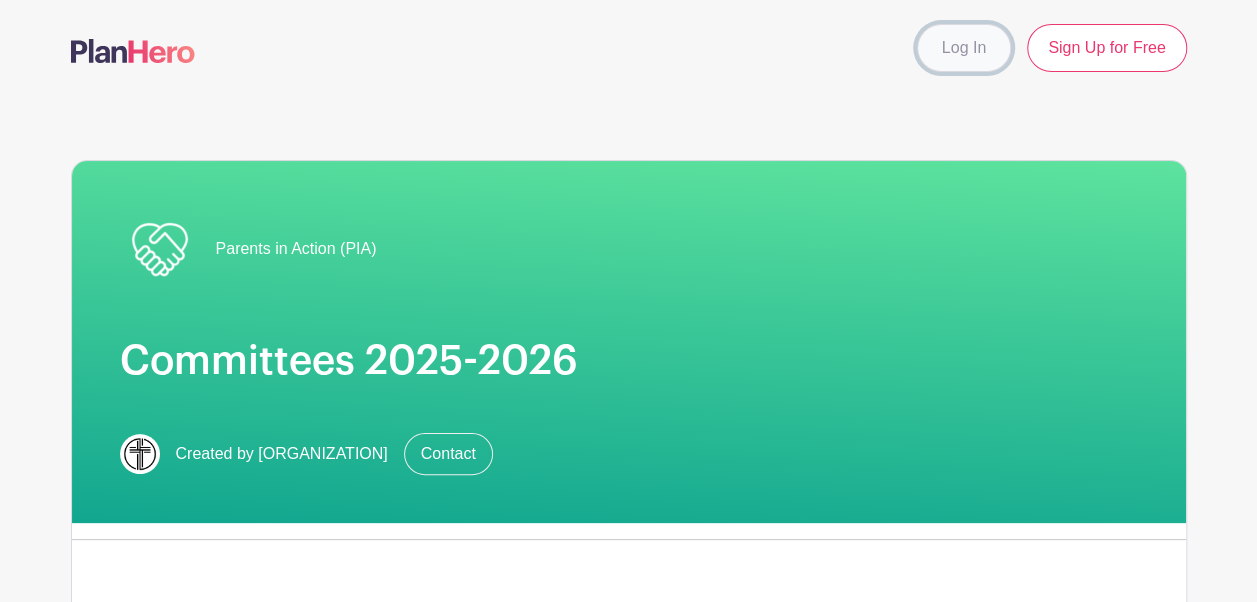 click on "Log In" at bounding box center (964, 48) 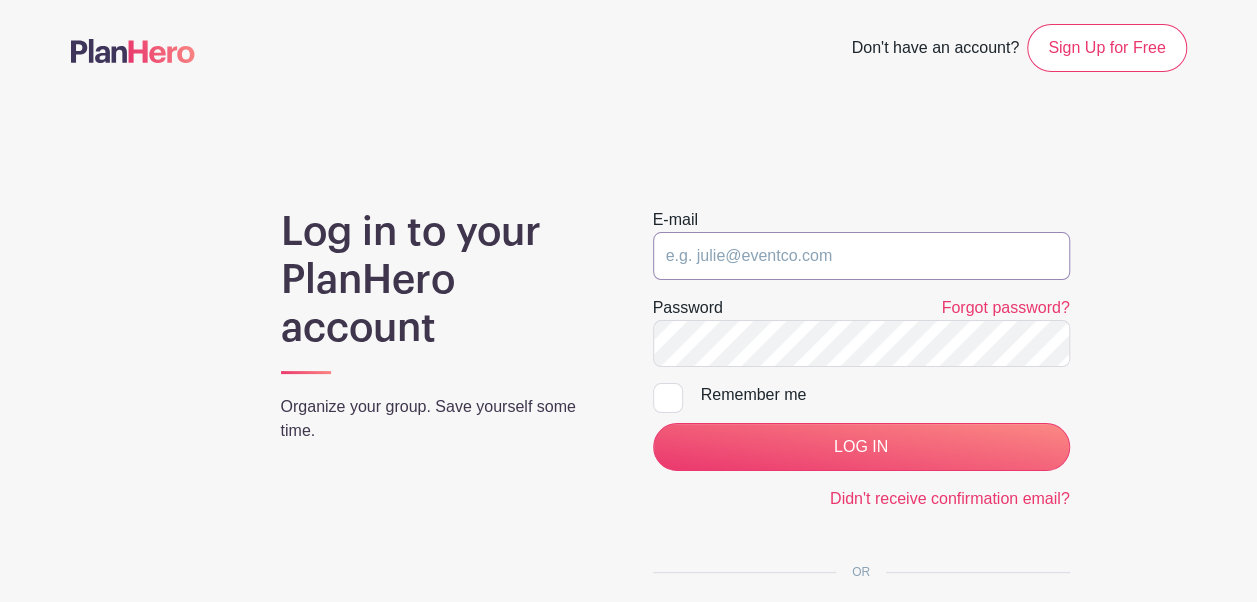type on "E-mail
[EMAIL]
Password
Forgot password?
Remember me
LOG IN
Didn't receive confirmation email?" 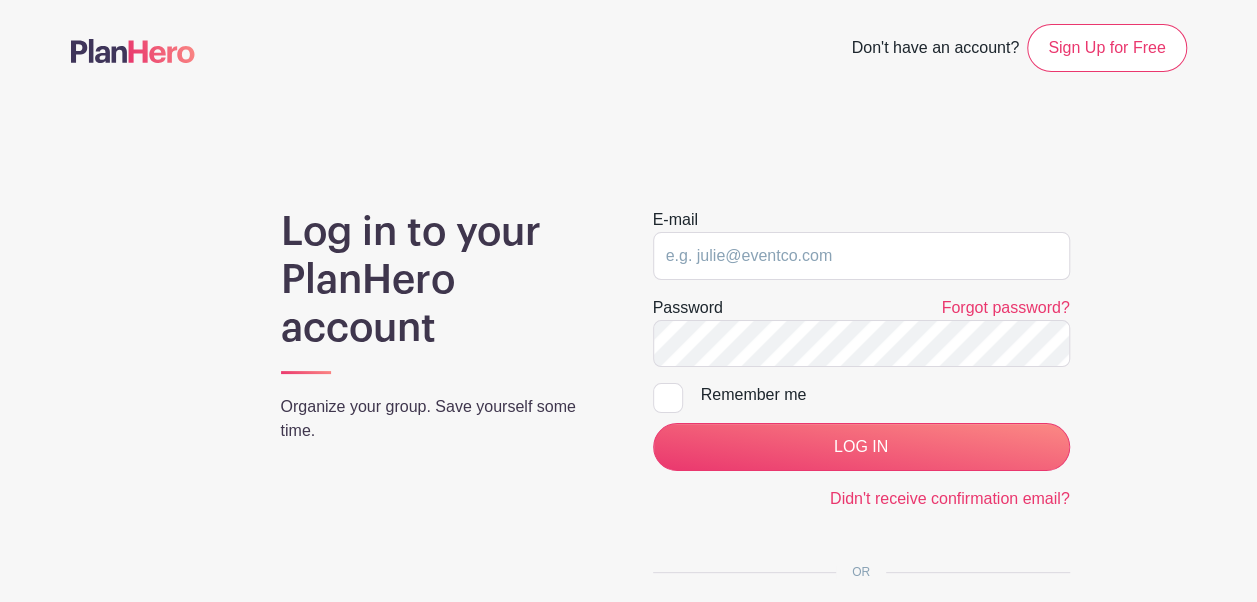 click on "E-mail
[EMAIL]
Password
Forgot password?
Remember me
LOG IN
Didn't receive confirmation email?" at bounding box center (861, 359) 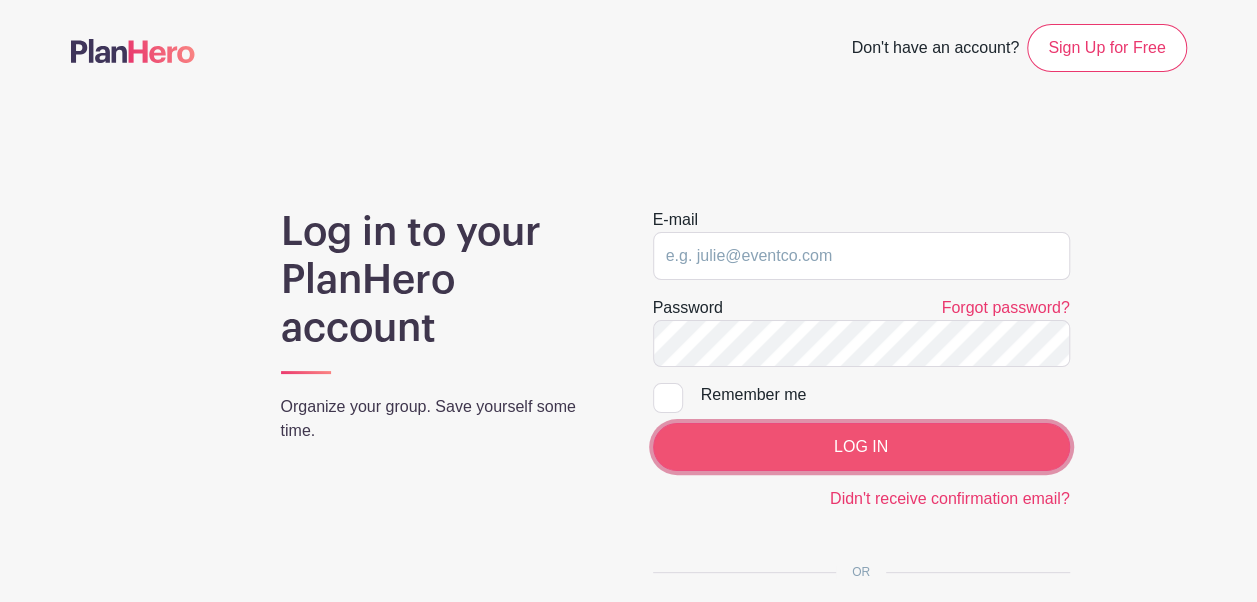click on "LOG IN" at bounding box center [861, 447] 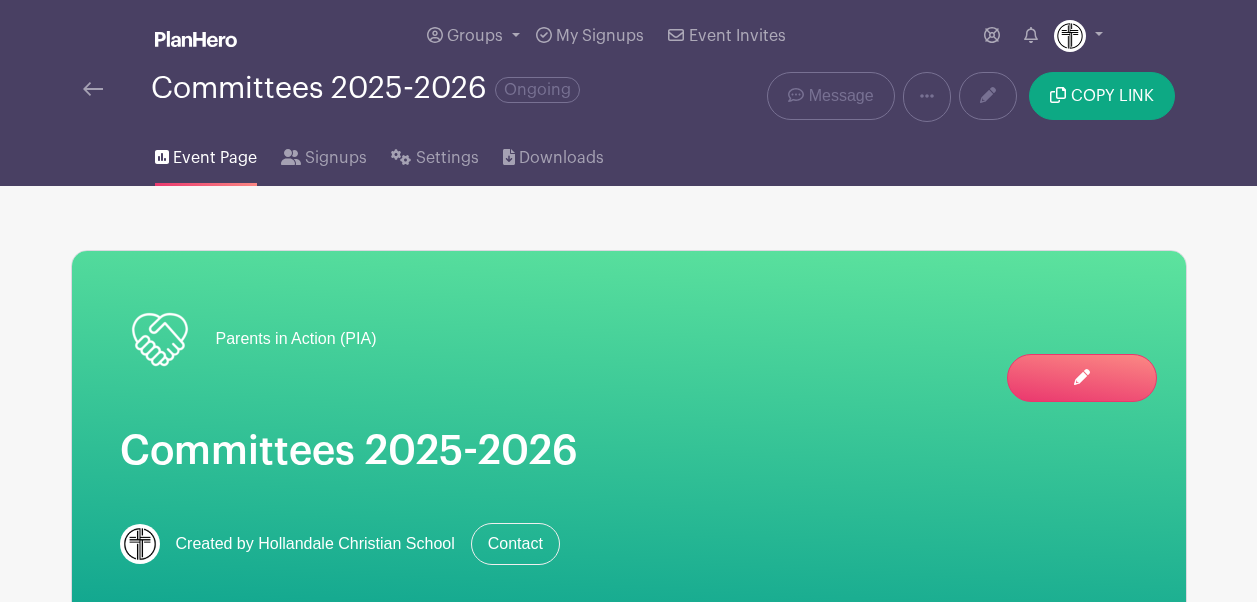 scroll, scrollTop: 0, scrollLeft: 0, axis: both 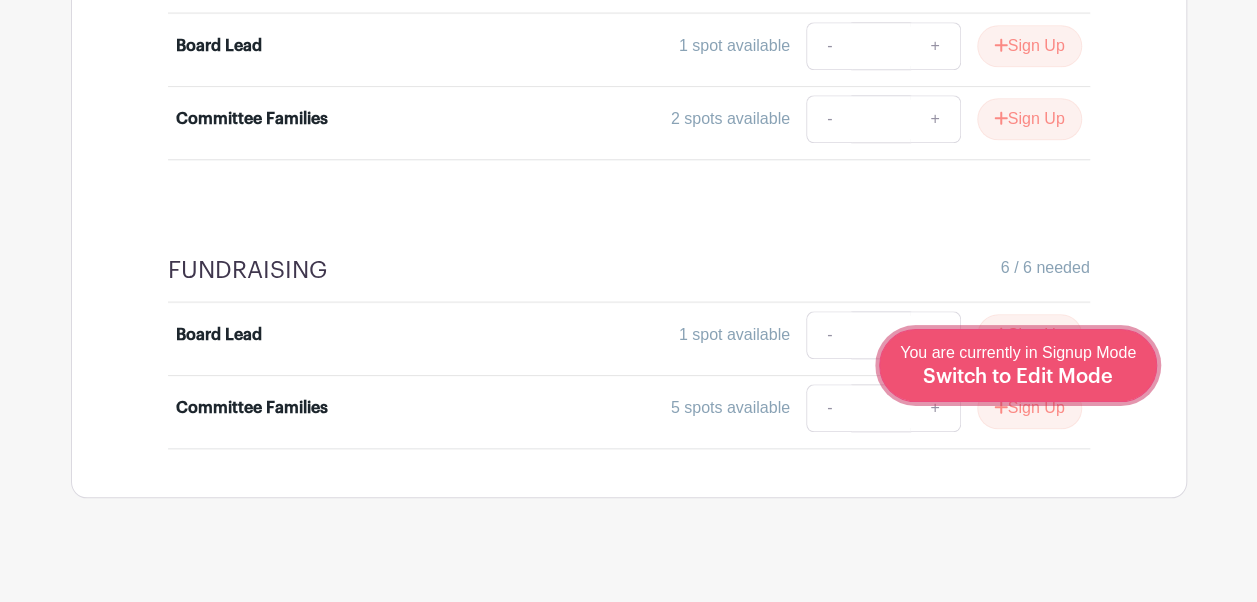 click on "You are currently in Signup Mode
Switch to Edit Mode" at bounding box center (1018, 365) 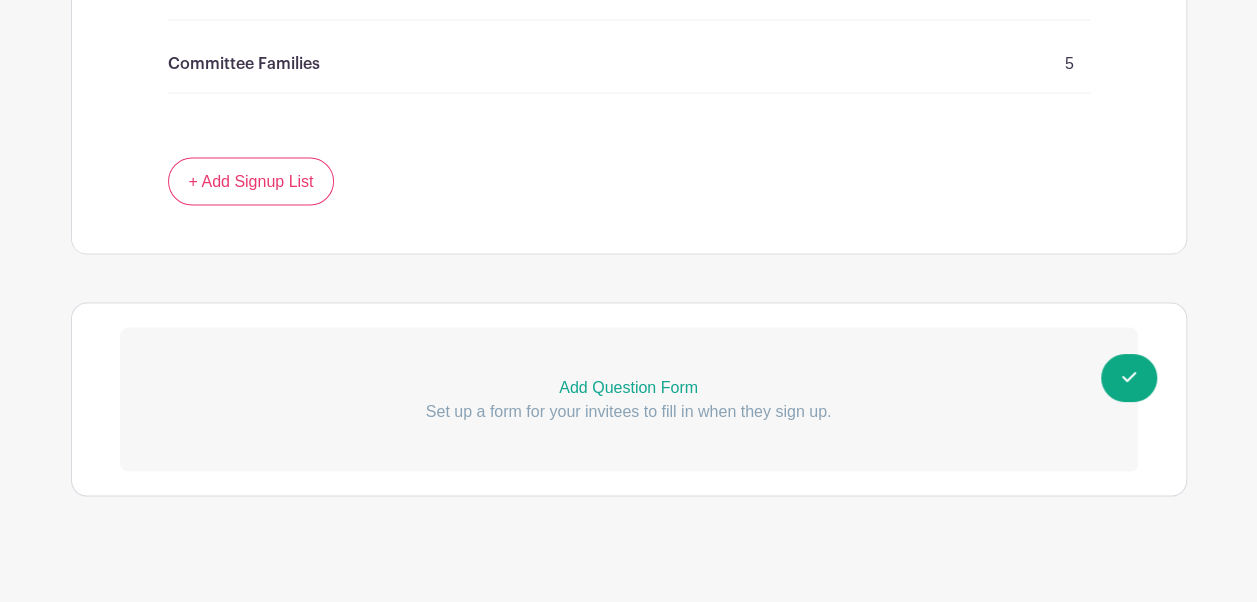 scroll, scrollTop: 5552, scrollLeft: 0, axis: vertical 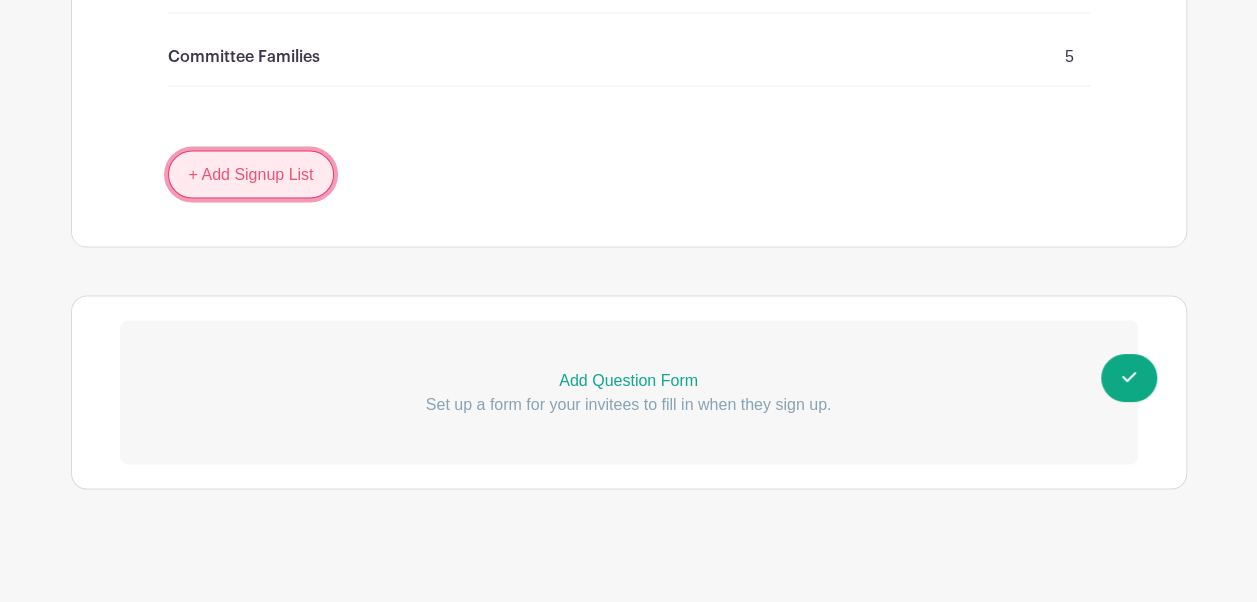 click on "+ Add Signup List" at bounding box center (251, 174) 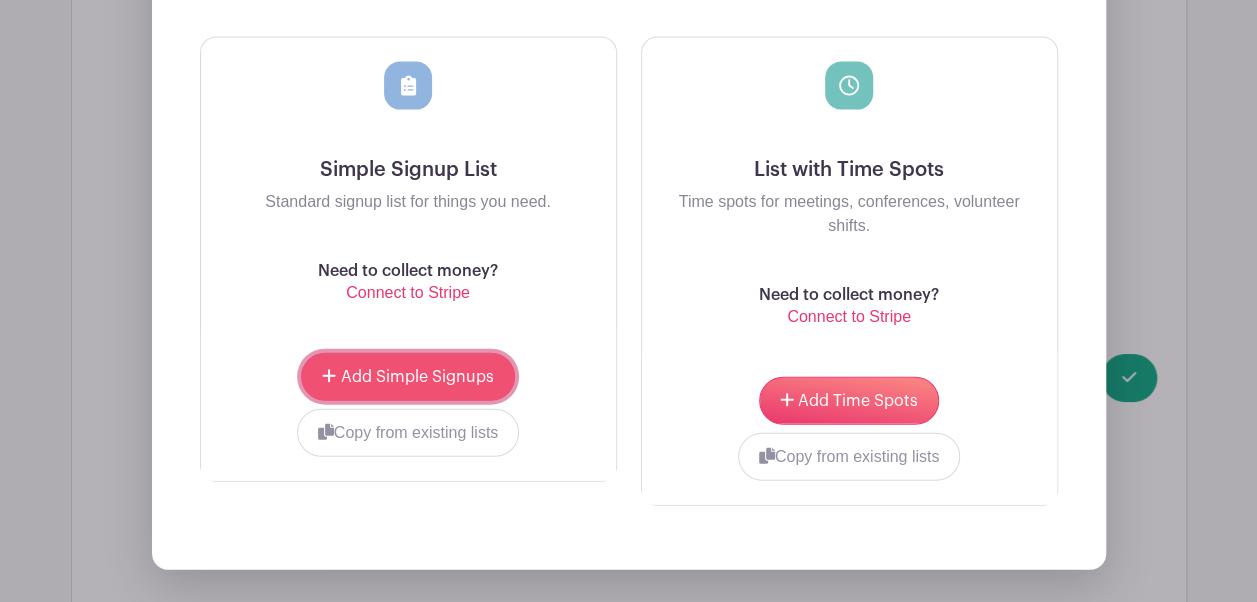 click on "Add Simple Signups" at bounding box center [417, 377] 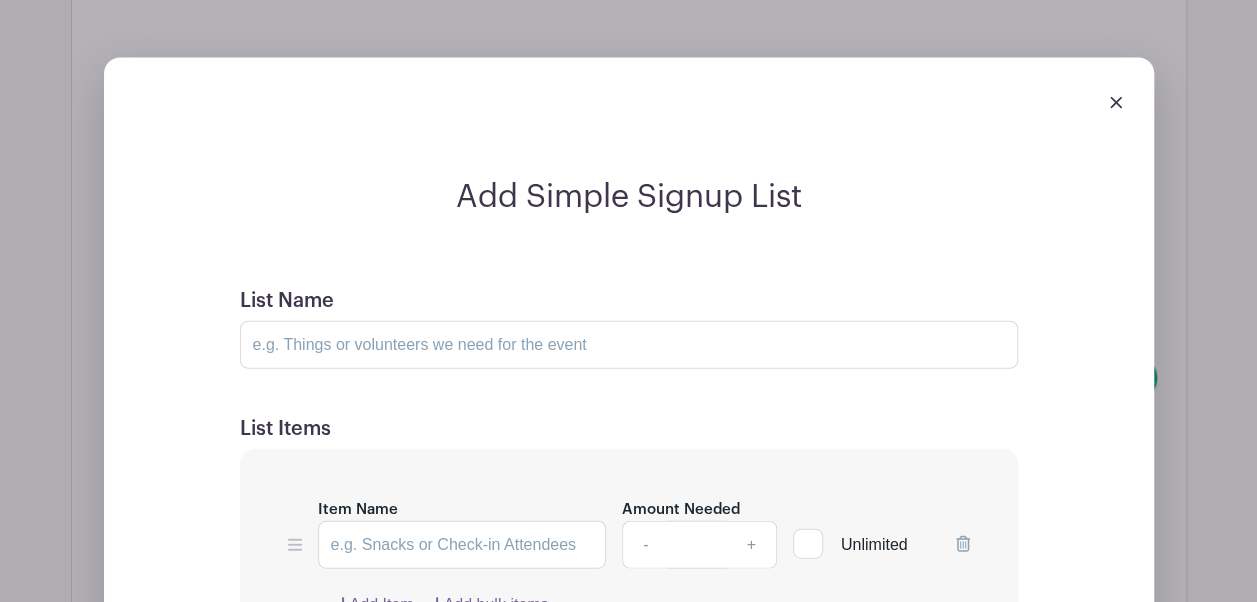 scroll, scrollTop: 5838, scrollLeft: 0, axis: vertical 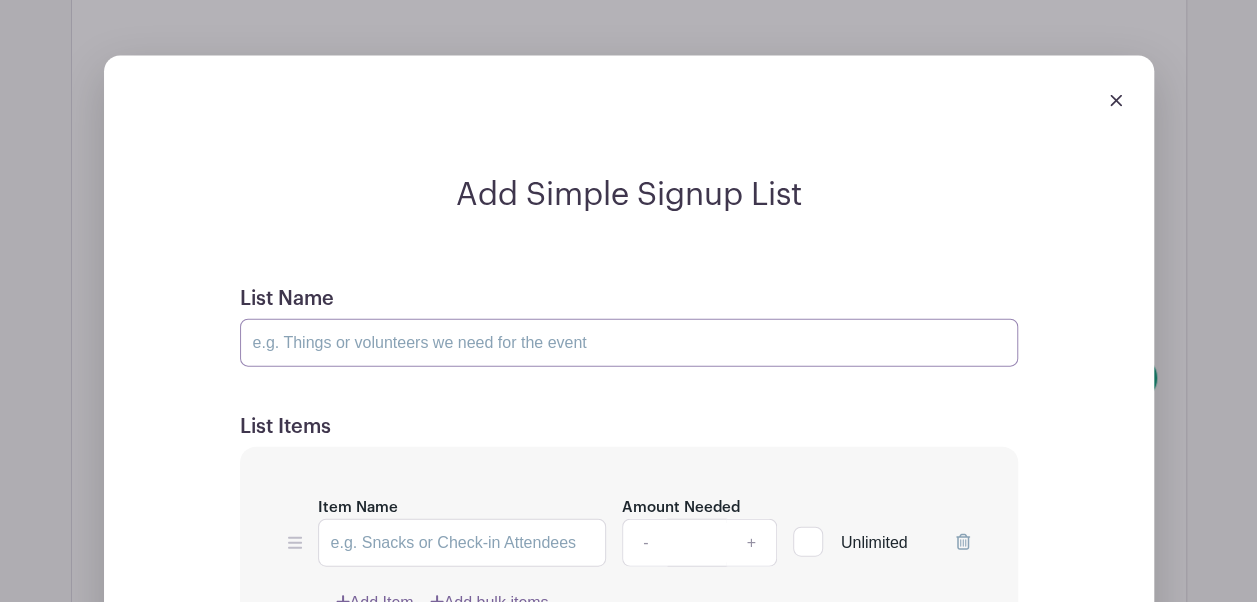 click on "List Name" at bounding box center (629, 343) 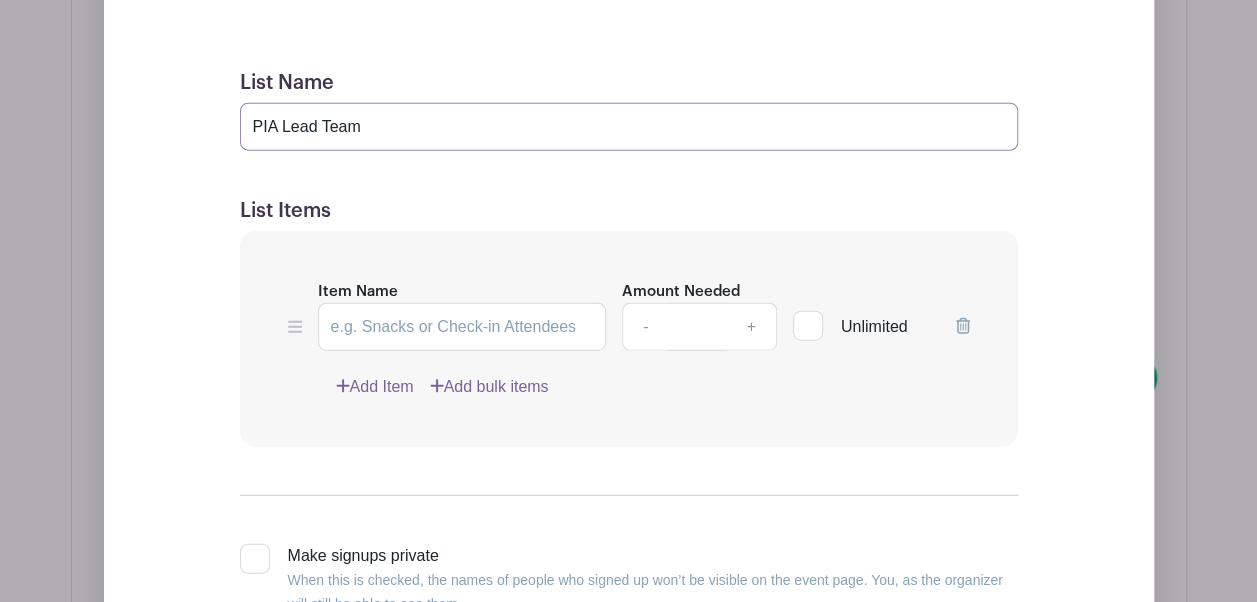 scroll, scrollTop: 6118, scrollLeft: 0, axis: vertical 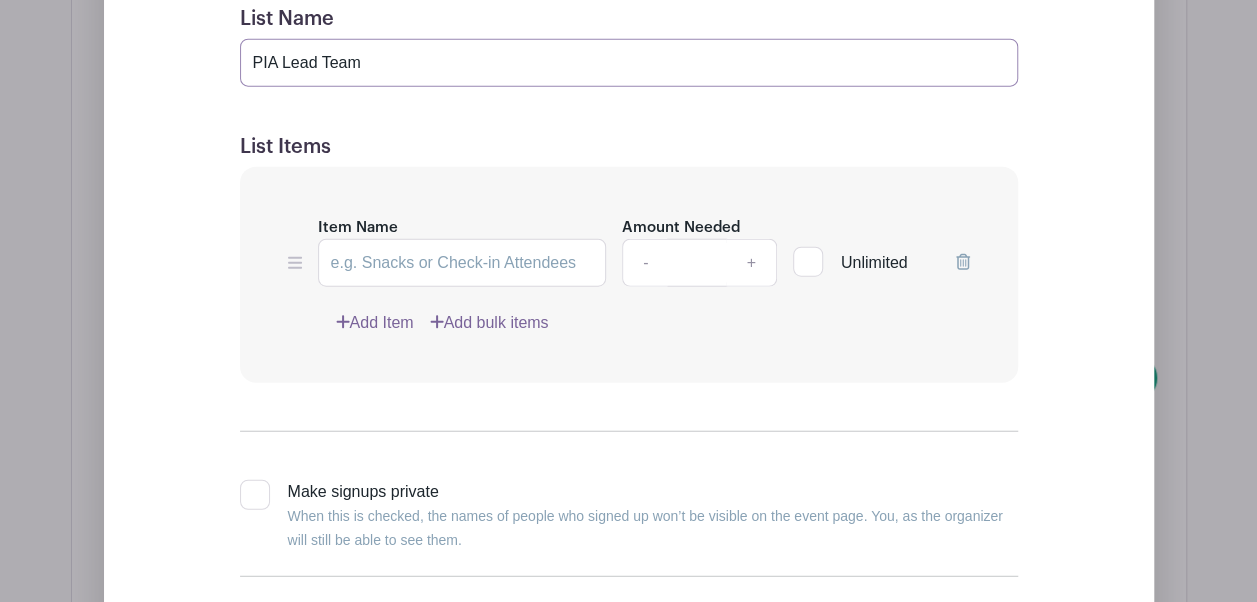 type on "PIA Lead Team" 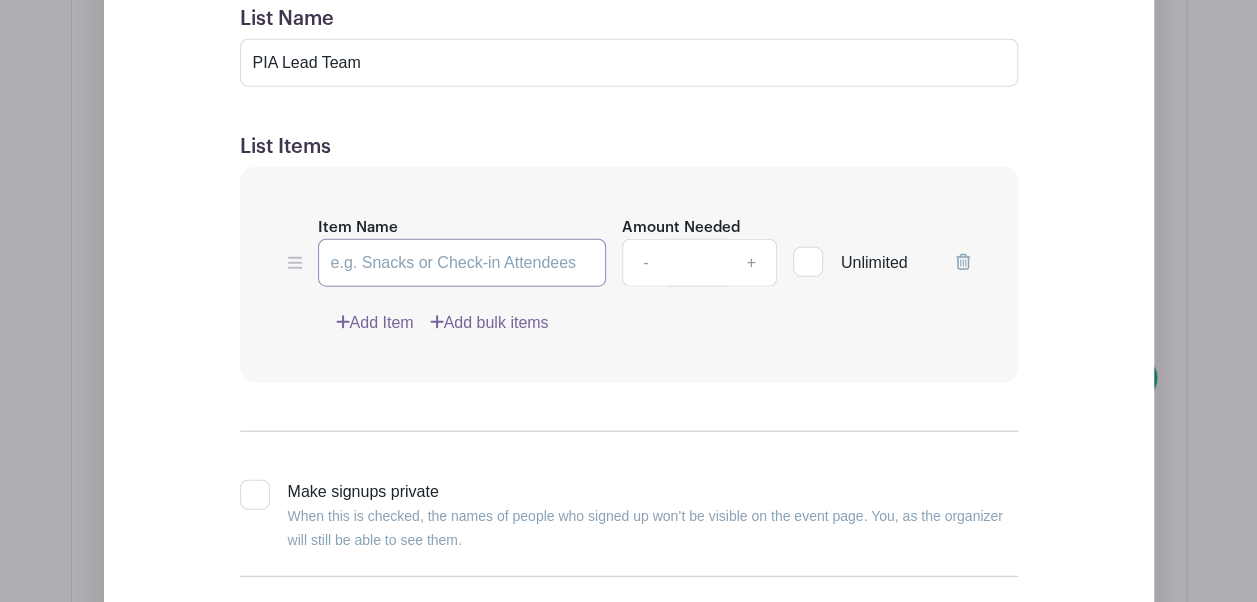 click on "Item Name" at bounding box center (462, 263) 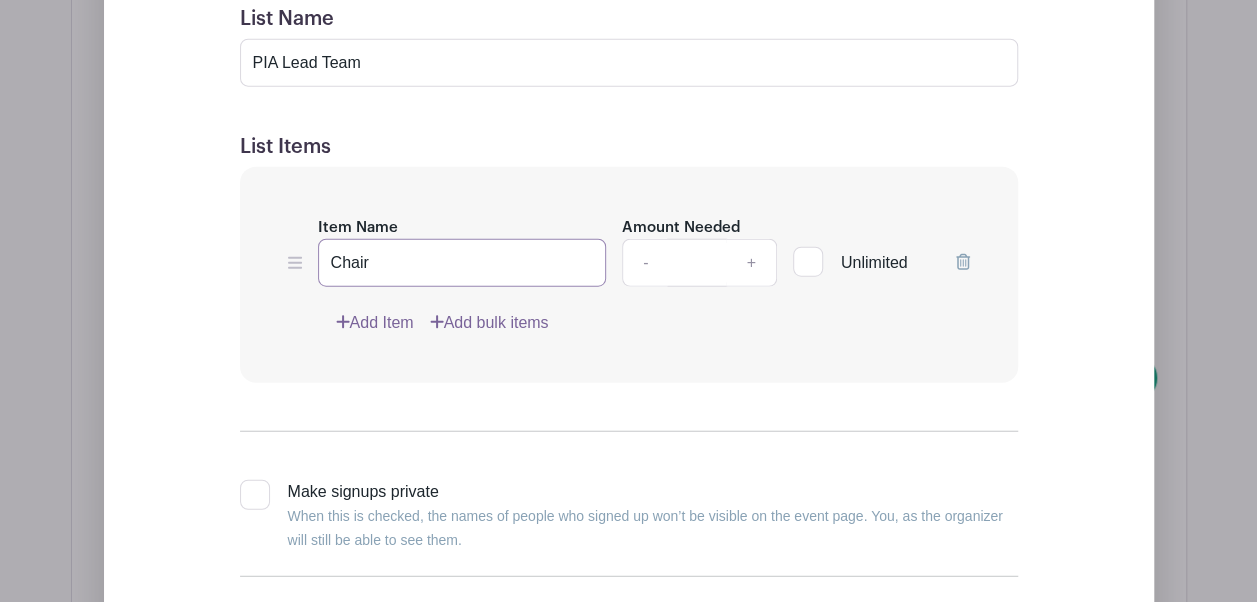 type on "Chair" 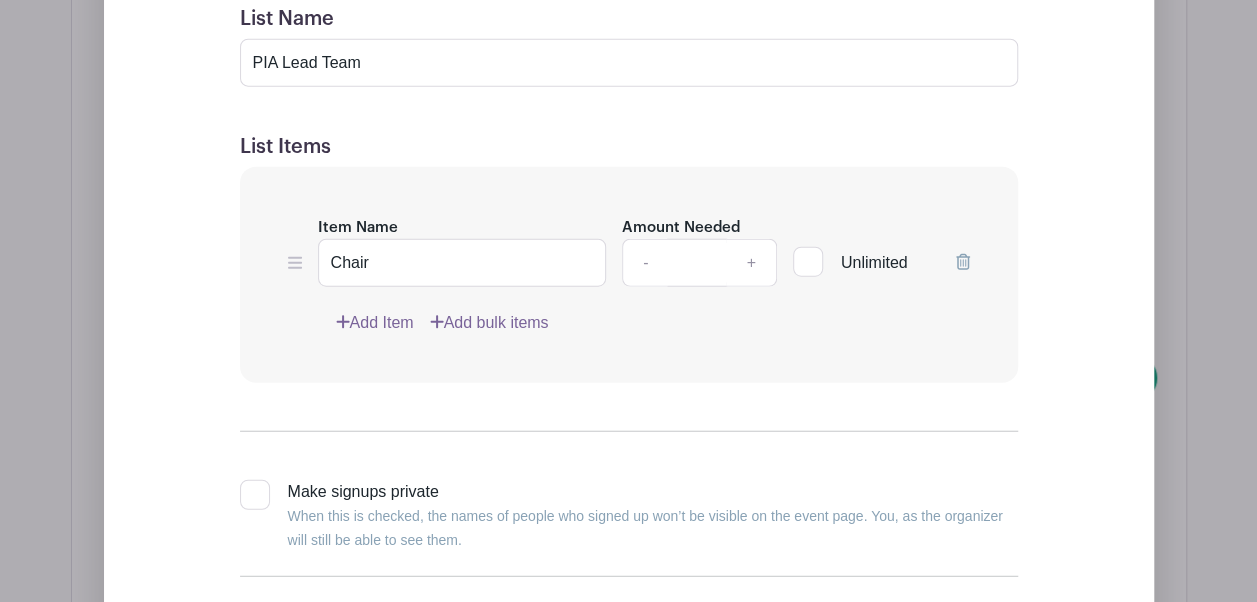 click at bounding box center [343, 322] 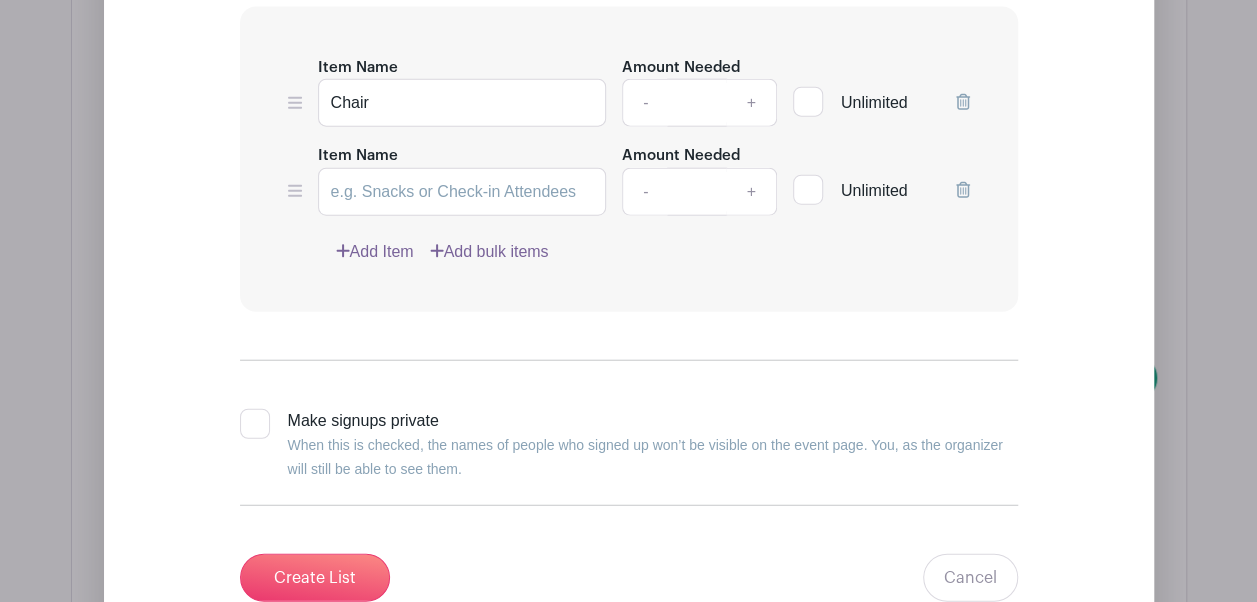 scroll, scrollTop: 5958, scrollLeft: 0, axis: vertical 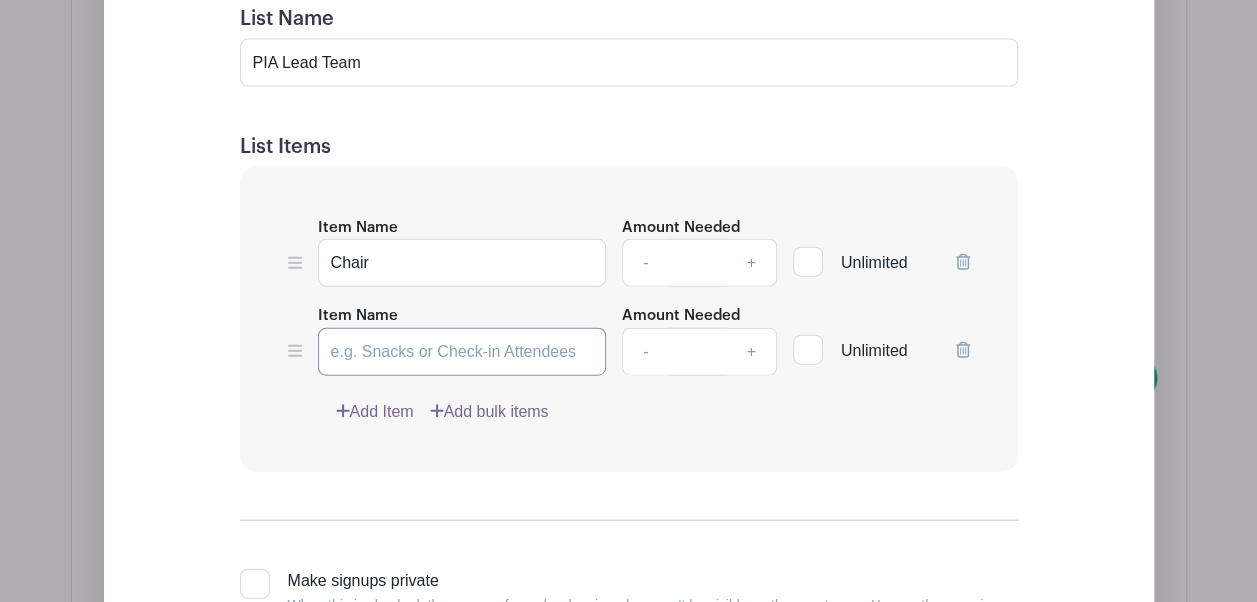 click on "Item Name" at bounding box center [462, 352] 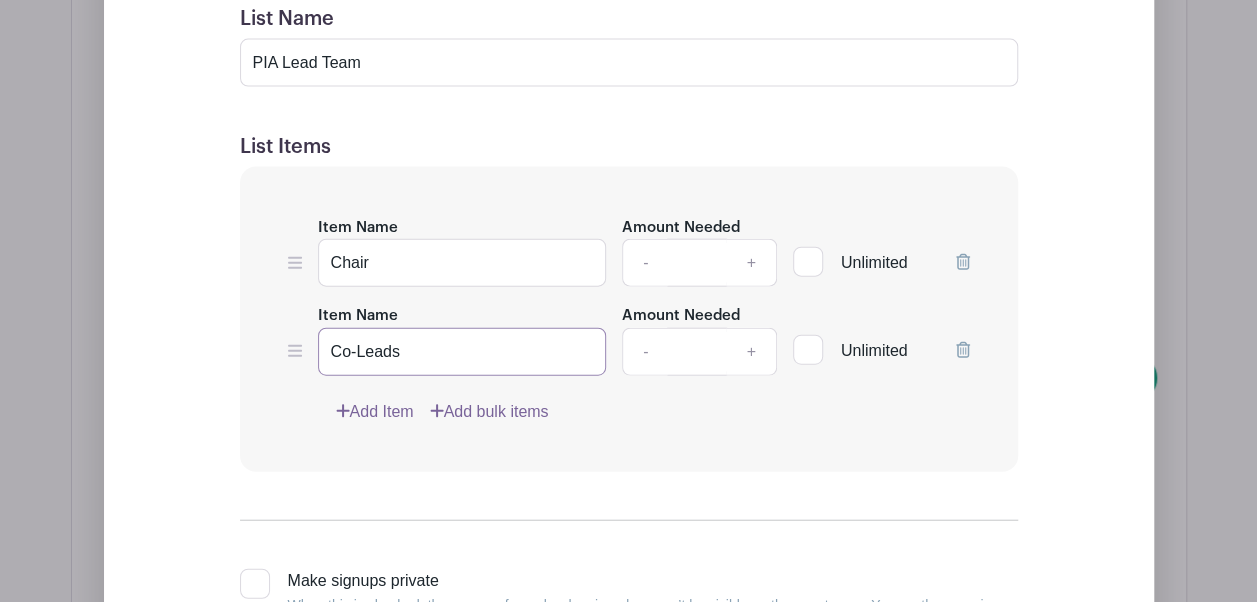 drag, startPoint x: 411, startPoint y: 344, endPoint x: 314, endPoint y: 336, distance: 97.32934 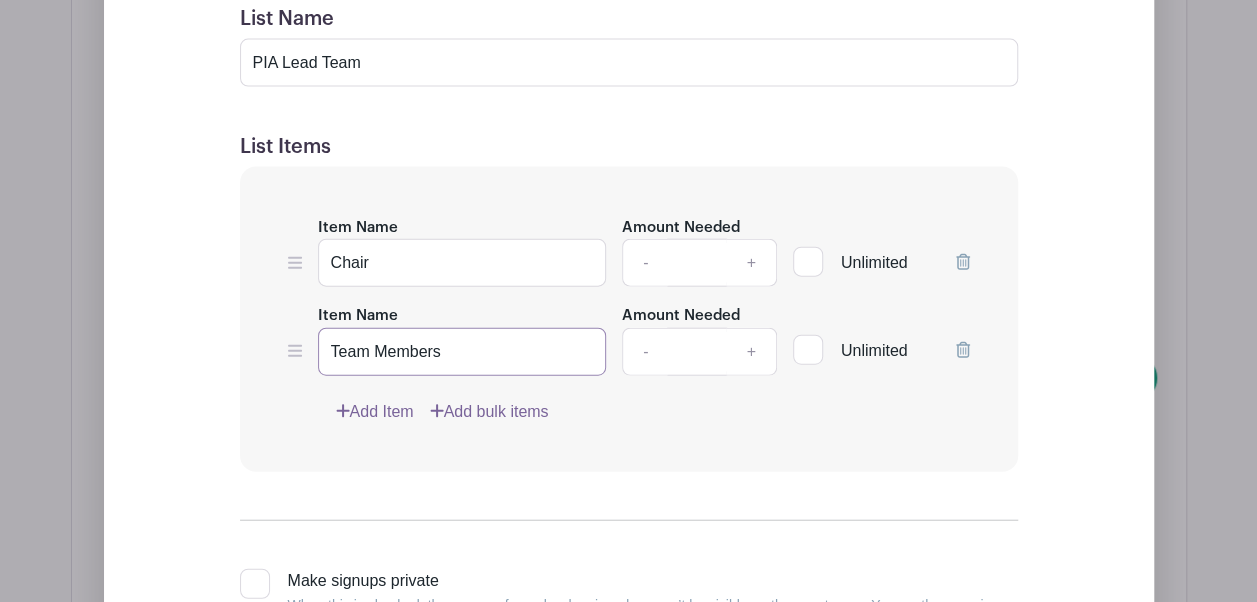 type on "Team Members" 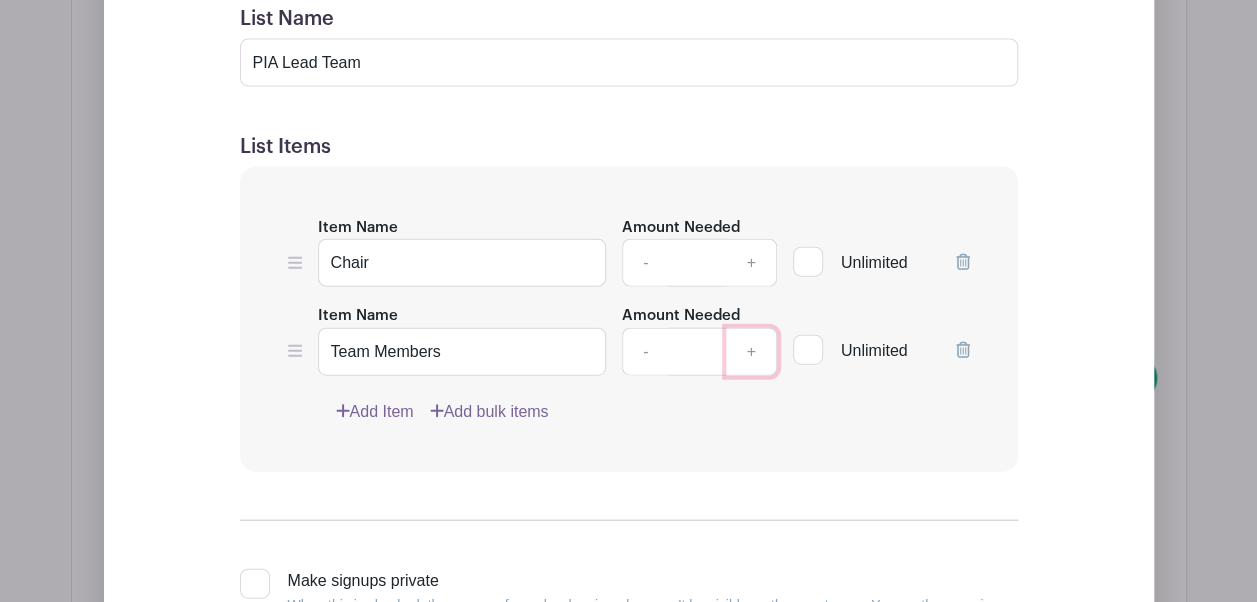 click on "+" at bounding box center [751, 263] 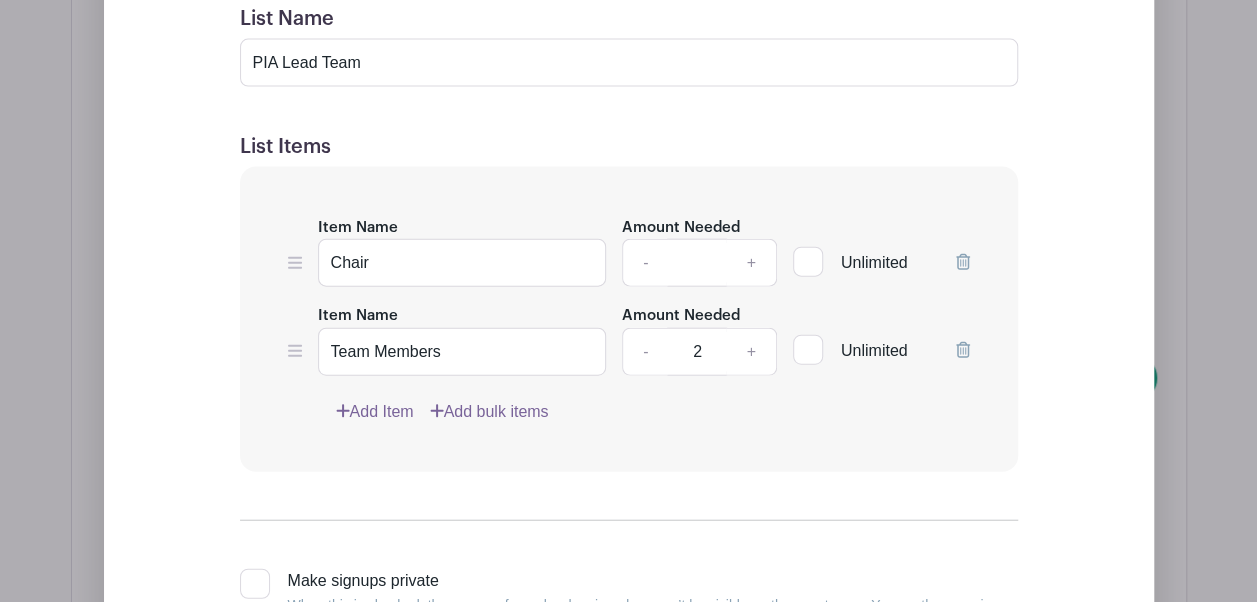 click on "Item Name
Chair
Amount Needed
-
1
+
Unlimited
Item Name
Team Members
Amount Needed
-
2
+
Unlimited
Add Item" at bounding box center [629, 319] 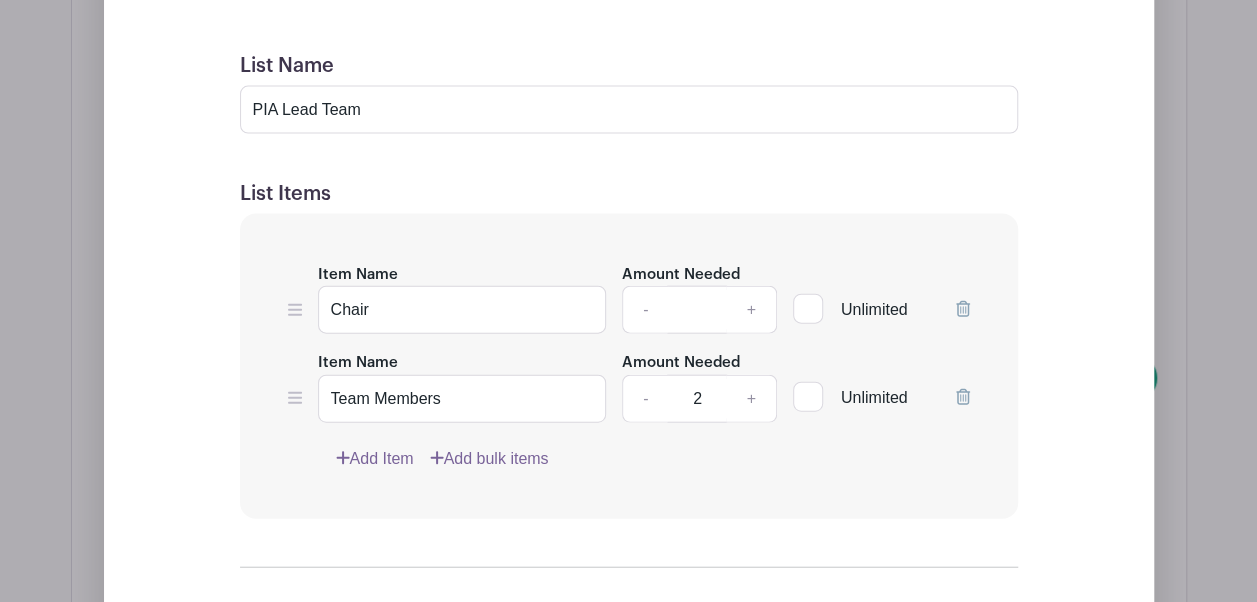 scroll, scrollTop: 5908, scrollLeft: 0, axis: vertical 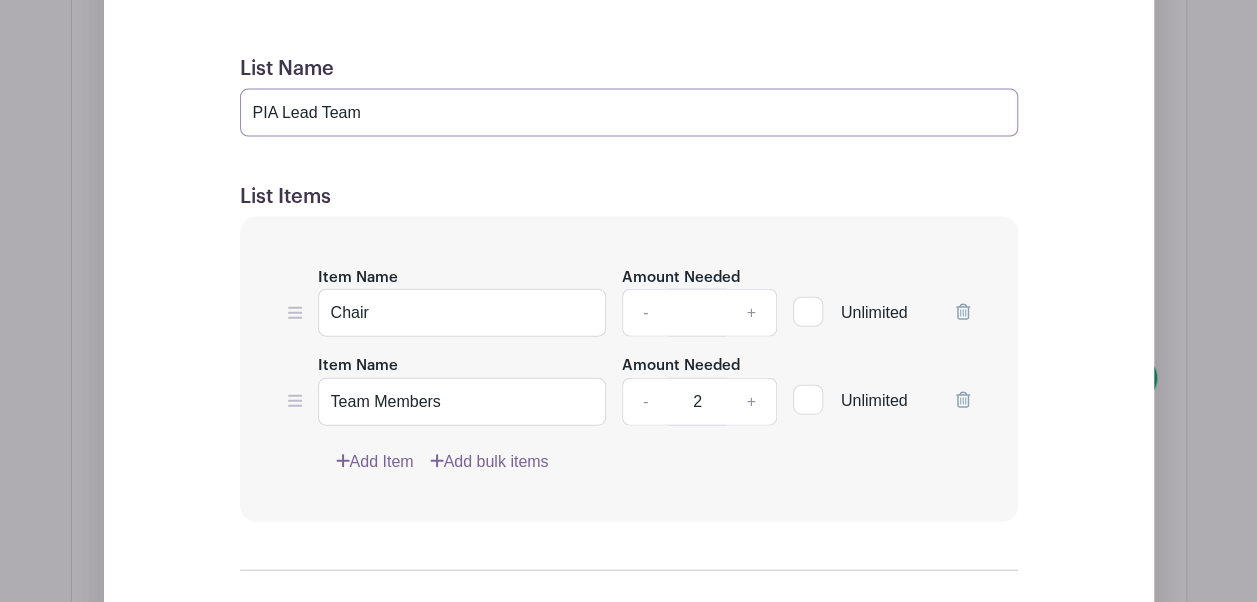 click on "PIA Lead Team" at bounding box center (629, 113) 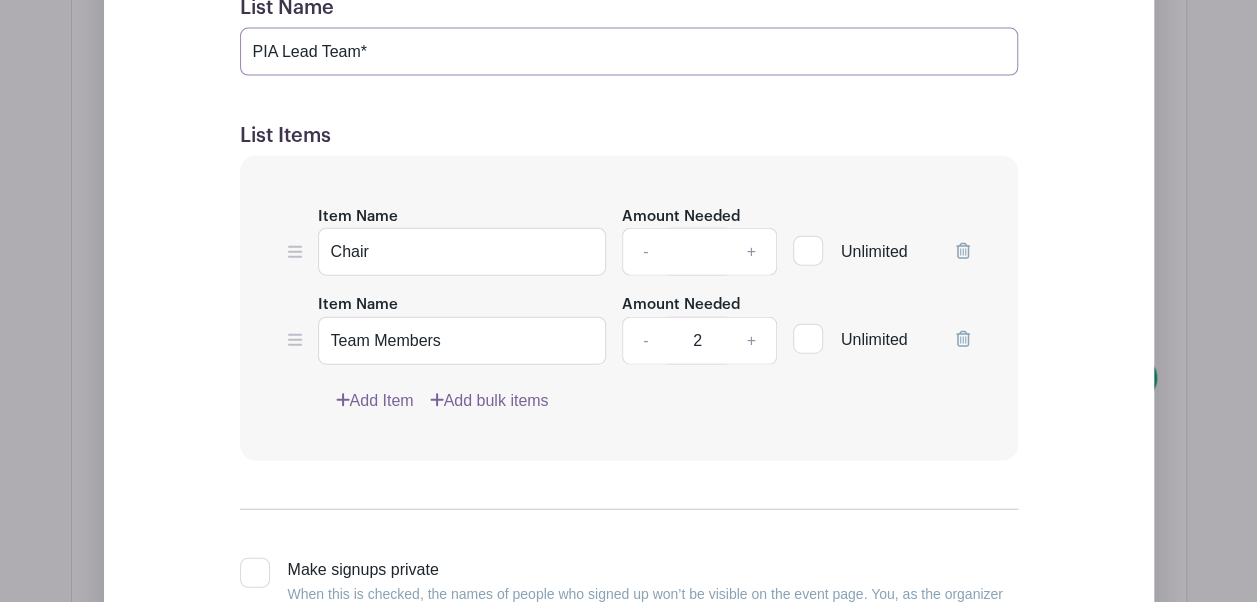 scroll, scrollTop: 5974, scrollLeft: 0, axis: vertical 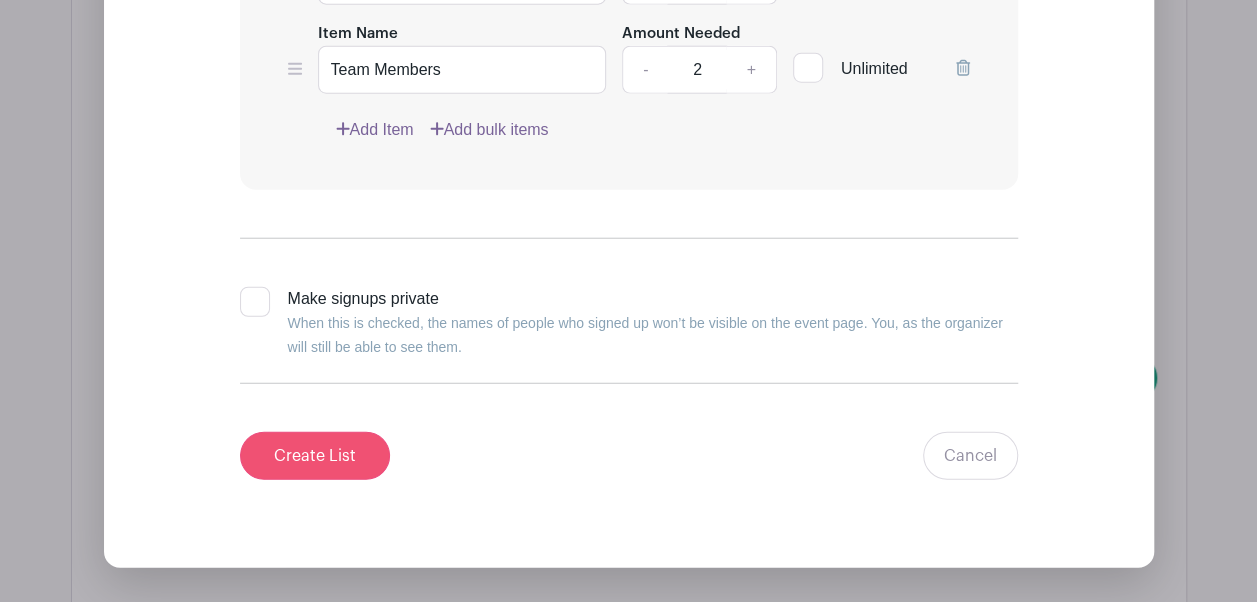 type on "PIA Lead Team*" 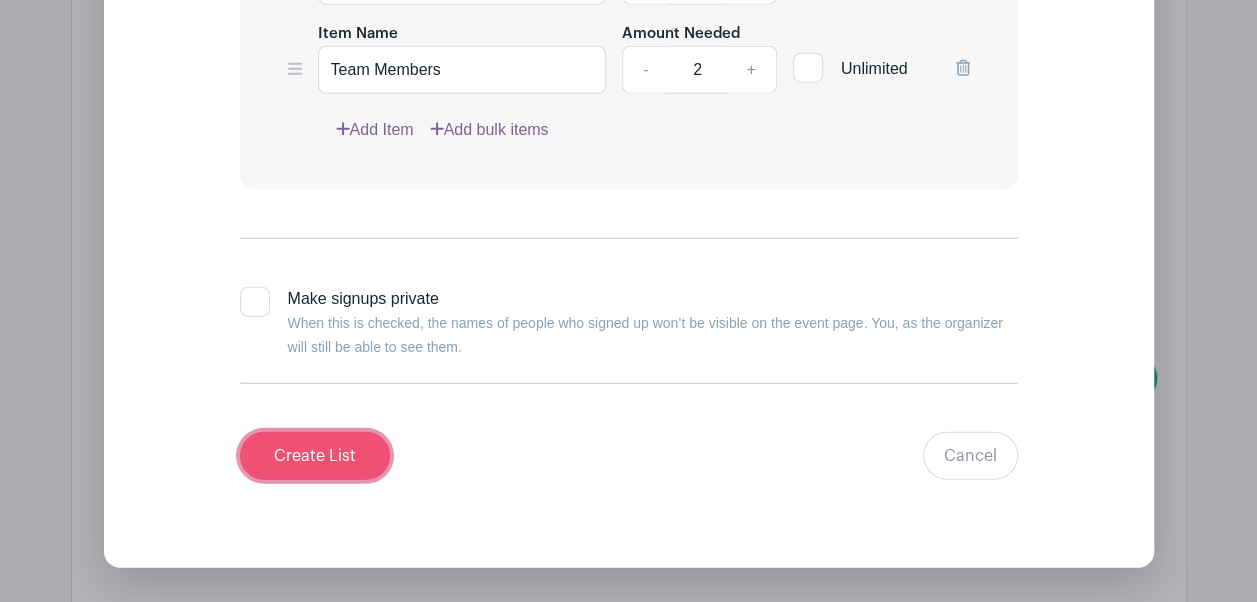 click on "Create List" at bounding box center (315, 456) 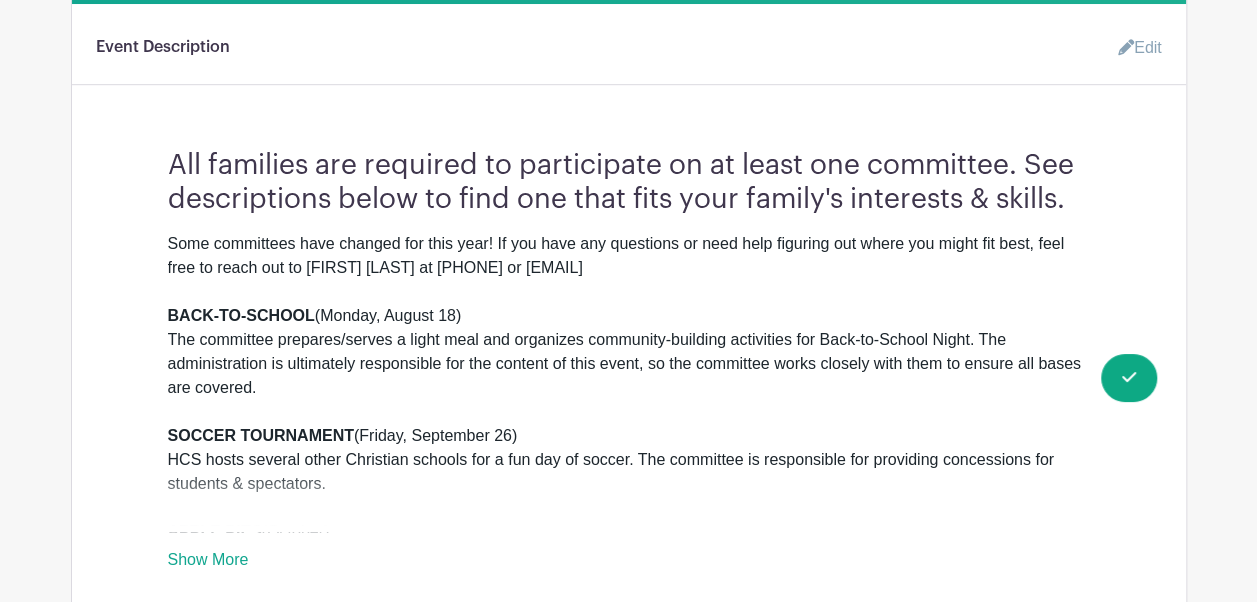 scroll, scrollTop: 608, scrollLeft: 0, axis: vertical 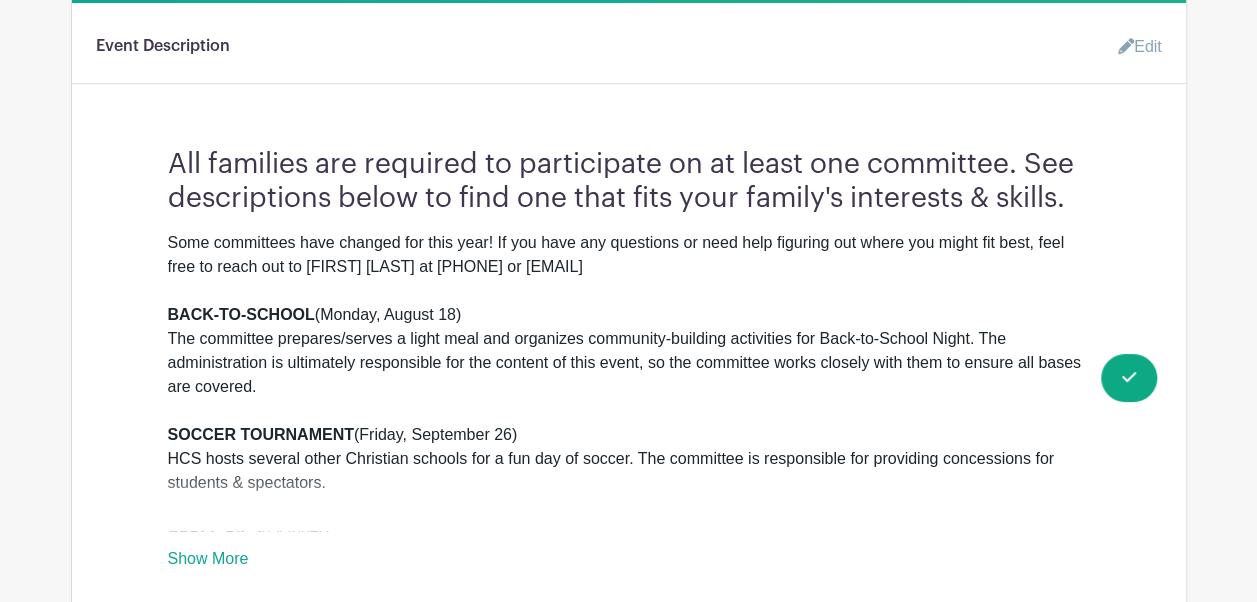 click on "Edit" at bounding box center [1132, 47] 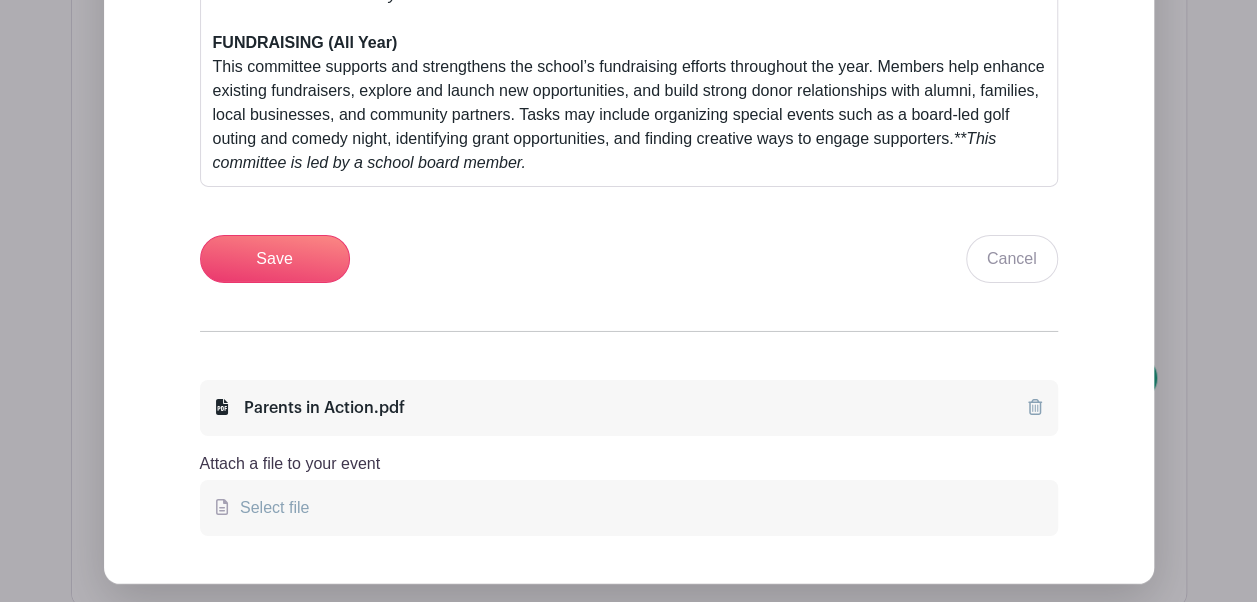 scroll, scrollTop: 3268, scrollLeft: 0, axis: vertical 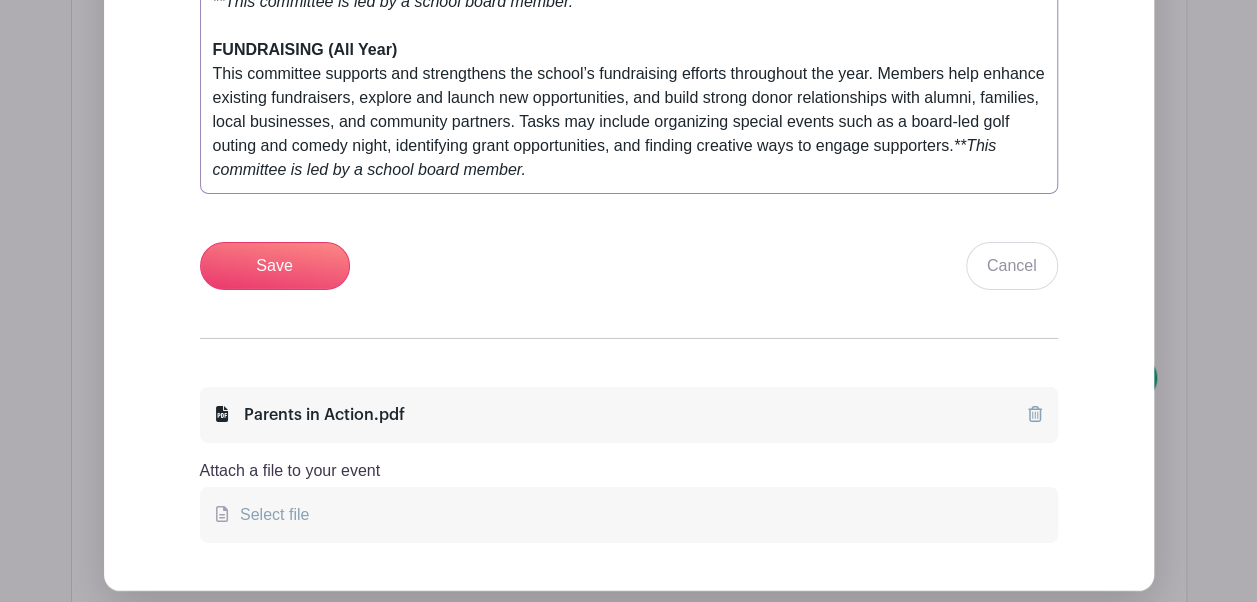 click on "Some committees have changed for this year! If you have any questions or need help figuring out where you might fit best, feel free to reach out to [FIRST] [LAST] at [PHONE] or [EMAIL]   BACK-TO-SCHOOL  (Monday, [MONTH] [DAY]) The committee prepares/serves a light meal and organizes community-building activities for Back-to-School Night. The administration is ultimately responsible for the content of this event, so the committee works closely with them to ensure all bases are covered. SOCCER TOURNAMENT  (Friday, [MONTH] [DAY]) HCS hosts several other Christian schools for a fun day of soccer. The committee is responsible for providing concessions for students & spectators.  APPLE PIES  ([MONTH])   **We’re taking a break from our Apple Pie fundraiser for the [YEAR]-[YEAR] school year and will reevaluate it on a yearly basis moving forward.** FALL SUPPER  (Friday, [MONTH] [DAY]) OPEN HOUSE  ([MONTH]) $ELLEBRATION AUCTION  ([MONTH]) BOOK FAIR / CARNIVAL  ([MONTH]) STAFF APPRECIATION  (All Year)" at bounding box center (629, -1054) 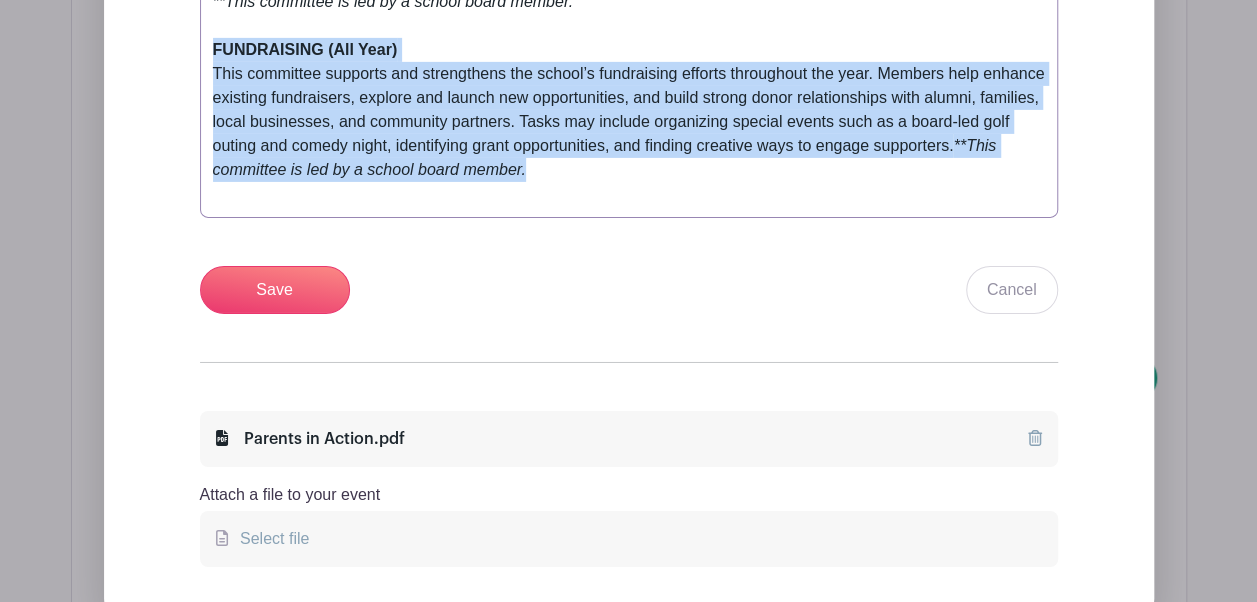 drag, startPoint x: 594, startPoint y: 176, endPoint x: 185, endPoint y: 40, distance: 431.01855 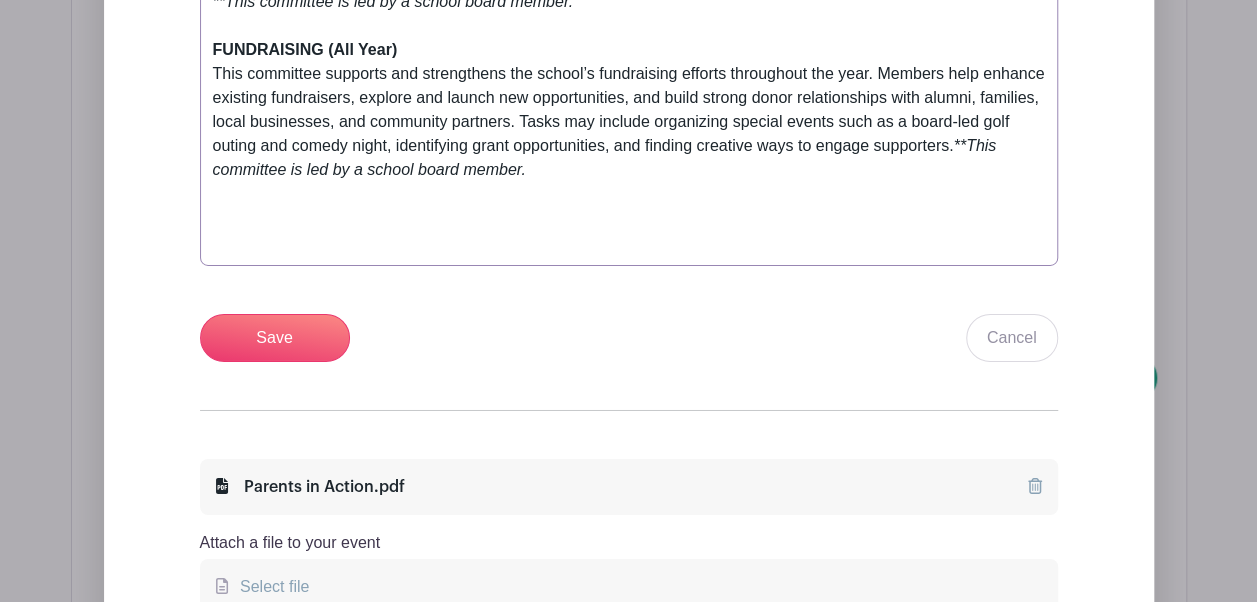 paste on "/em>&nbsp;<strong>FUNDRAISING (All Year)</strong><br>This committee supports and strengthens the school’s fundraising efforts throughout the year. Members help enhance existing fundraisers, explore and launch new opportunities, and build strong donor relationships with alumni, families, local businesses, and community partners. Tasks may include organizing special events such as a board-led golf outing and comedy night, identifying grant opportunities, and finding creative ways to engage supporters.<em>**This committee is led by a school board member.</em> <em><" 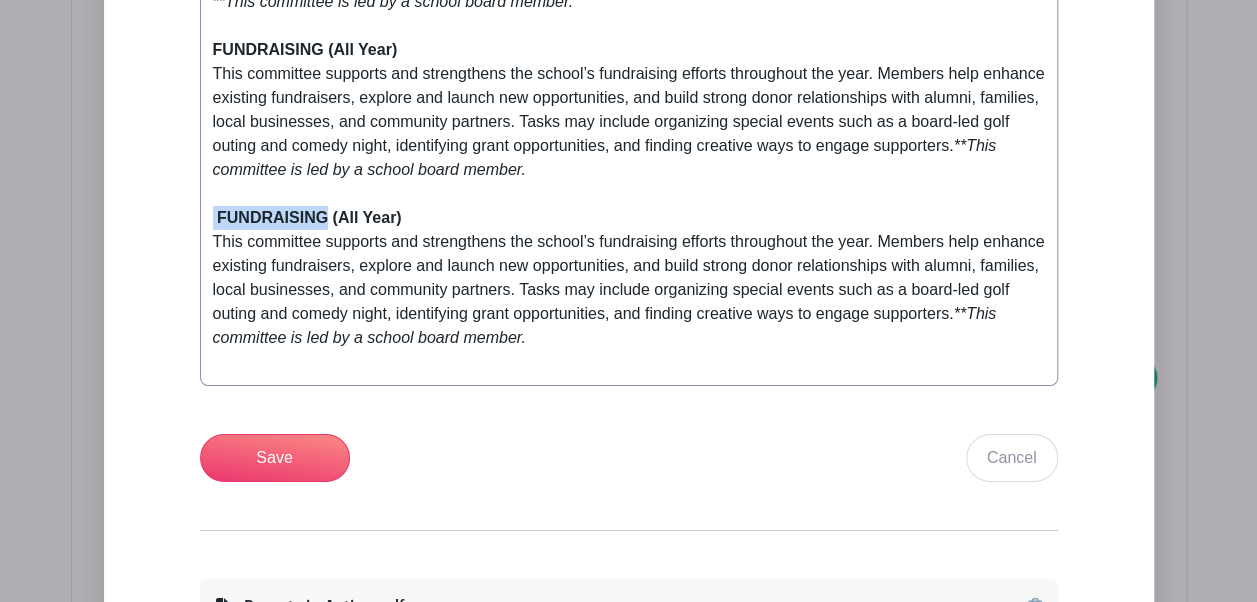 drag, startPoint x: 327, startPoint y: 219, endPoint x: 164, endPoint y: 218, distance: 163.00307 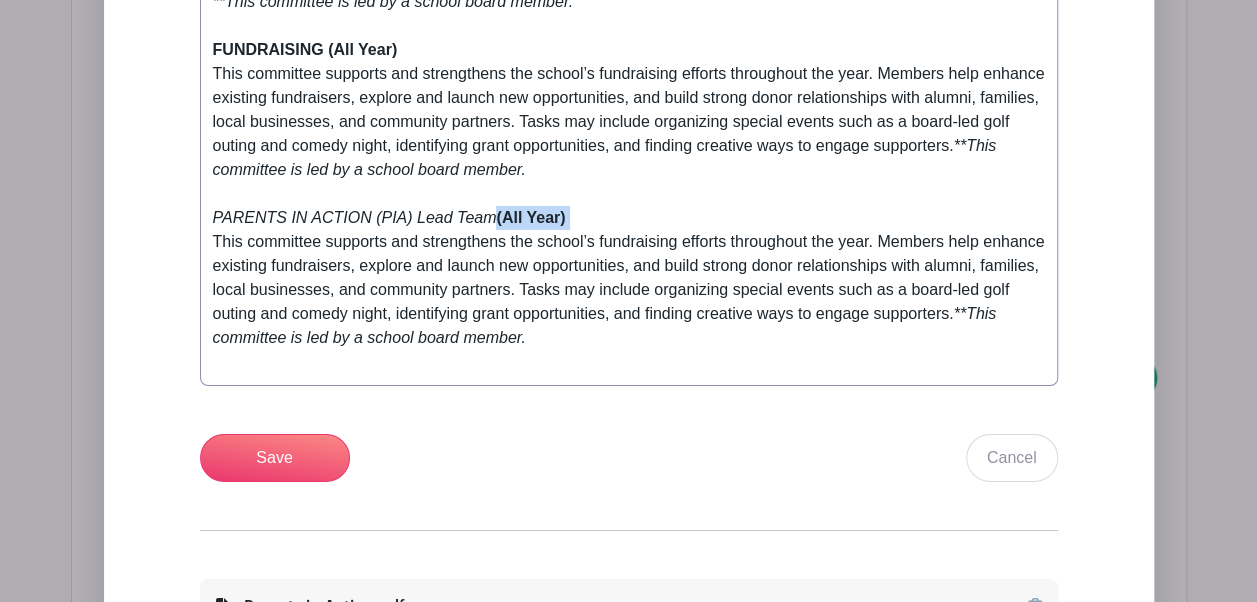 drag, startPoint x: 457, startPoint y: 216, endPoint x: 124, endPoint y: 232, distance: 333.38416 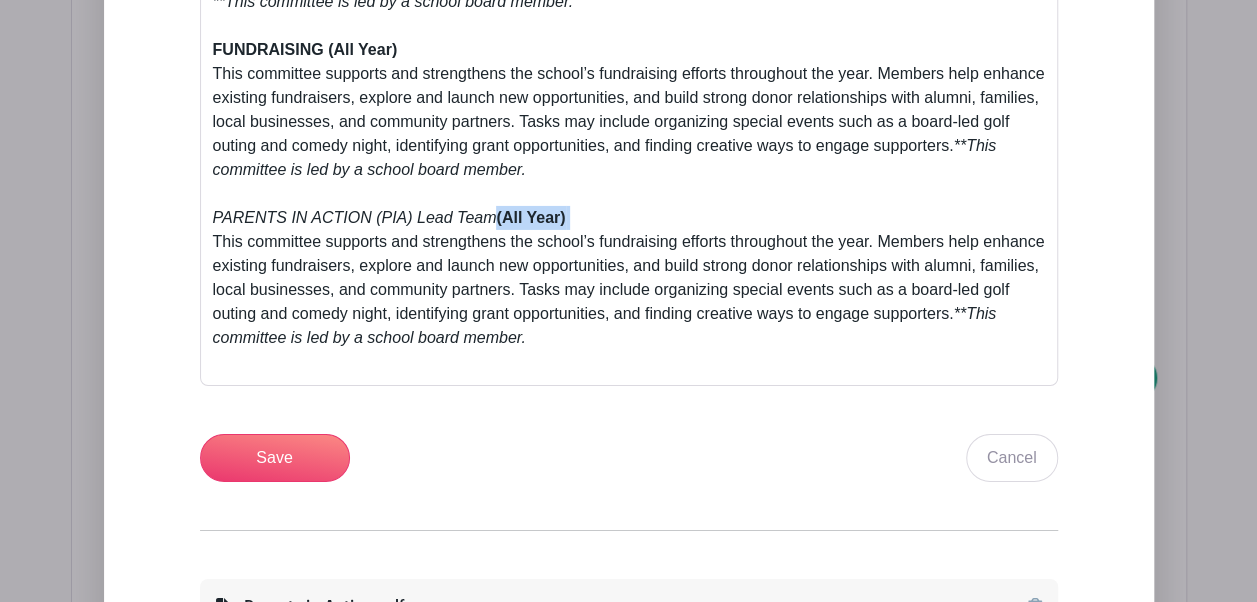 click on "Some committees have changed for this year! If you have any questions or need help figuring out where you might fit best, feel free to reach out to [FIRST] [LAST] at [PHONE] or [EMAIL] BACK-TO-SCHOOL (Monday, August 18) SOCCER TOURNAMENT (October)" at bounding box center (629, -925) 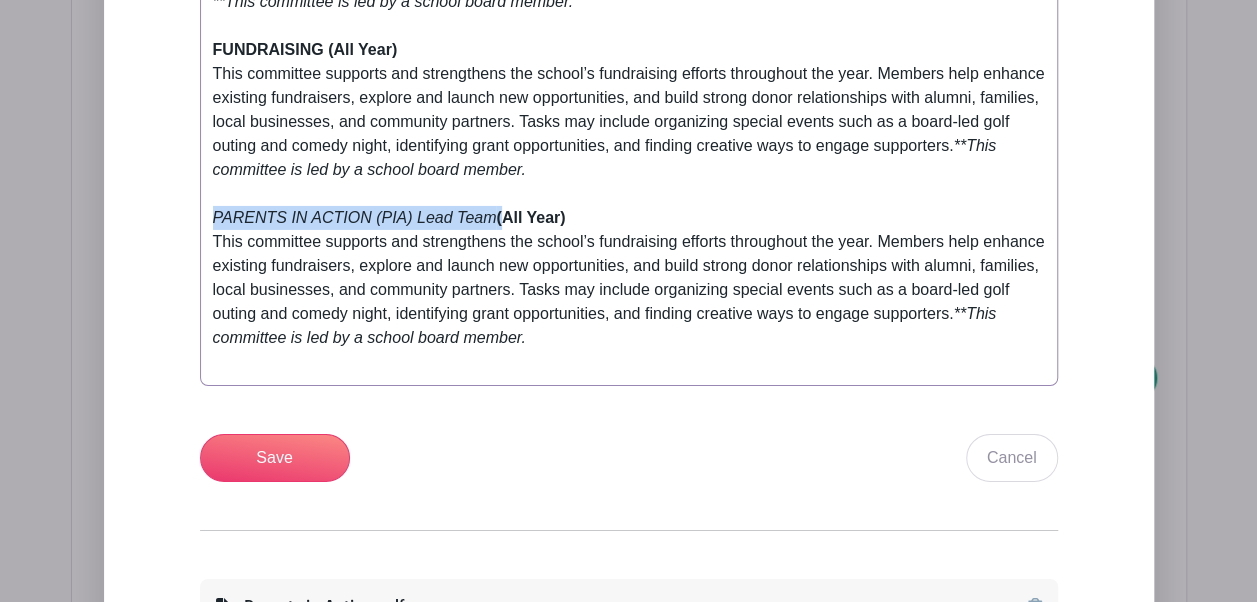 drag, startPoint x: 462, startPoint y: 212, endPoint x: 194, endPoint y: 228, distance: 268.47717 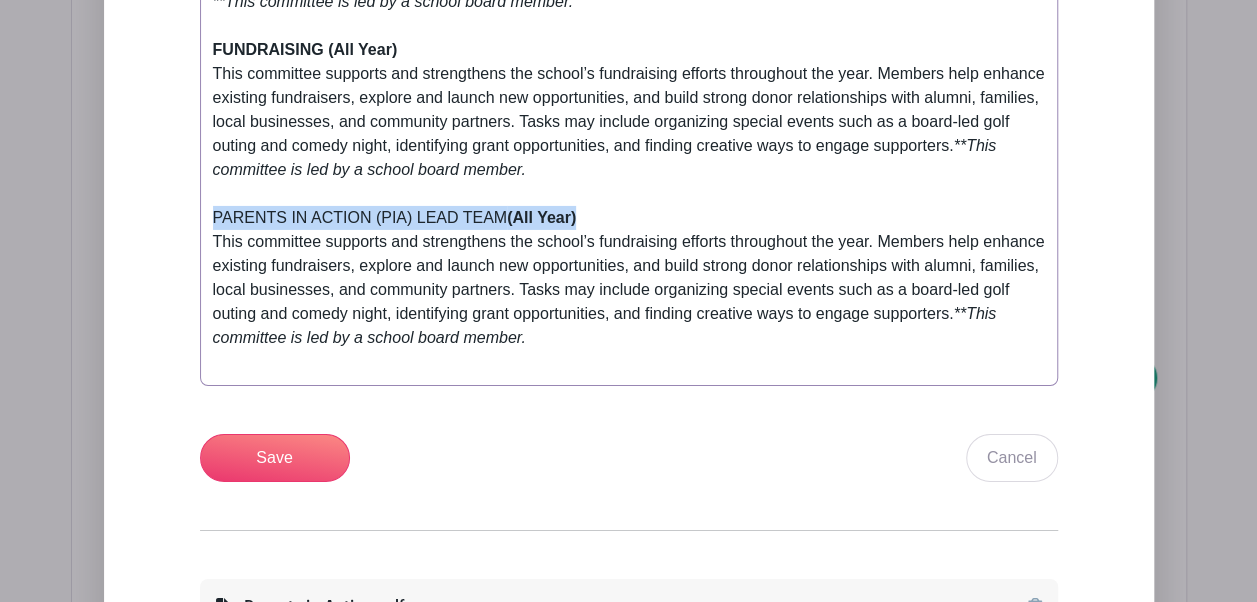drag, startPoint x: 617, startPoint y: 212, endPoint x: 172, endPoint y: 224, distance: 445.16177 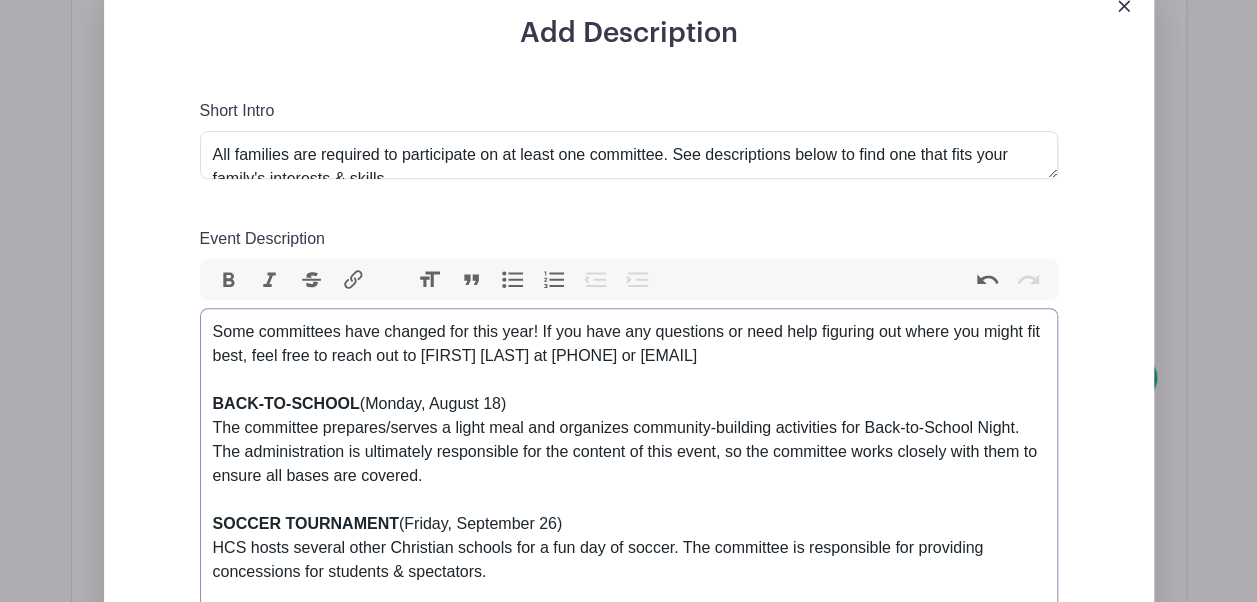 scroll, scrollTop: 630, scrollLeft: 0, axis: vertical 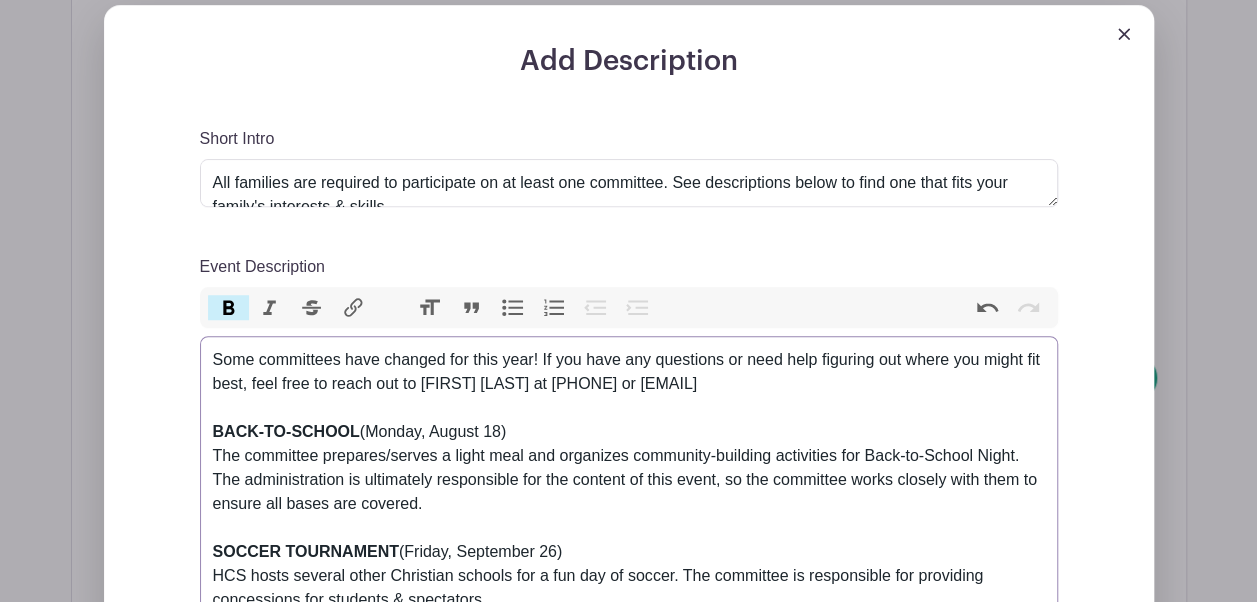 click on "Bold" at bounding box center [229, 308] 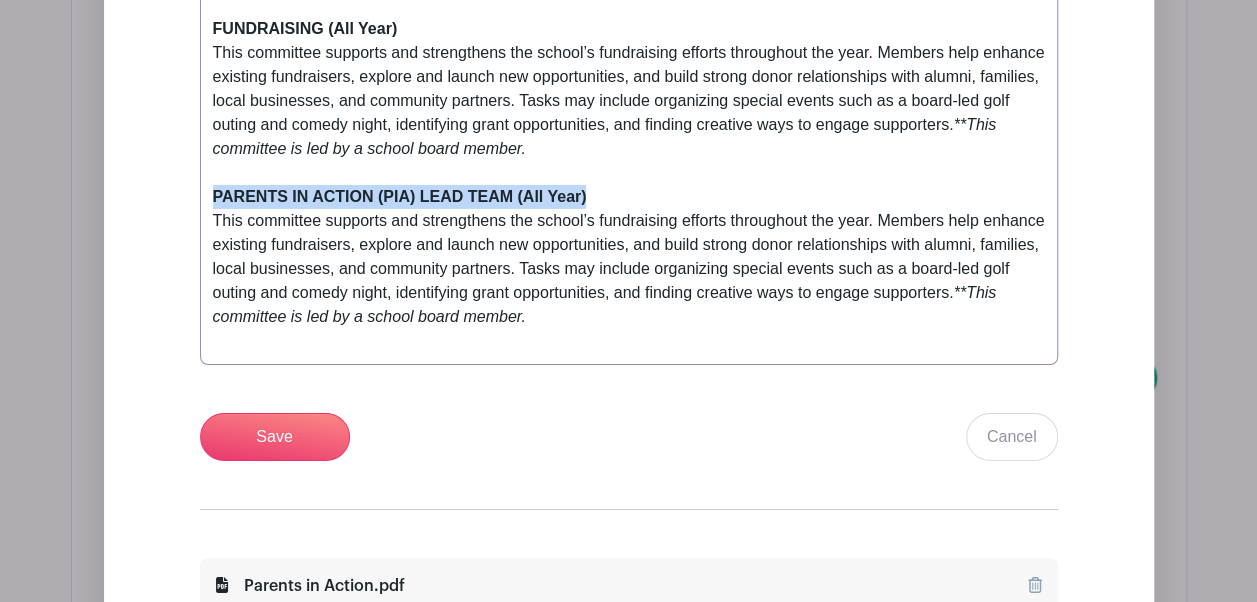 scroll, scrollTop: 3287, scrollLeft: 0, axis: vertical 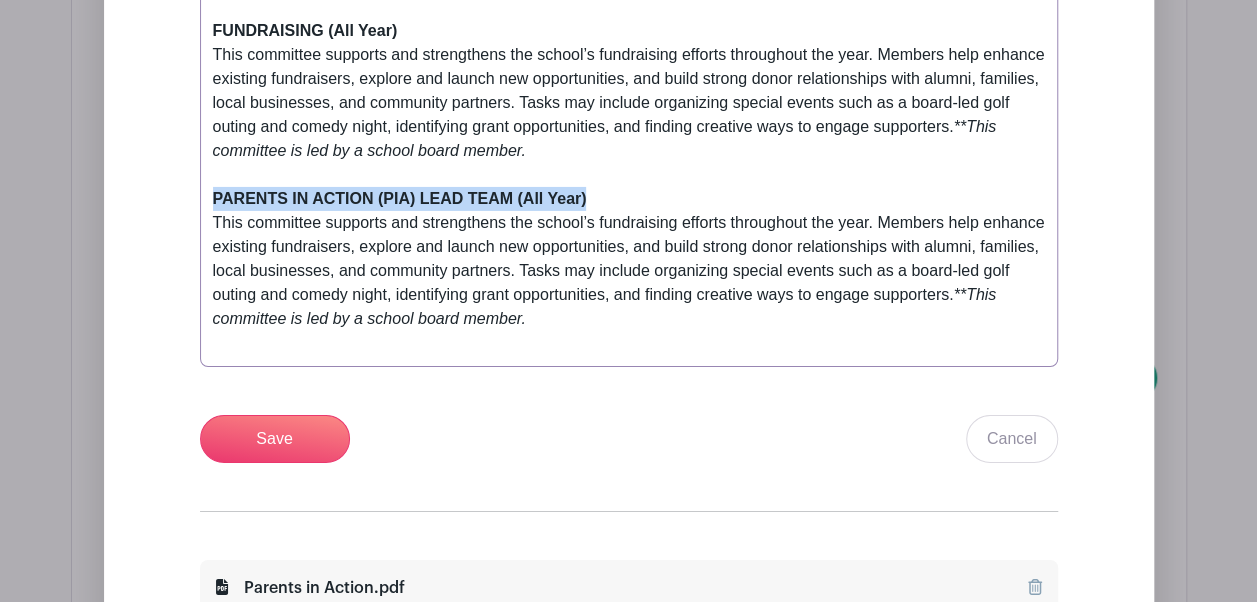 click on "Some committees have changed for this year! If you have any questions or need help figuring out where you might fit best, feel free to reach out to [FIRST] [LAST] at [PHONE] or [EMAIL]   BACK-TO-SCHOOL  (Monday, [MONTH] [DAY]) The committee prepares/serves a light meal and organizes community-building activities for Back-to-School Night. The administration is ultimately responsible for the content of this event, so the committee works closely with them to ensure all bases are covered. SOCCER TOURNAMENT  (Friday, [MONTH] [DAY]) HCS hosts several other Christian schools for a fun day of soccer. The committee is responsible for providing concessions for students & spectators.  APPLE PIES  ([MONTH])   **We’re taking a break from our Apple Pie fundraiser for the [YEAR]-[YEAR] school year and will reevaluate it on a yearly basis moving forward.** FALL SUPPER  (Friday, [MONTH] [DAY]) OPEN HOUSE  ([MONTH]) $ELLEBRATION AUCTION  ([MONTH]) BOOK FAIR / CARNIVAL  ([MONTH]) STAFF APPRECIATION  (All Year)" at bounding box center [629, -977] 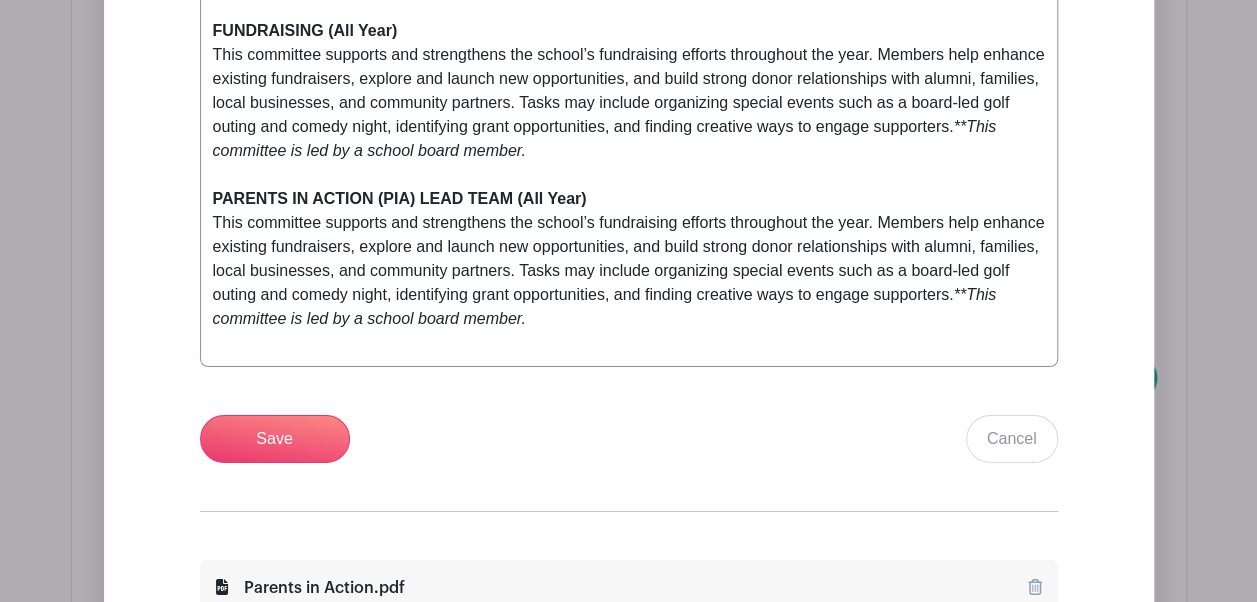 click on "PARENTS IN ACTION (PIA) LEAD TEAM (All Year)" at bounding box center (400, 198) 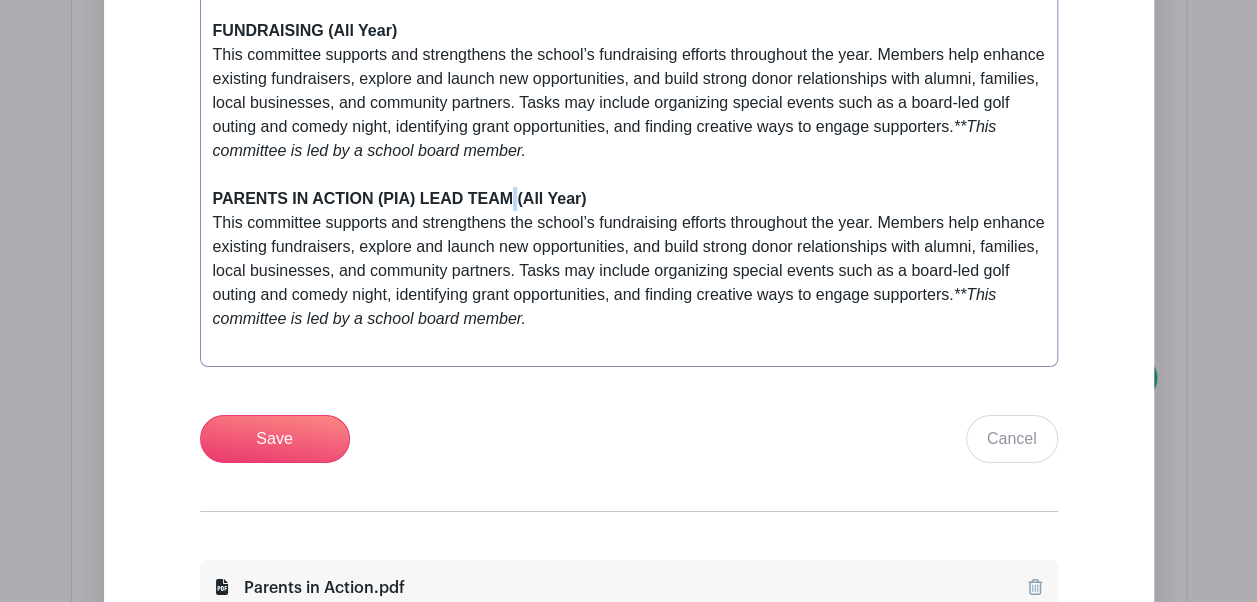 click on "PARENTS IN ACTION (PIA) LEAD TEAM (All Year)" at bounding box center [400, 198] 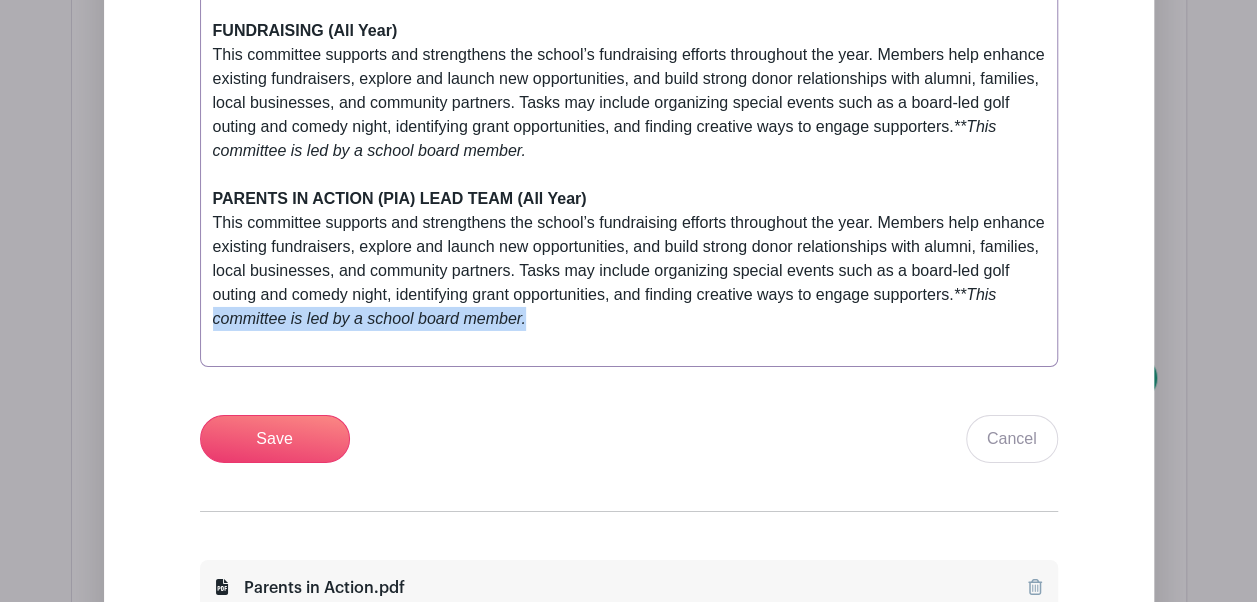 drag, startPoint x: 568, startPoint y: 319, endPoint x: 182, endPoint y: 319, distance: 386 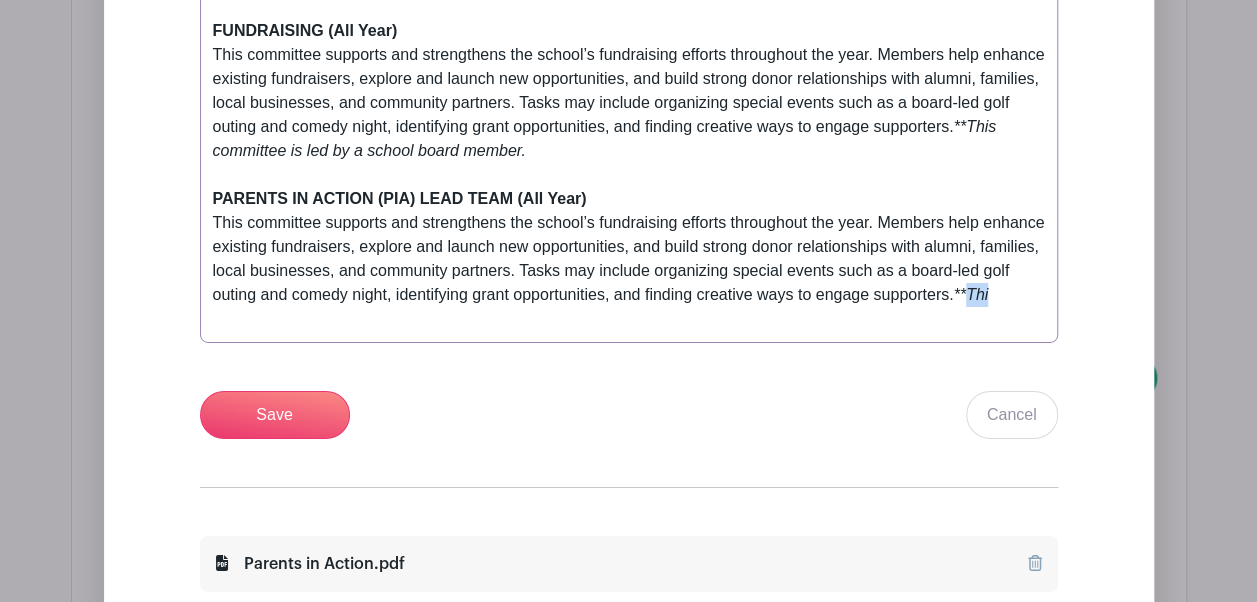 drag, startPoint x: 994, startPoint y: 298, endPoint x: 967, endPoint y: 296, distance: 27.073973 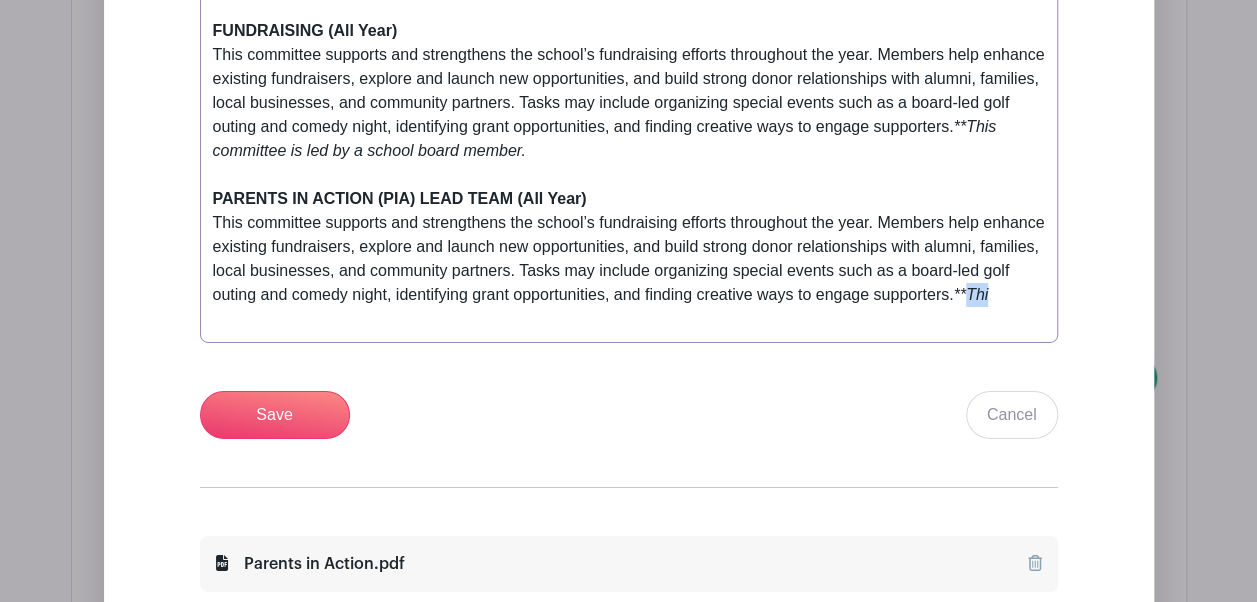 click on "Some committees have changed for this year! If you have any questions or need help figuring out where you might fit best, feel free to reach out to [FIRST] [LAST] at [PHONE] or [EMAIL]   BACK-TO-SCHOOL  (Monday, [MONTH] [DAY]) The committee prepares/serves a light meal and organizes community-building activities for Back-to-School Night. The administration is ultimately responsible for the content of this event, so the committee works closely with them to ensure all bases are covered. SOCCER TOURNAMENT  (Friday, [MONTH] [DAY]) HCS hosts several other Christian schools for a fun day of soccer. The committee is responsible for providing concessions for students & spectators.  APPLE PIES  ([MONTH])   **We’re taking a break from our Apple Pie fundraiser for the [YEAR]-[YEAR] school year and will reevaluate it on a yearly basis moving forward.** FALL SUPPER  (Friday, [MONTH] [DAY]) OPEN HOUSE  ([MONTH]) $ELLEBRATION AUCTION  ([MONTH]) BOOK FAIR / CARNIVAL  ([MONTH]) STAFF APPRECIATION  (All Year)" at bounding box center (629, -989) 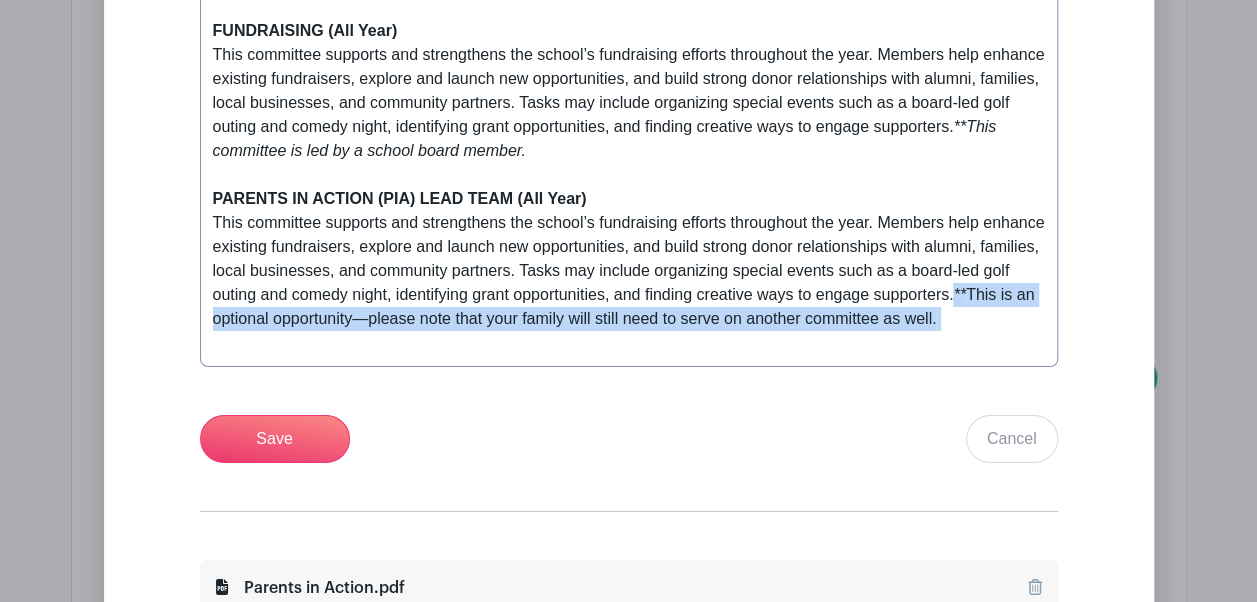 drag, startPoint x: 983, startPoint y: 319, endPoint x: 952, endPoint y: 299, distance: 36.891735 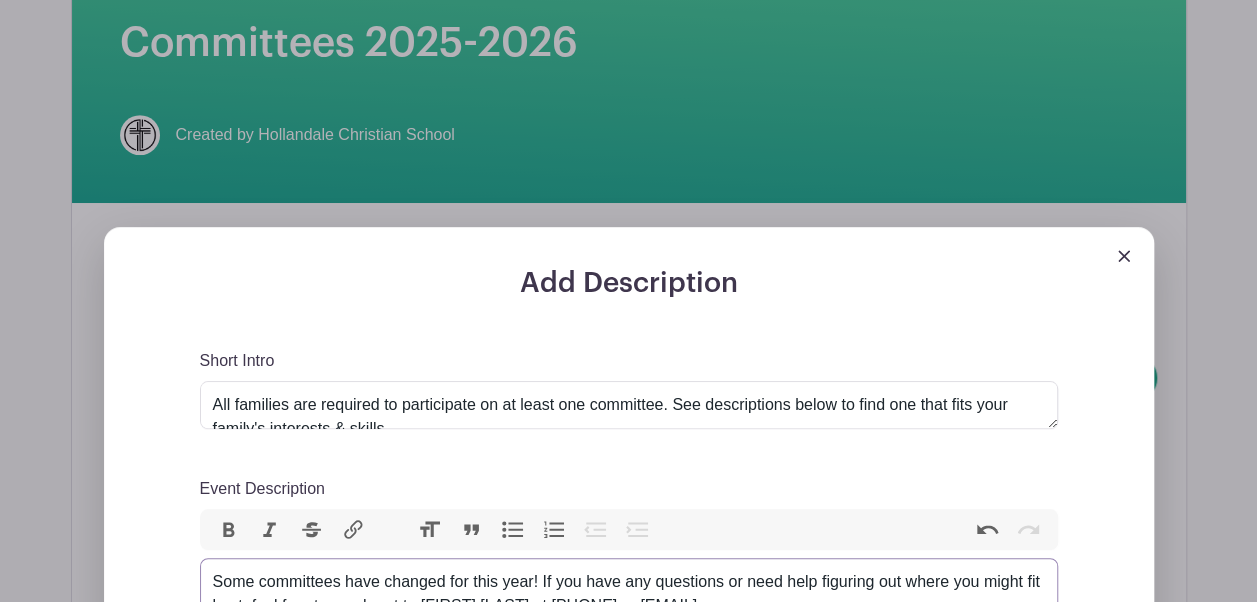 scroll, scrollTop: 409, scrollLeft: 0, axis: vertical 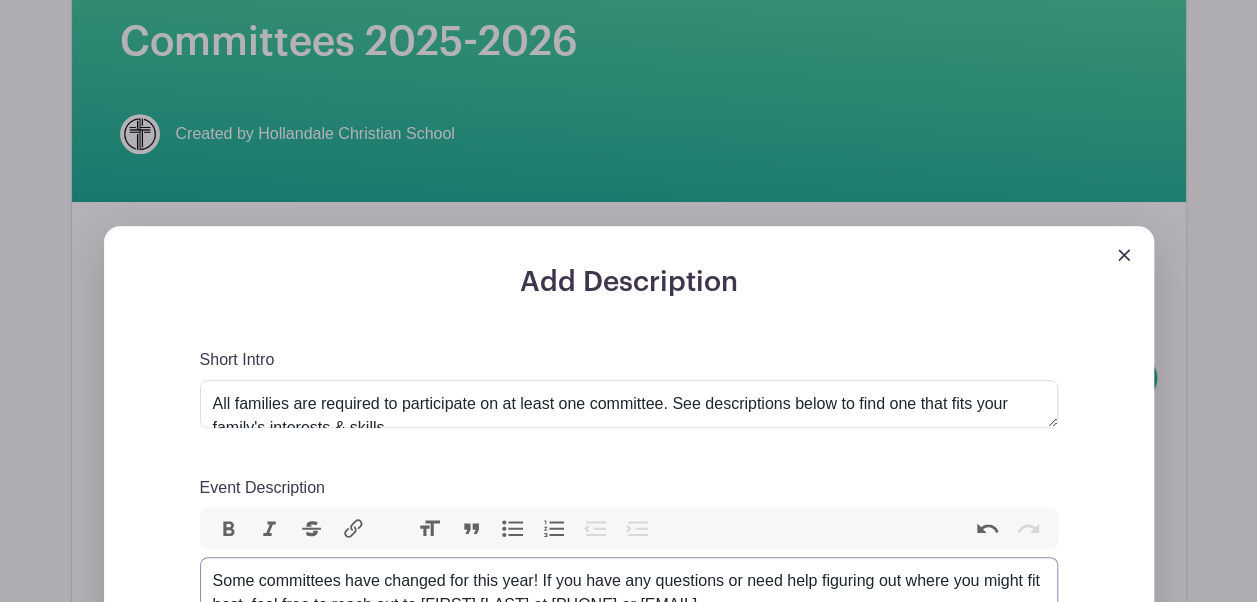 click on "Italic" at bounding box center (270, 529) 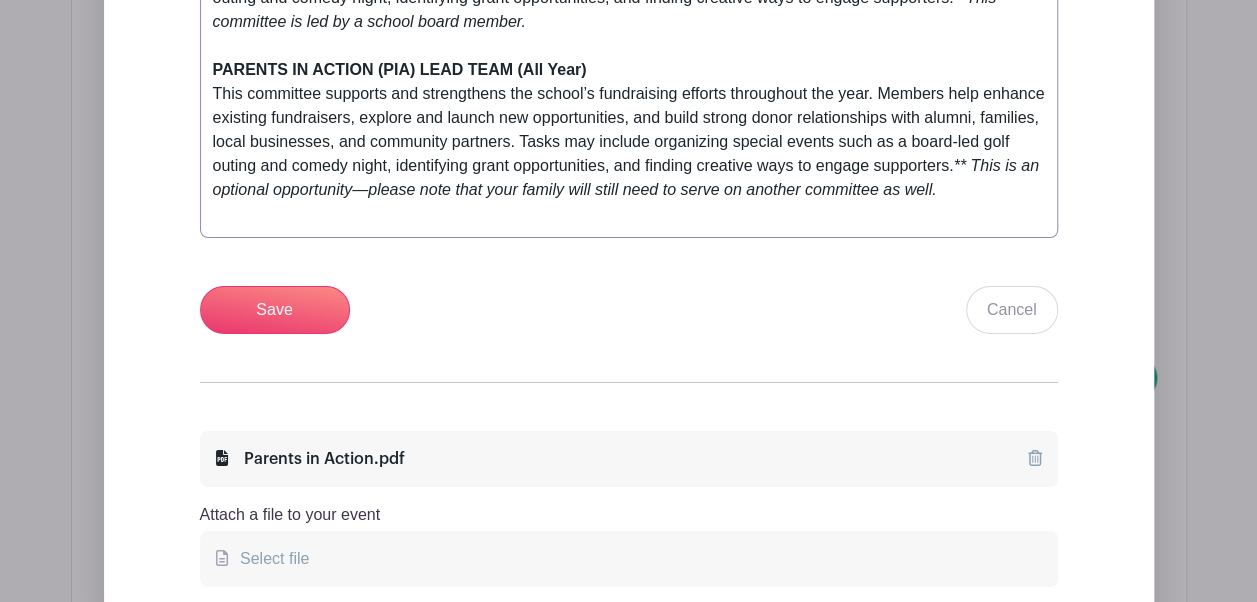 scroll, scrollTop: 3413, scrollLeft: 0, axis: vertical 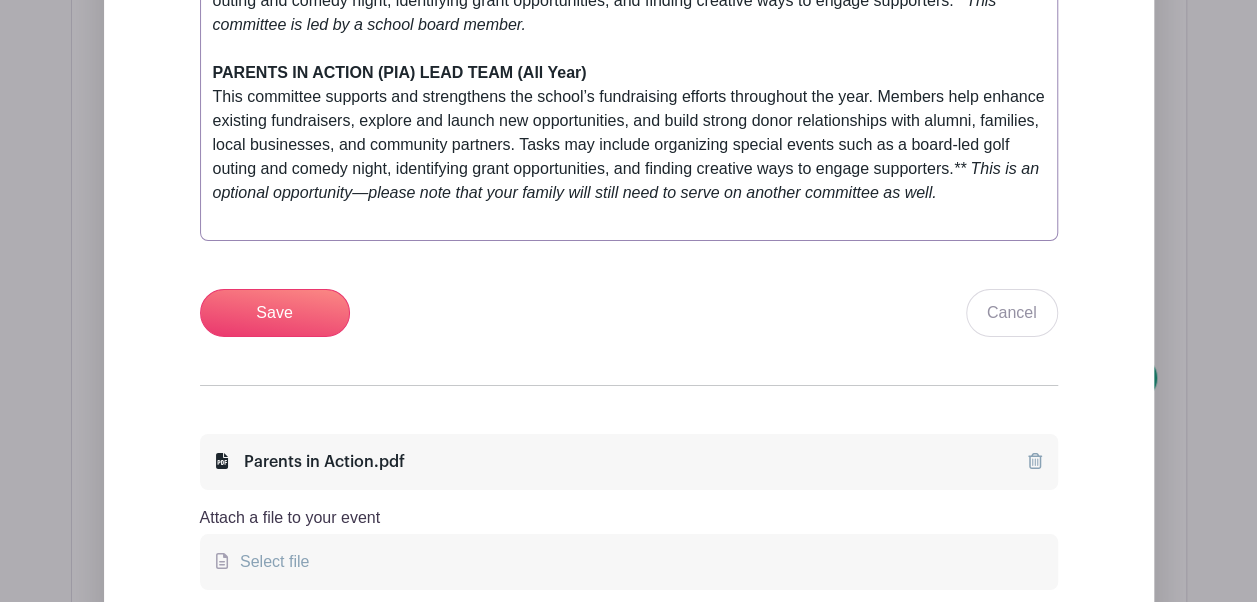 click on "Some committees have changed for this year! If you have any questions or need help figuring out where you might fit best, feel free to reach out to [FIRST] [LAST] at [PHONE] or [EMAIL]   BACK-TO-SCHOOL  (Monday, [MONTH] [DAY]) The committee prepares/serves a light meal and organizes community-building activities for Back-to-School Night. The administration is ultimately responsible for the content of this event, so the committee works closely with them to ensure all bases are covered. SOCCER TOURNAMENT  (Friday, [MONTH] [DAY]) HCS hosts several other Christian schools for a fun day of soccer. The committee is responsible for providing concessions for students & spectators.  APPLE PIES  ([MONTH])   **We’re taking a break from our Apple Pie fundraiser for the [YEAR]-[YEAR] school year and will reevaluate it on a yearly basis moving forward.** FALL SUPPER  (Friday, [MONTH] [DAY]) OPEN HOUSE  ([MONTH]) $ELLEBRATION AUCTION  ([MONTH]) BOOK FAIR / CARNIVAL  ([MONTH]) STAFF APPRECIATION  (All Year)" at bounding box center [629, -1103] 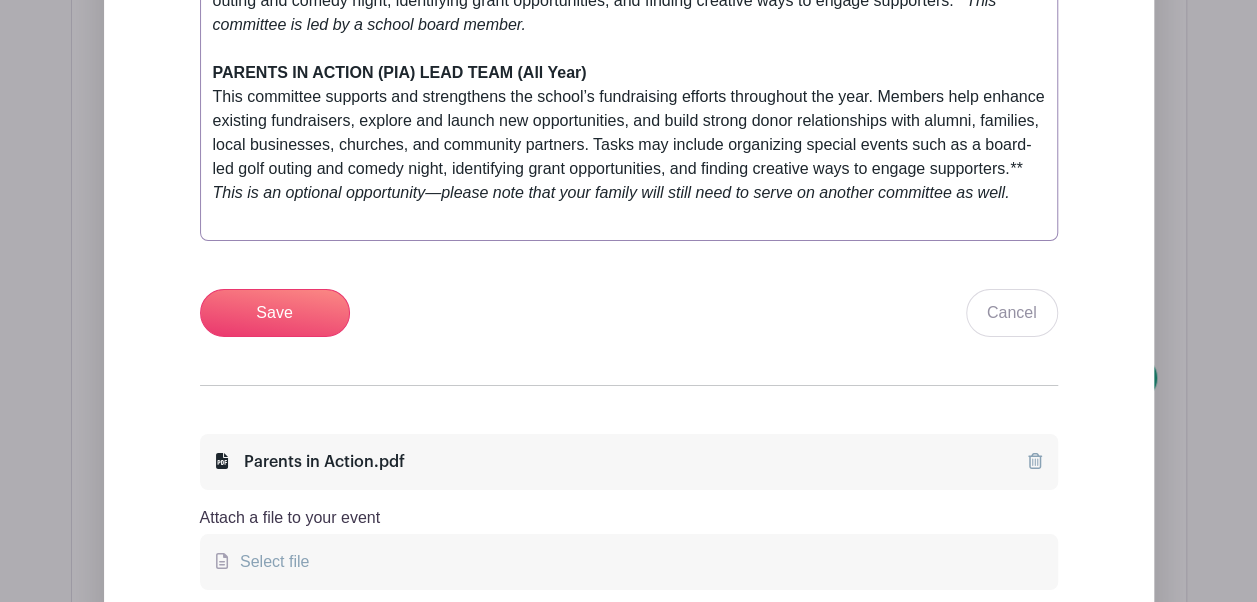 click on "Some committees have changed for this year! If you have any questions or need help figuring out where you might fit best, feel free to reach out to [FIRST] [LAST] at [PHONE] or [EMAIL]   BACK-TO-SCHOOL  (Monday, [MONTH] [DAY]) The committee prepares/serves a light meal and organizes community-building activities for Back-to-School Night. The administration is ultimately responsible for the content of this event, so the committee works closely with them to ensure all bases are covered. SOCCER TOURNAMENT  (Friday, [MONTH] [DAY]) HCS hosts several other Christian schools for a fun day of soccer. The committee is responsible for providing concessions for students & spectators.  APPLE PIES  ([MONTH])   **We’re taking a break from our Apple Pie fundraiser for the [YEAR]-[YEAR] school year and will reevaluate it on a yearly basis moving forward.** FALL SUPPER  (Friday, [MONTH] [DAY]) OPEN HOUSE  ([MONTH]) $ELLEBRATION AUCTION  ([MONTH]) BOOK FAIR / CARNIVAL  ([MONTH]) STAFF APPRECIATION  (All Year)" at bounding box center (629, -1103) 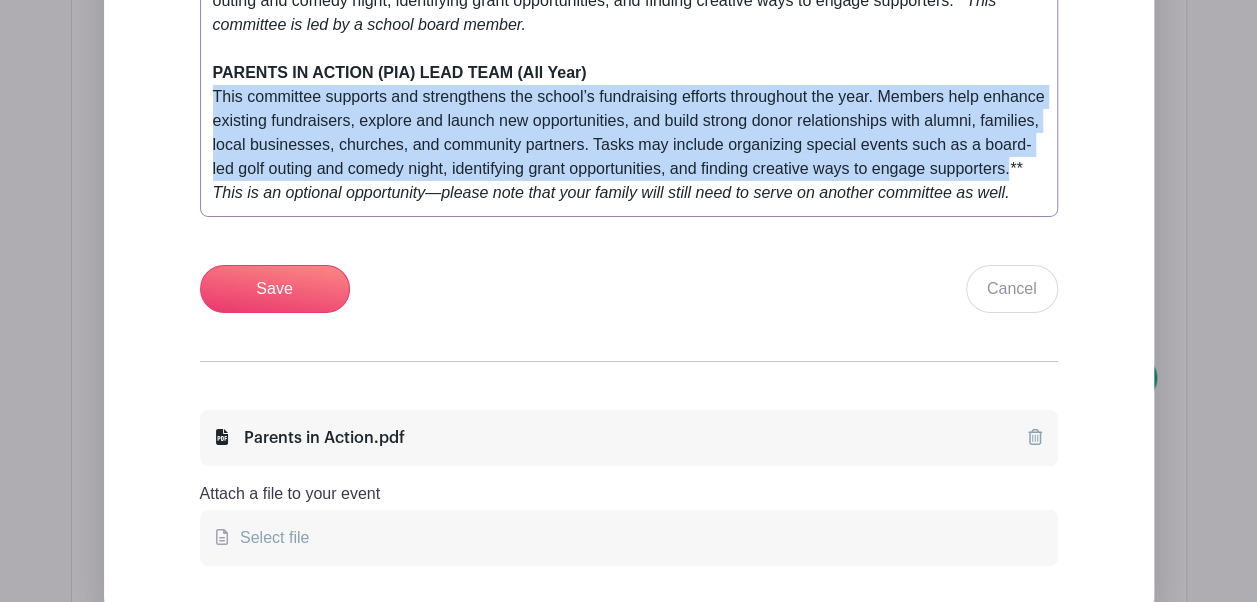 drag, startPoint x: 1010, startPoint y: 168, endPoint x: 207, endPoint y: 94, distance: 806.4025 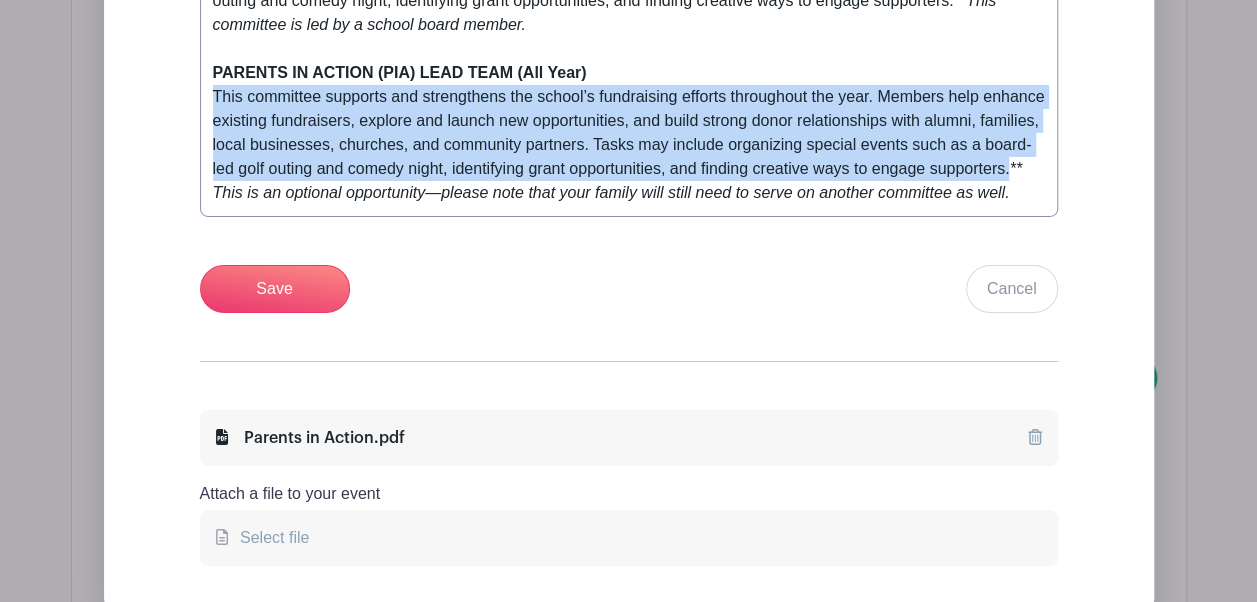 click on "Some committees have changed for this year! If you have any questions or need help figuring out where you might fit best, feel free to reach out to [FIRST] [LAST] at [PHONE] or [EMAIL]   BACK-TO-SCHOOL  (Monday, [MONTH] [DAY]) The committee prepares/serves a light meal and organizes community-building activities for Back-to-School Night. The administration is ultimately responsible for the content of this event, so the committee works closely with them to ensure all bases are covered. SOCCER TOURNAMENT  (Friday, [MONTH] [DAY]) HCS hosts several other Christian schools for a fun day of soccer. The committee is responsible for providing concessions for students & spectators.  APPLE PIES  ([MONTH])   **We’re taking a break from our Apple Pie fundraiser for the [YEAR]-[YEAR] school year and will reevaluate it on a yearly basis moving forward.** FALL SUPPER  (Friday, [MONTH] [DAY]) OPEN HOUSE  ([MONTH]) $ELLEBRATION AUCTION  ([MONTH]) BOOK FAIR / CARNIVAL  ([MONTH]) STAFF APPRECIATION  (All Year)" at bounding box center [629, -1115] 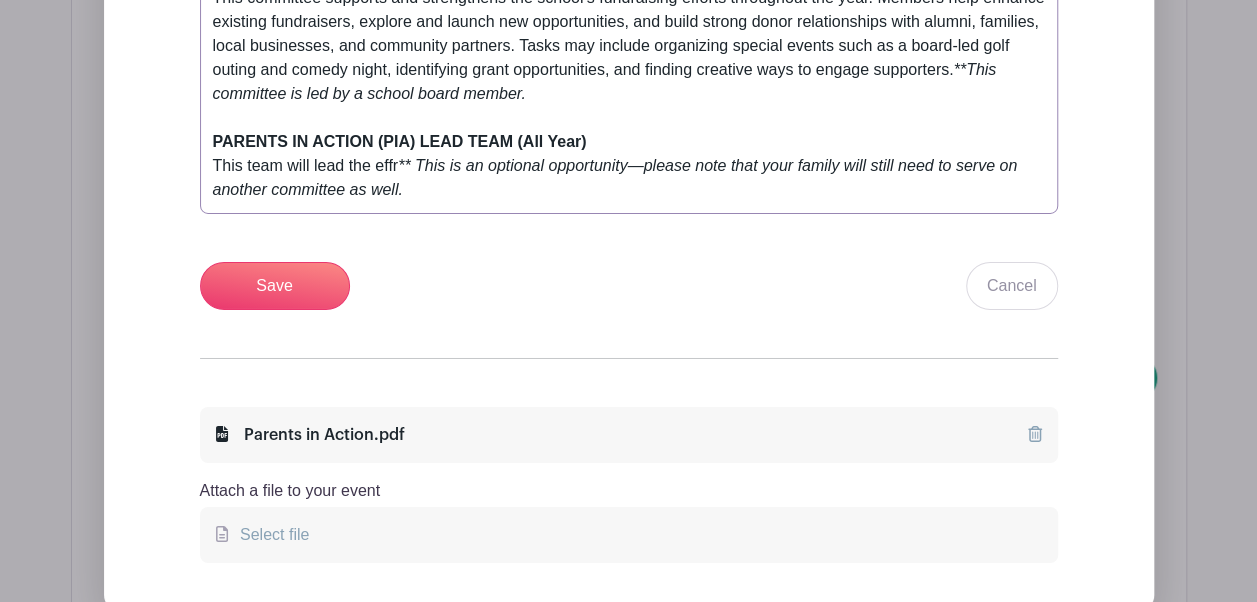 scroll, scrollTop: 3343, scrollLeft: 0, axis: vertical 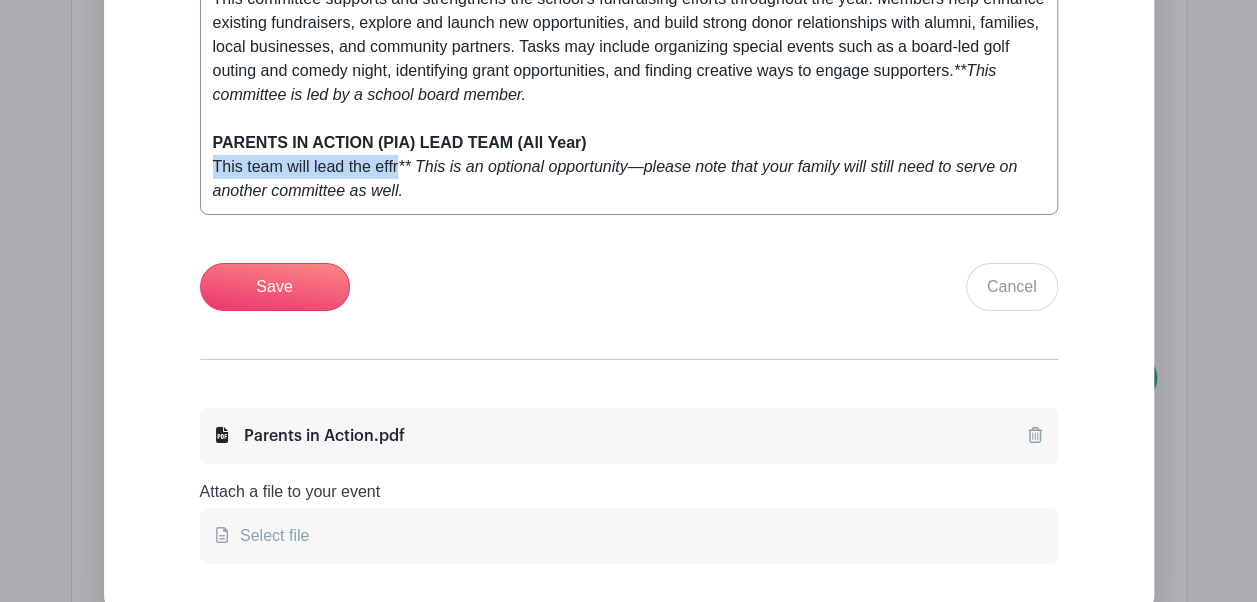 drag, startPoint x: 395, startPoint y: 166, endPoint x: 176, endPoint y: 154, distance: 219.32852 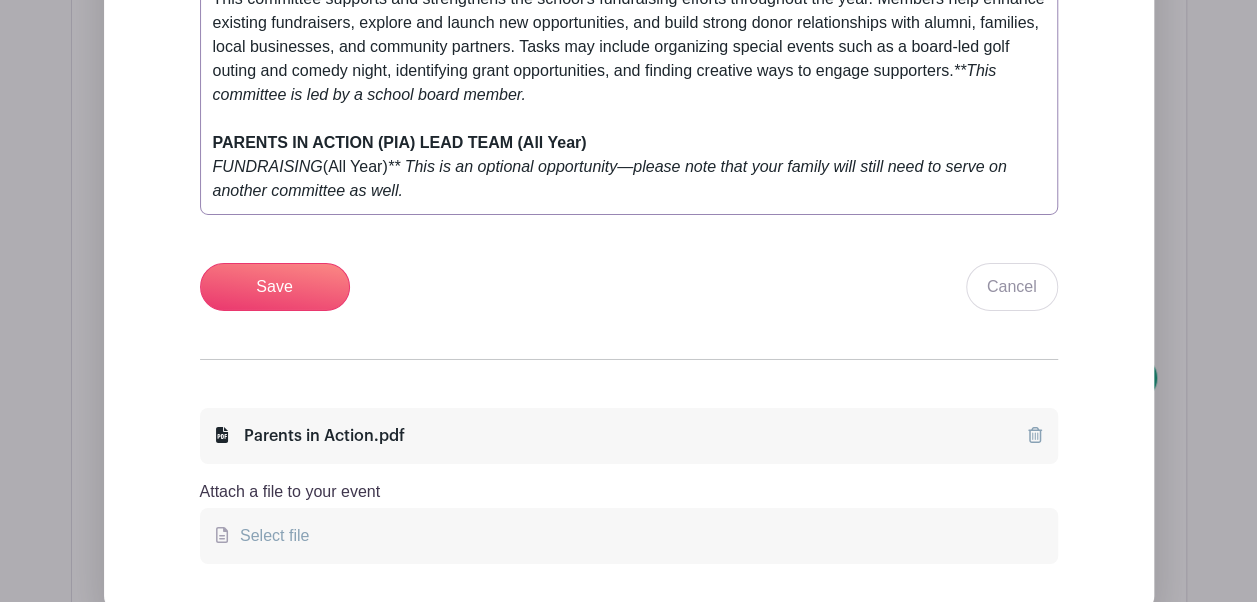 drag, startPoint x: 396, startPoint y: 161, endPoint x: 163, endPoint y: 161, distance: 233 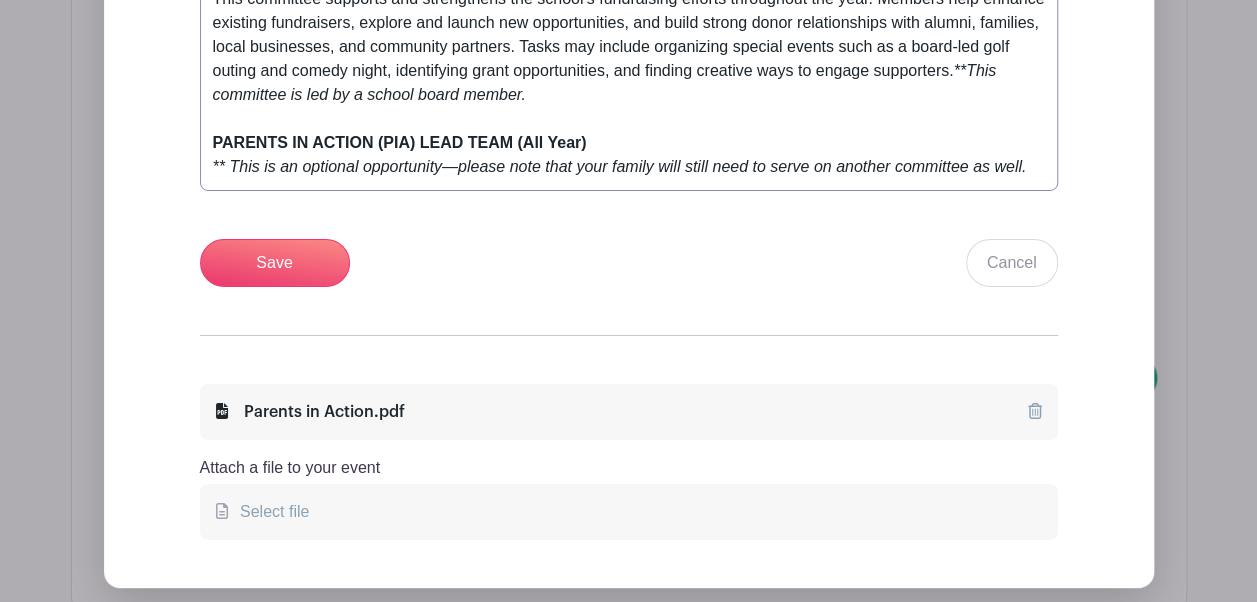 drag, startPoint x: 1029, startPoint y: 168, endPoint x: 171, endPoint y: 196, distance: 858.4567 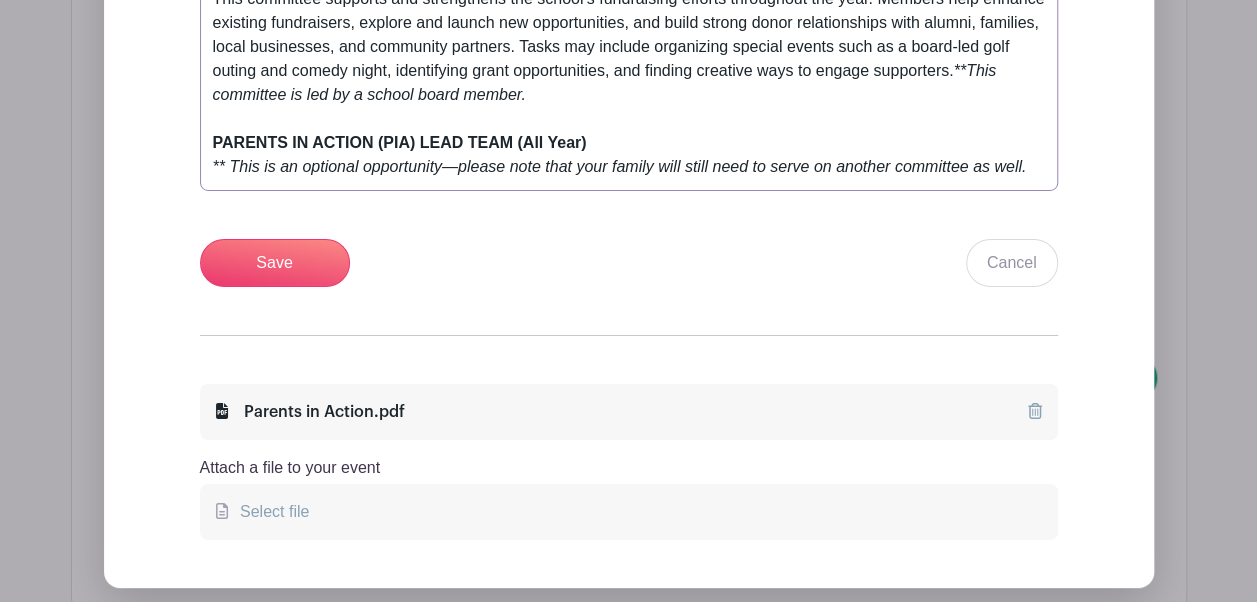 paste on "Some committees have changed for this year! If you have any questions or need help figuring out where you might fit best, feel free to reach out to [FIRST] [LAST] at [PHONE] or [EMAIL]
<br></em><br><strong>BACK-TO-SCHOOL</strong> ([DAY], [MONTH] [DATE])<br>The committee prepares/serves a light meal and organizes community-building activities for Back-to-School Night. The administration is ultimately responsible for the content of this event, so the committee works closely with them to ensure all bases are covered.<br><br><strong>SOCCER TOURNAMENT </strong>([DAY], [MONTH] [DATE])<br>HCS hosts several other Christian schools for a fun day of soccer. The committee is responsible for providing concessions for students &amp; spectators. <br><br><strong>APPLE PIES </strong>([MONTH])<strong> </strong><br><em>**We’re taking a break from our Apple Pie fundraiser for the [YEAR]-[YEAR] school year and will reevaluate it on a yearly basis moving forward.**<br></em><br><strong>FALL SUPPER</strong> ([DAY], [MONTH] [DATE])<br>The Fall Supper is a long-standing HCS tradition serving up to 1,000 people. The supper consists of ham, turkey, stuffing, mashed potatoes &amp; gravy, carrots, baked apples, salad, and desserts. The committee gathers all the needed supplies, sets up a work schedule, and oversees all aspects of set-up, meal preparation, meal service, and clean-up. Committee members must be available to help the day &amp; evening of the event.<br><br><em>**ALL HCS families are REQUIRED to work two shifts for the fall supper. Shifts may involve helping prepare food, setting up, serving food, or cleaning up. A shift sign-up will be available as the fall supper draws closer.**</em><br><br><strong>OPEN HOUSE</strong> ([MONTH])<br>The committee creates a welcome table and serves light refreshments for the open house. The administration &amp; school board are ultimately responsible for the content of this event, so the committee works closely with them to ensure all bases are covered.<br><br><strong>$ELLEBRATION AUCTION</strong> ([MONTH])<br>The $ellebration Auction is Hollandale Christian School's largest and most profitable fundraiser. The committee is responsible for planning the event, soliciting items, and cataloging &amp; organizing them for an online auction. Committee members must be available to meet at school for a few planning meetings and for item pick-up day.<br><em>**ALL HCS families are REQUIRED to donate or solicit at least one item for the auction.**</em><br><br><strong>BOOK FAIR / CARNIVAL</strong> ([MONTH])<br>The committee is responsible for coordinating with the book fair company, setting up the gym &amp; decorating with the year's theme, and organizing a family carnival night. This is a great opportunity to earn books for our library &amp; classrooms and build school community!<br><br><strong>STAFF APPRECIATION</strong> (All Year)<br>The committee works with HCS families to provide snacks, meals, small surprises, and recess coverage as a way to show love and appreciation for our teachers and staff. While most of the celebration happens during Teacher Appreciation Week in May, providing meals and treats during conference times is another meaningful way we care for our staff throughout the year.<br><br><strong>HOSPITALITY - New for [YEAR]-[YEAR]!</strong> (All Year)<br>This committee helps nurture a culture of care and connection within the HCS community. The team is responsible for coming up with and carrying out creative ways to strengthen relationships among students, families, staff, and the broader HCS community.<br><br>Some examples include organizing monthly Coffee &amp; Donuts after chapel to encourage fellowship, coordinating meal trains for families experiencing challenges, and looking for meaningful ways to support and celebrate our school community throughout the year.<br><br><strong>KITCHEN COORDINATION</strong><br>The committee plays a vital role in supporting our weekly lunch program. They work closely with Wednesday hot lunch chairs to ensure all necessary supplies are on hand and help organize volunteers to serve catered lunches each week. The committee also connects with local businesses to request donations, helping to keep lunch costs affordable for families.<br><br><em>Catering Organizer:</em> One family within the committee takes on the role of tracking student orders and coordinating catered lunch deliveries. Order forms are sent home to HCS families at the beginning of each semester. Current catered lunch options include Pizza Ranch hot lunch (Mondays), 3-in-1 tacos (Tuesdays), and Pizza Ranch pizza (Thursdays). <br><br><em>Additional Task:</em> The committee will lead the effort to revamp the Hot Lunch Binder to make it more user-friendly and consistent. The updated binder should feature simple, easy-to-portion meal options, clear step-by-step prep instructions, serving sizes broken down by grade level, and any other helpful details to ensure a smooth and efficient experience for future hot lunch volunteers.<br> <br> <strong>LIBRARY</strong> (All Year)<br>The committee maintains and enhances the school library. Primary responsibilities include purchasing &amp; cataloging new books, repairing damaged books, and periodically reviewing inventory for items that should be taken out of circulation. Optional duties include helping check in and reshelve books and/or reading to students and helping them check out books on designated library days. <br><br><strong>YEARBOOK</strong> (All Year)<br>One family works closely with school staff &amp; families to collect pictures throughout the year and organizes them into a yearbook. Yearbooks are offered for sale to HCS families in the spring.<br><br><strong>PHOTOGRAPHY - New for [YEAR]-[YEAR]!</strong> (All Year)<br>Do you have a photographer’s eye and a heart for capturing meaningful moments? This new committee plays a vital role in telling the HCS story through photos. Members will provide high-quality photos for use on our website, social media, and marketing materials—capturing both everyday moments and special school events throughout the year. Images must be made accessible to the school office via a photo sharing platform.<br><br><strong>BUILDING &amp; GROUNDS</strong> (All Year)<br>This committee helps as needed with indoor and outdoor school maintenance and improvement projects. <em>**This committee is led by a school board member.**</em><br><br><strong>SAFETY</strong> (All Year) <br>This committee assists in identifying &amp; mitigating school safety risks and provides a security presence at school events, especially those that are open to the public.<br><em>**This committee is led by a school board member.**</em><br><br><strong>FUNDRAISING (All Year)</strong><br>This committee supports and strengthens the school’s fundraising efforts throughout the year. Members help enhance existing fundraisers, explore and launch new opportunities, and build strong donor relationships with alumni, families, local businesses, and community partners. Tasks may include organizing special events such as a board-led golf outing and comedy night, identifying grant opportunities, and finding creative ways to engage supporters.<em>**This committee is led by a school board member.**<br><br></em><strong>PARENTS IN ACTION (PIA) LEAD TEAM (All Year)</strong><br>This team will l<em>** This is an optional opportunity—please note that your family will still need to serve on another committee as well. </em> </div>" 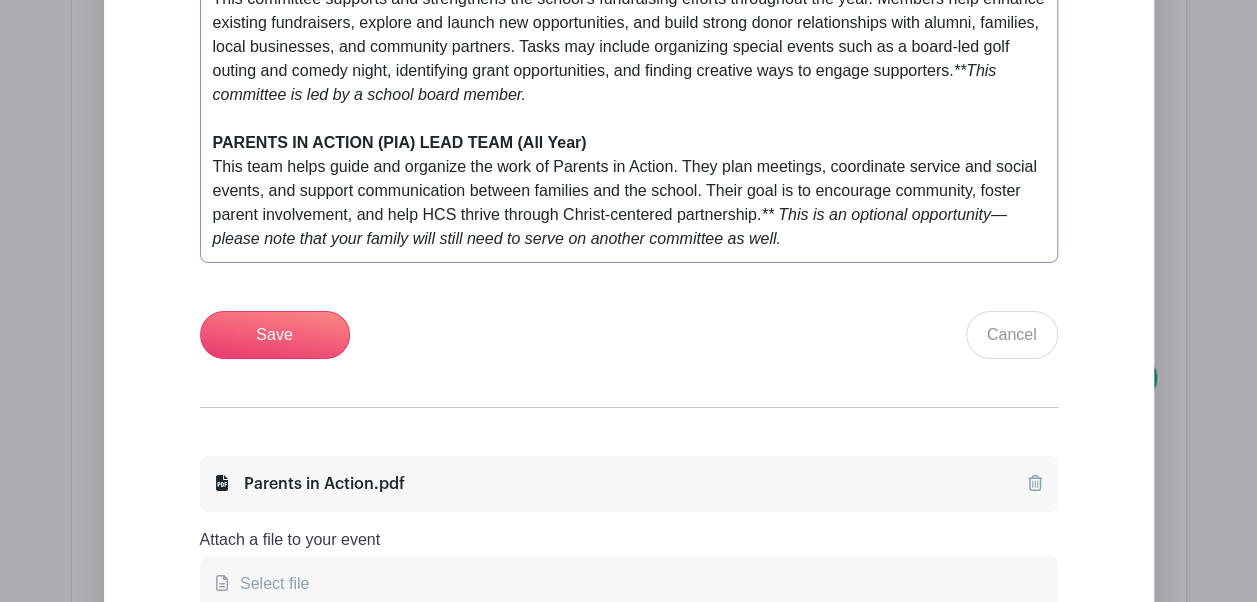 click on "Some committees have changed for this year! If you have any questions or need help figuring out where you might fit best, feel free to reach out to [FIRST] [LAST] at [PHONE] or [EMAIL]   BACK-TO-SCHOOL  (Monday, [MONTH] [DAY]) The committee prepares/serves a light meal and organizes community-building activities for Back-to-School Night. The administration is ultimately responsible for the content of this event, so the committee works closely with them to ensure all bases are covered. SOCCER TOURNAMENT  (Friday, [MONTH] [DAY]) HCS hosts several other Christian schools for a fun day of soccer. The committee is responsible for providing concessions for students & spectators.  APPLE PIES  ([MONTH])   **We’re taking a break from our Apple Pie fundraiser for the [YEAR]-[YEAR] school year and will reevaluate it on a yearly basis moving forward.** FALL SUPPER  (Friday, [MONTH] [DAY]) OPEN HOUSE  ([MONTH]) $ELLEBRATION AUCTION  ([MONTH]) BOOK FAIR / CARNIVAL  ([MONTH]) STAFF APPRECIATION  (All Year)" at bounding box center [629, -1057] 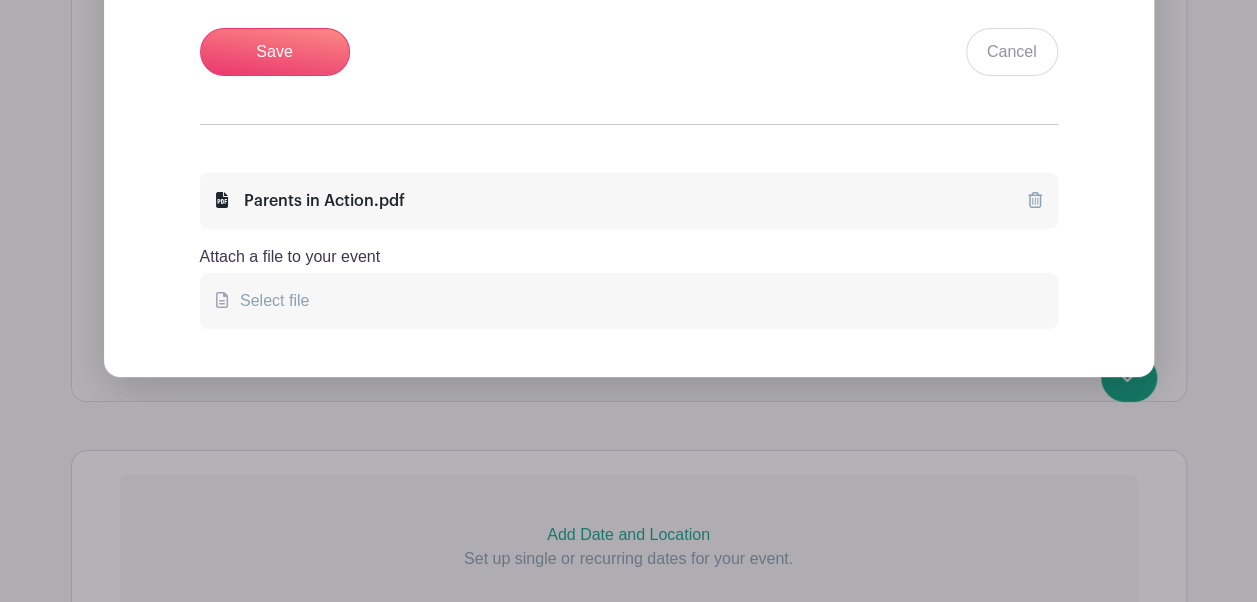 scroll, scrollTop: 3623, scrollLeft: 0, axis: vertical 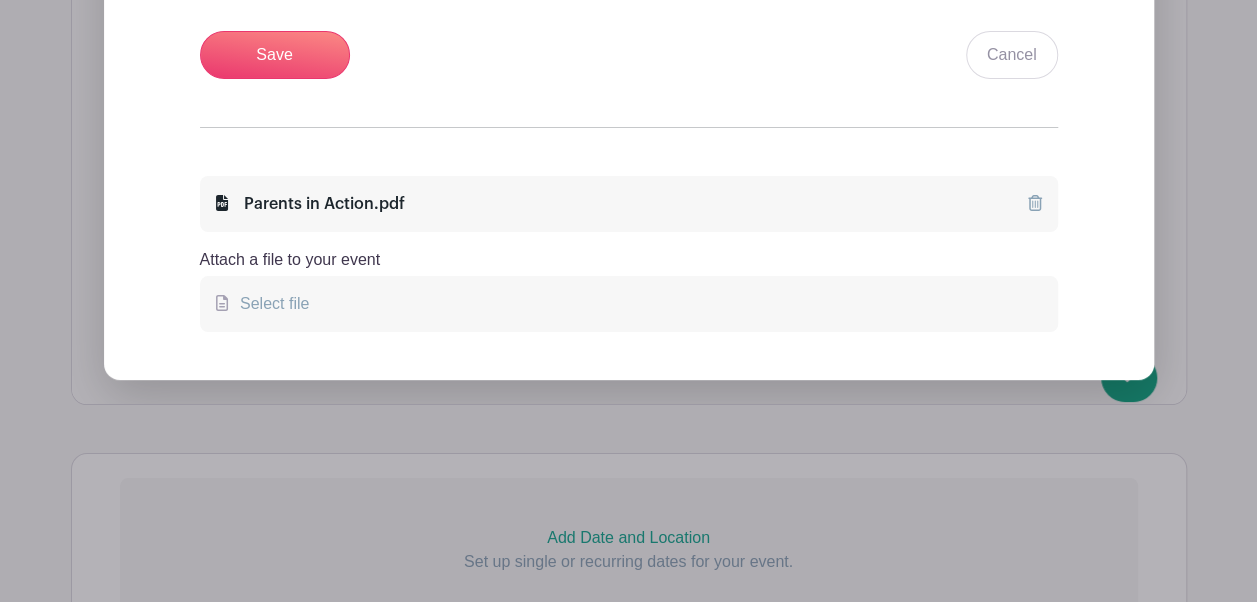 click at bounding box center (1035, 203) 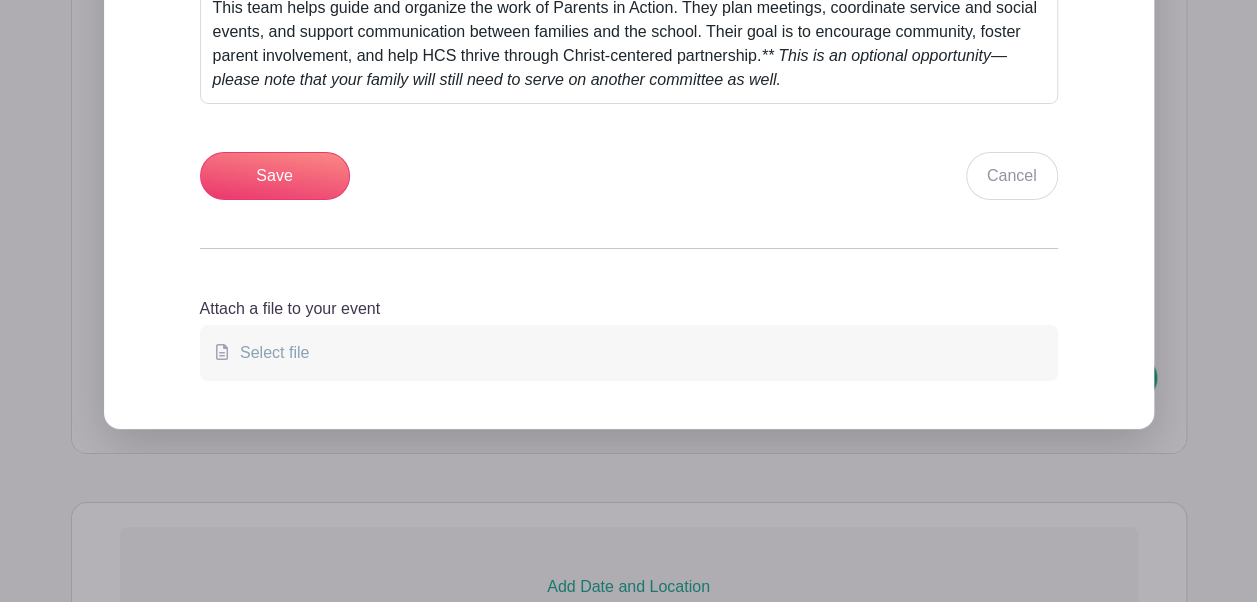 scroll, scrollTop: 3504, scrollLeft: 0, axis: vertical 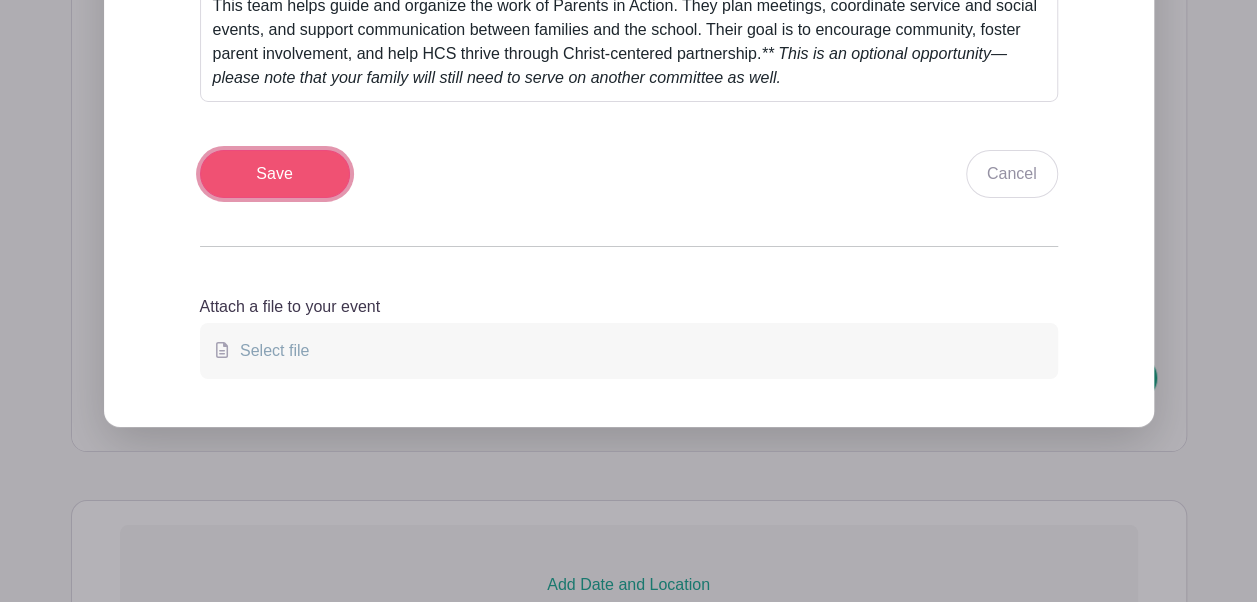 click on "Save" at bounding box center [275, 174] 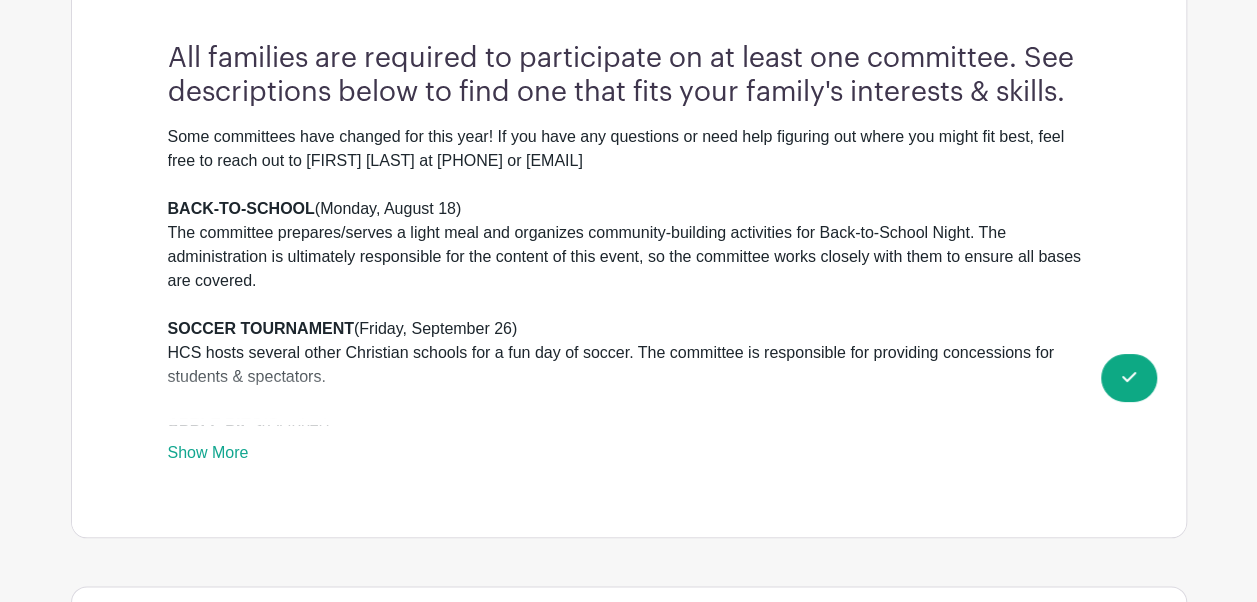 scroll, scrollTop: 886, scrollLeft: 0, axis: vertical 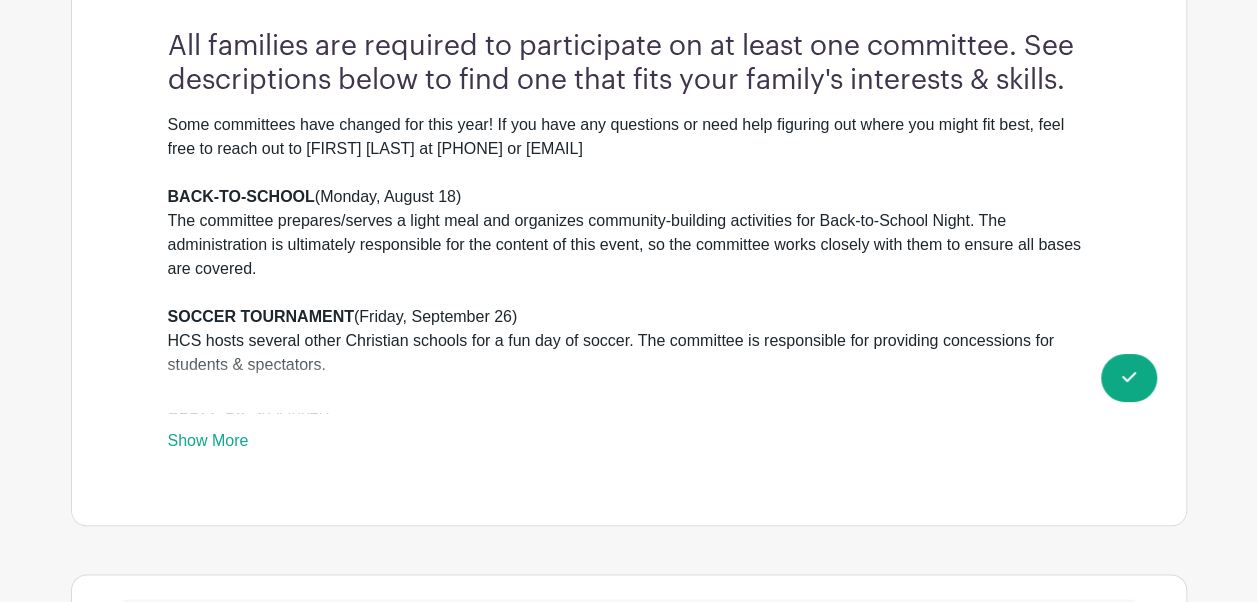 click on "Show More" at bounding box center [208, 444] 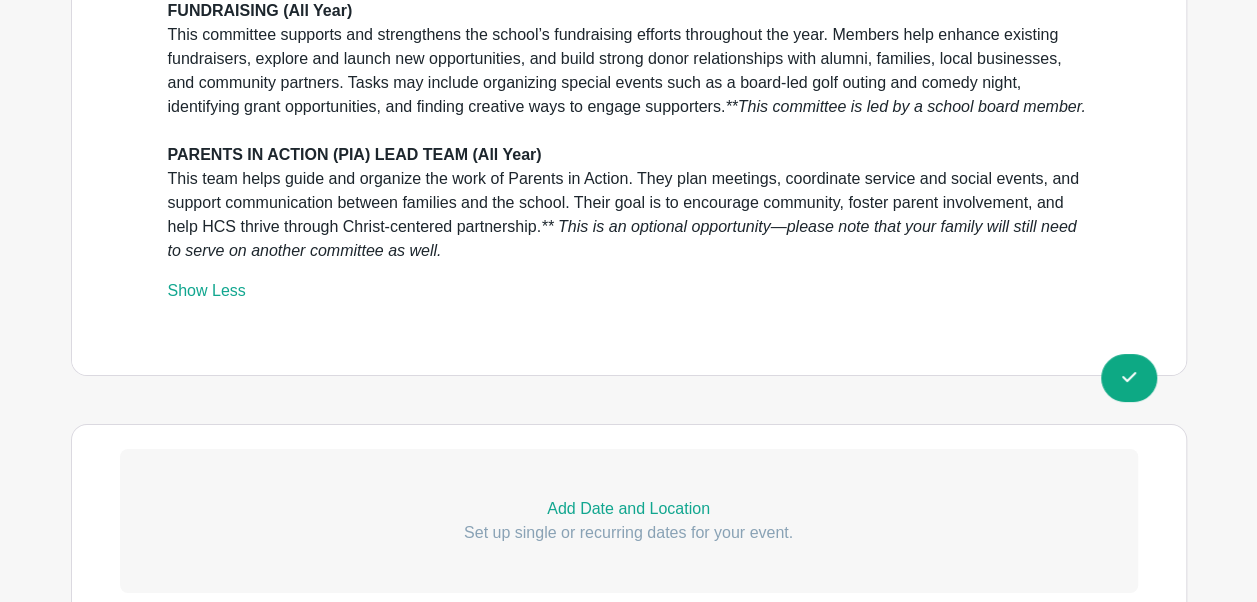 scroll, scrollTop: 3180, scrollLeft: 0, axis: vertical 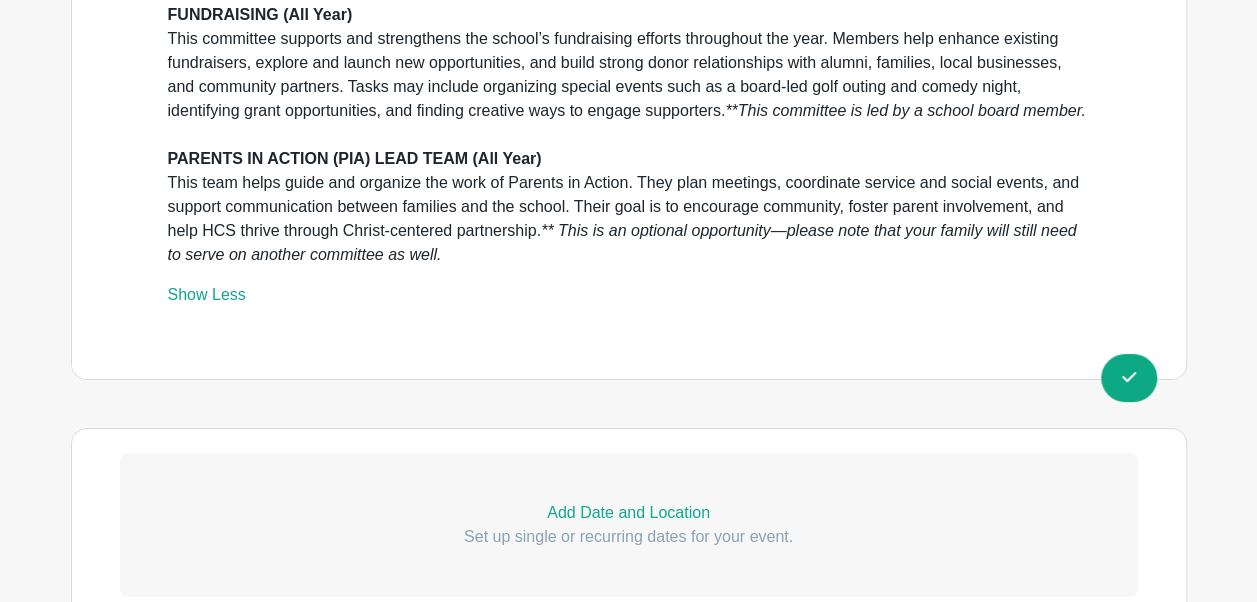 click on "PARENTS IN ACTION (PIA) LEAD TEAM (All Year)" at bounding box center [355, 158] 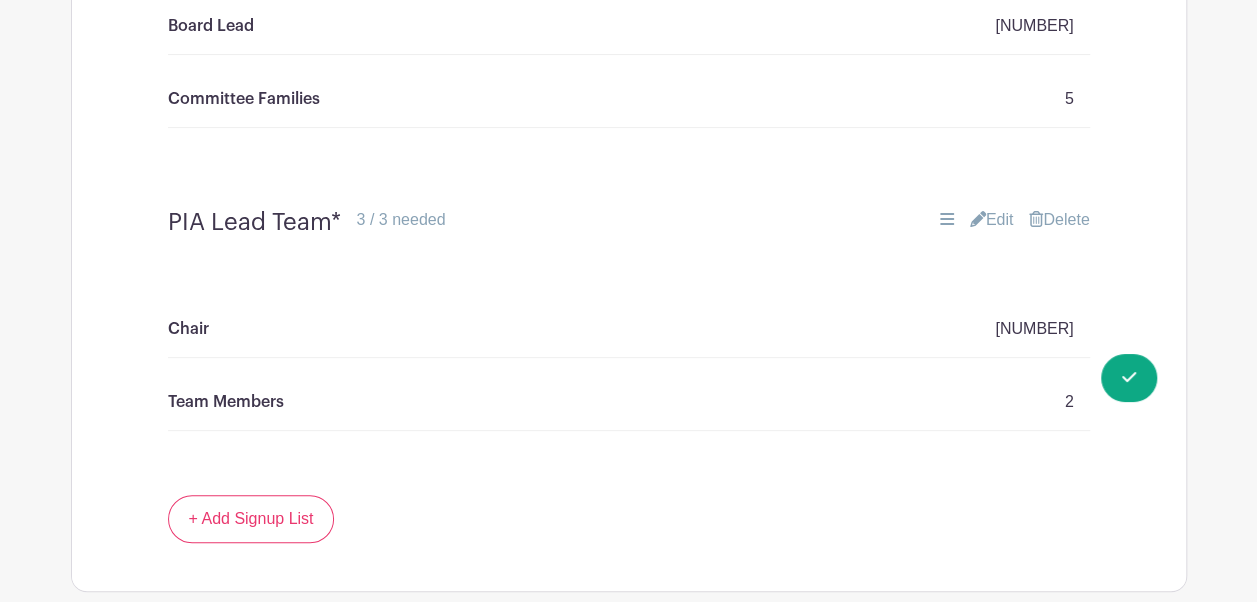 scroll, scrollTop: 7713, scrollLeft: 0, axis: vertical 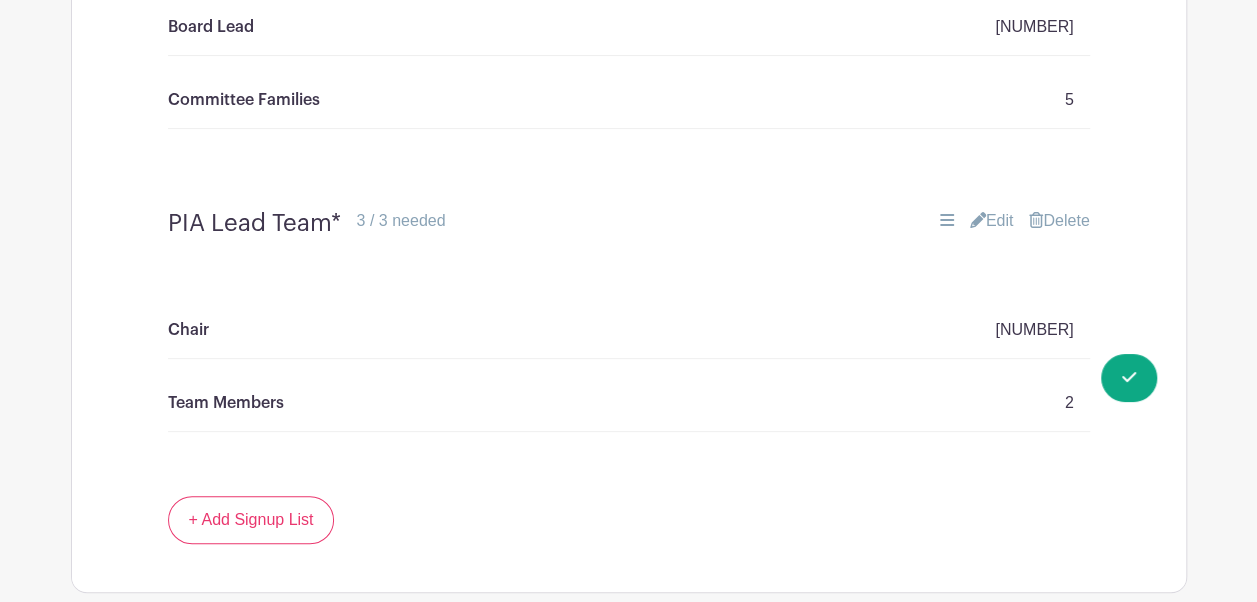 click on "Edit" at bounding box center [992, 221] 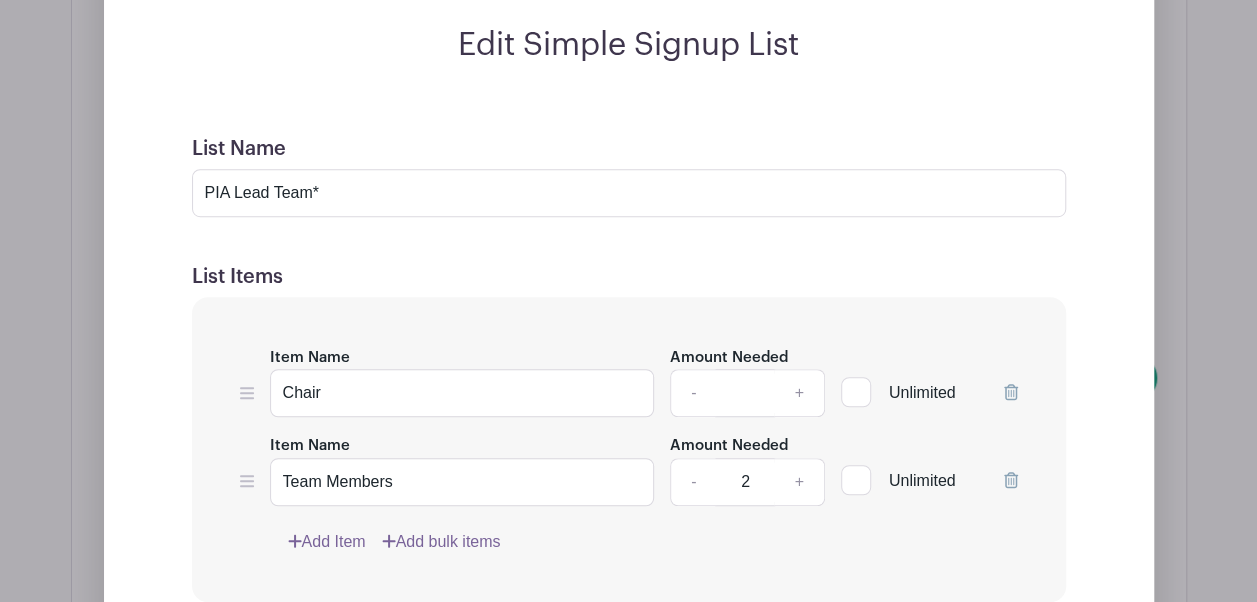 scroll, scrollTop: 8065, scrollLeft: 0, axis: vertical 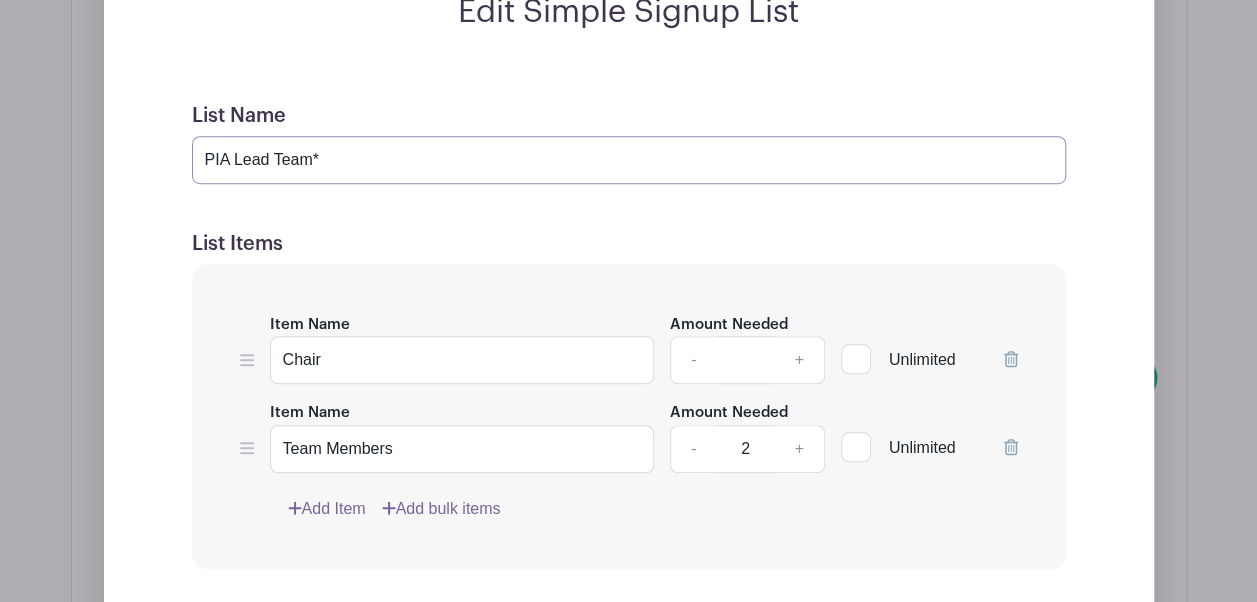 click on "PIA Lead Team*" at bounding box center [629, 160] 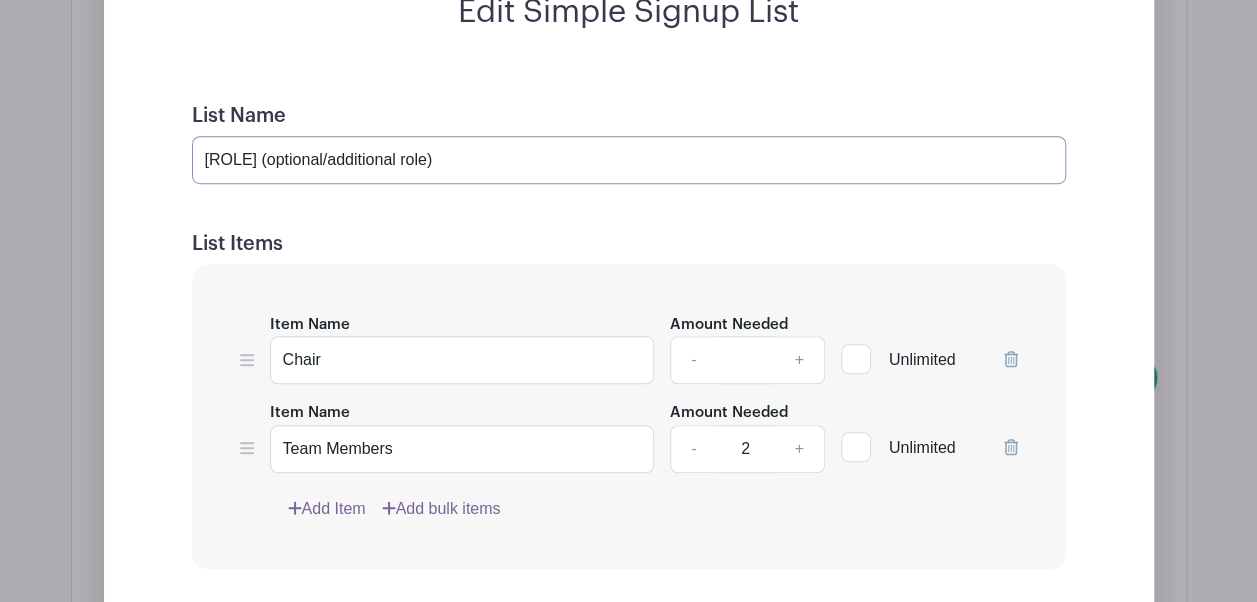 type on "[ROLE] (optional/additional role)" 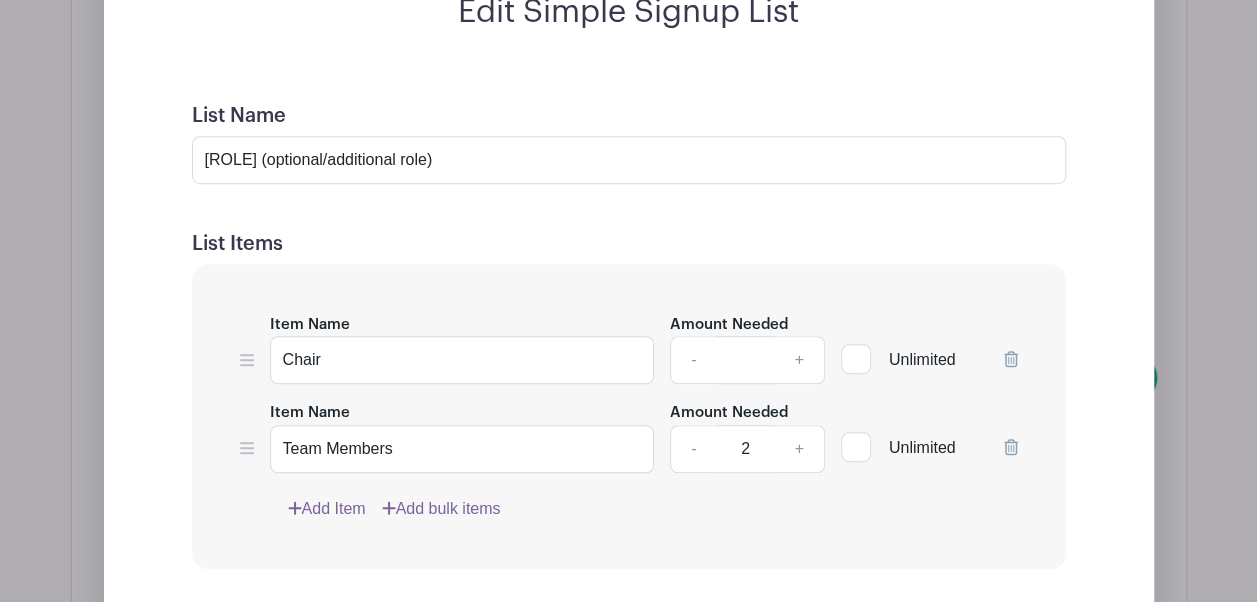 click on "List Items" at bounding box center [629, 244] 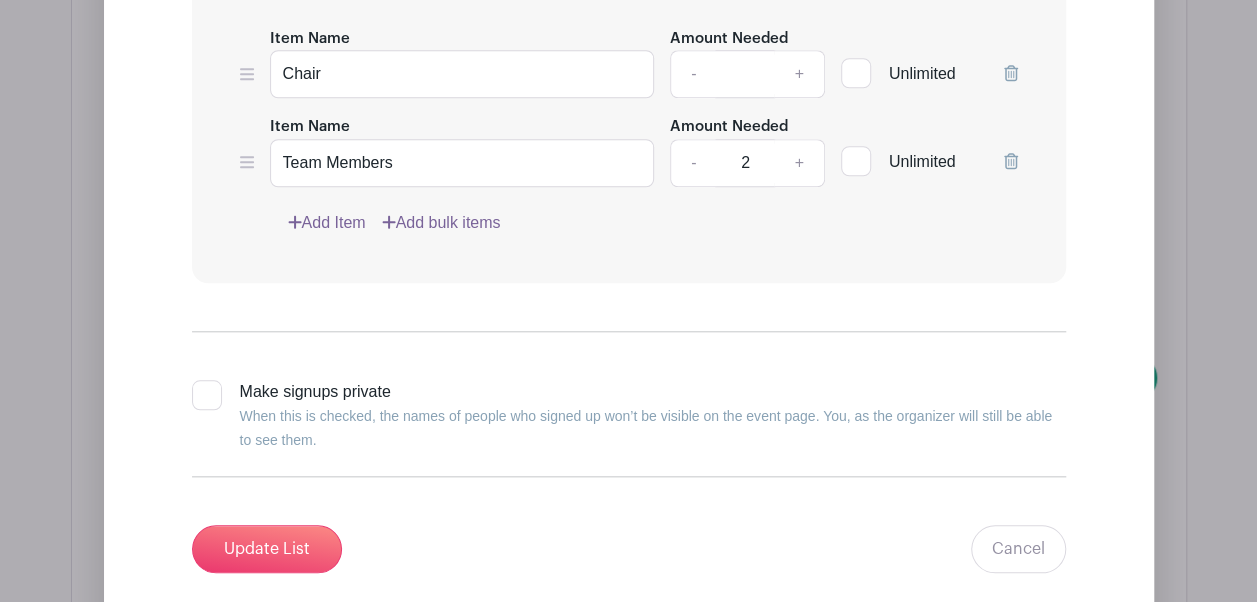 scroll, scrollTop: 8367, scrollLeft: 0, axis: vertical 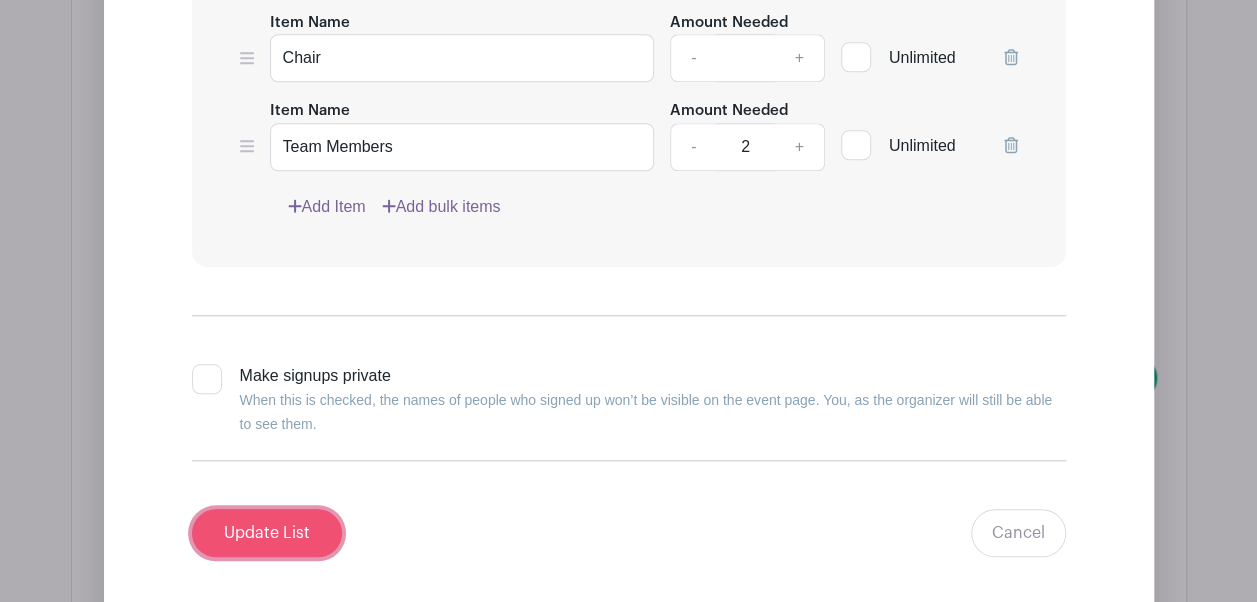 click on "Update List" at bounding box center (267, 533) 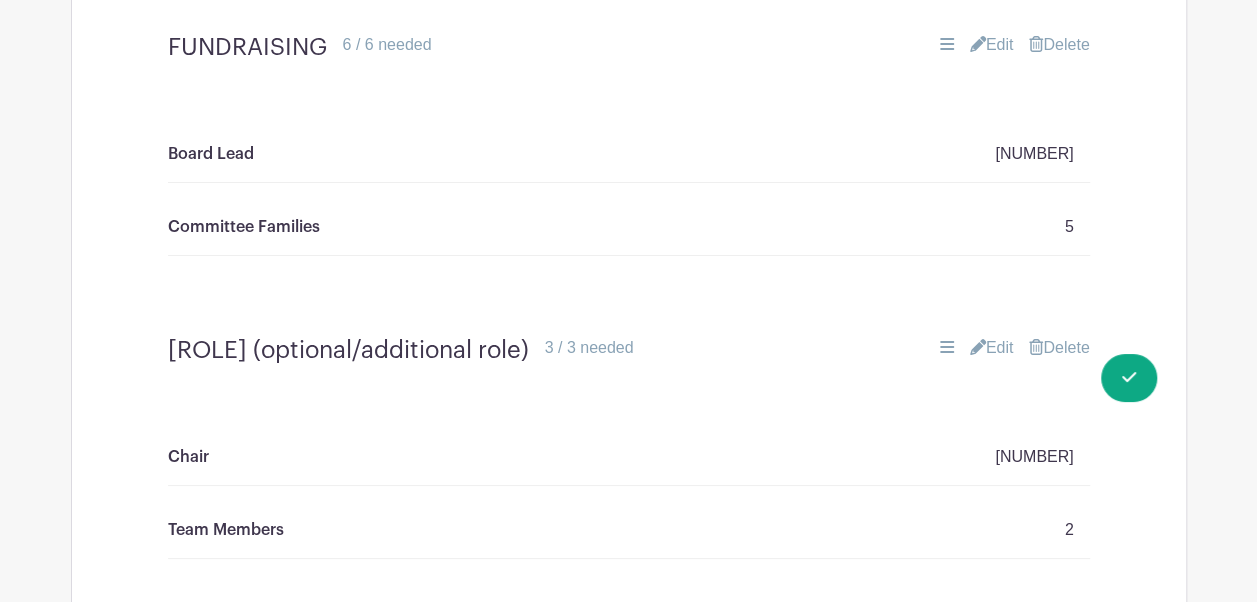 scroll, scrollTop: 7424, scrollLeft: 0, axis: vertical 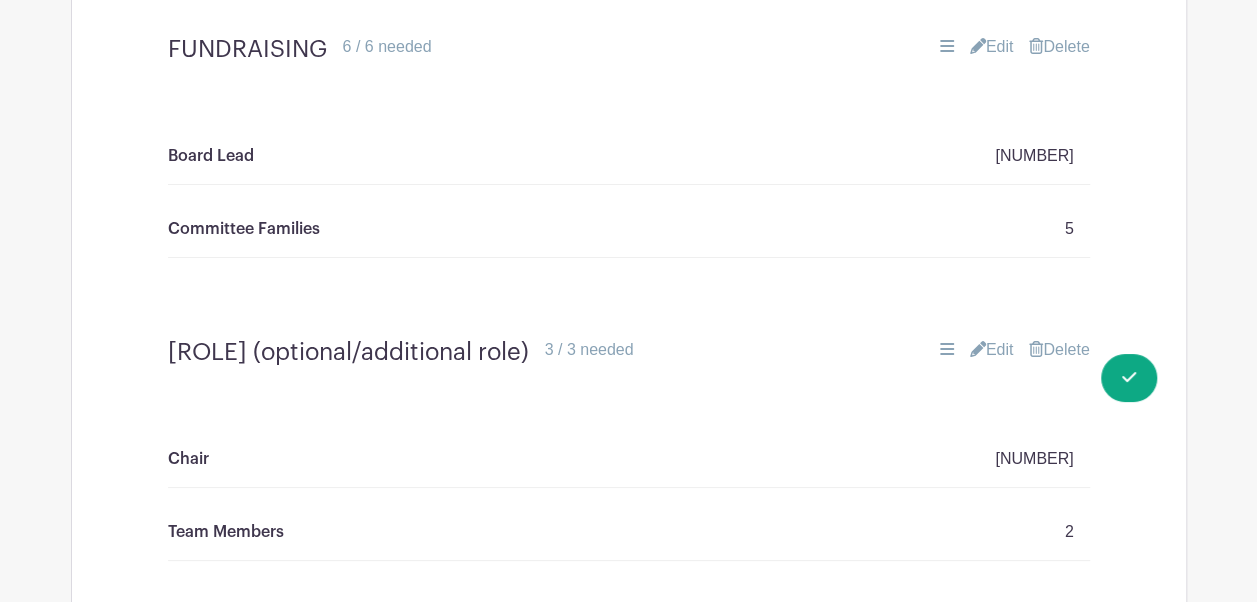 drag, startPoint x: 604, startPoint y: 346, endPoint x: 338, endPoint y: 322, distance: 267.0805 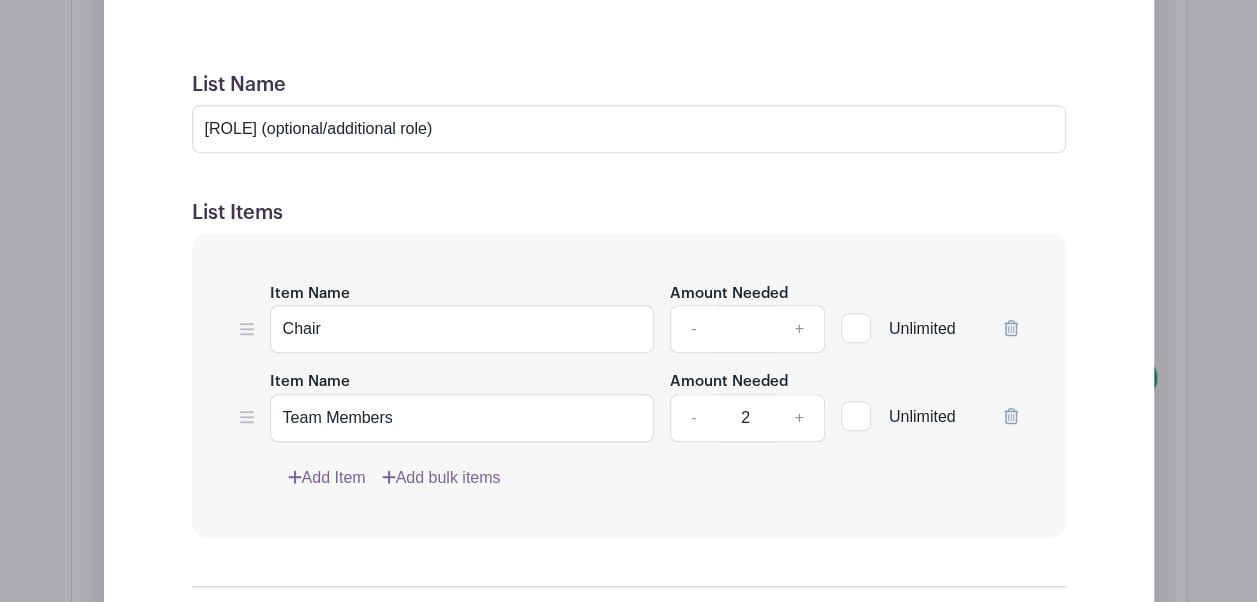 scroll, scrollTop: 7934, scrollLeft: 0, axis: vertical 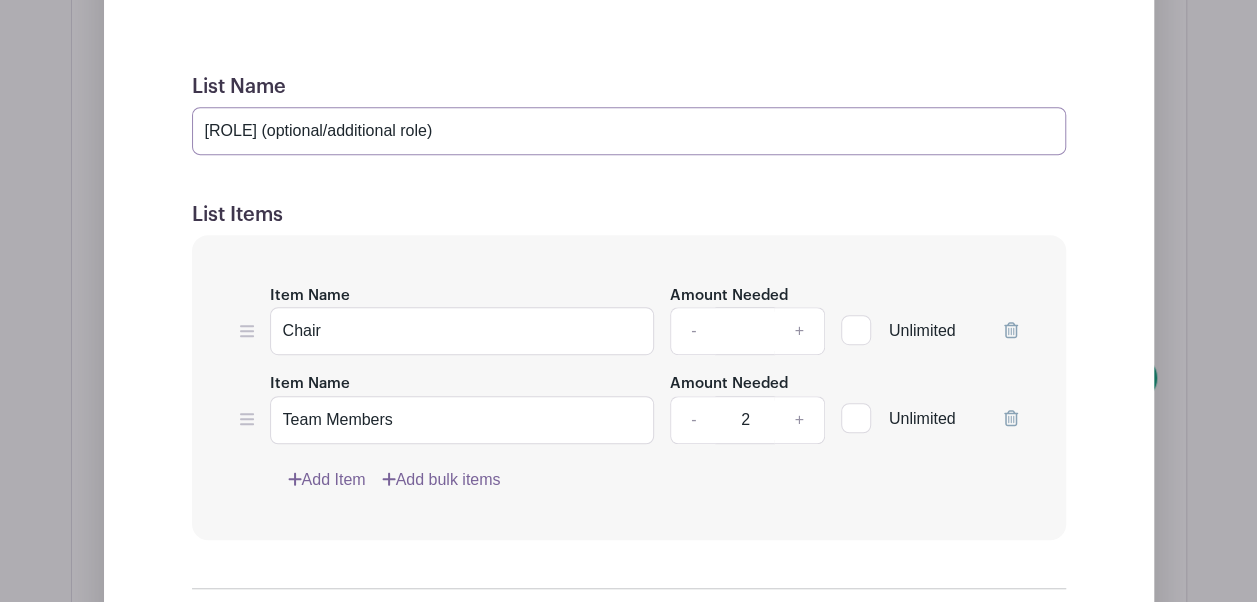 drag, startPoint x: 451, startPoint y: 120, endPoint x: 326, endPoint y: 112, distance: 125.25574 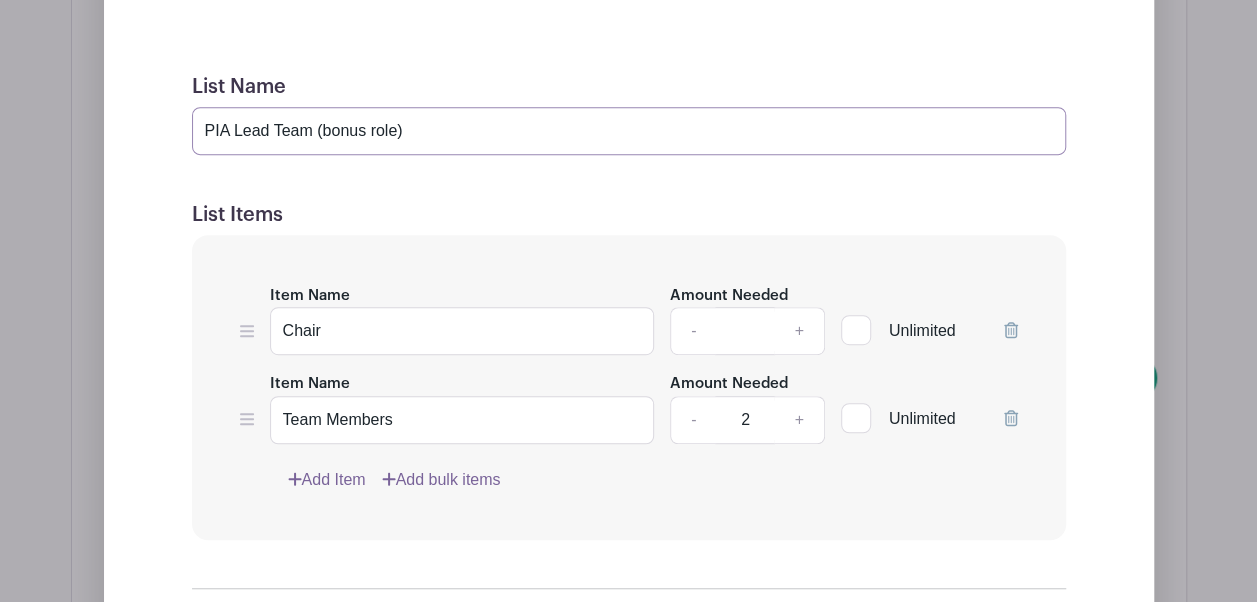 type on "PIA Lead Team (bonus role)" 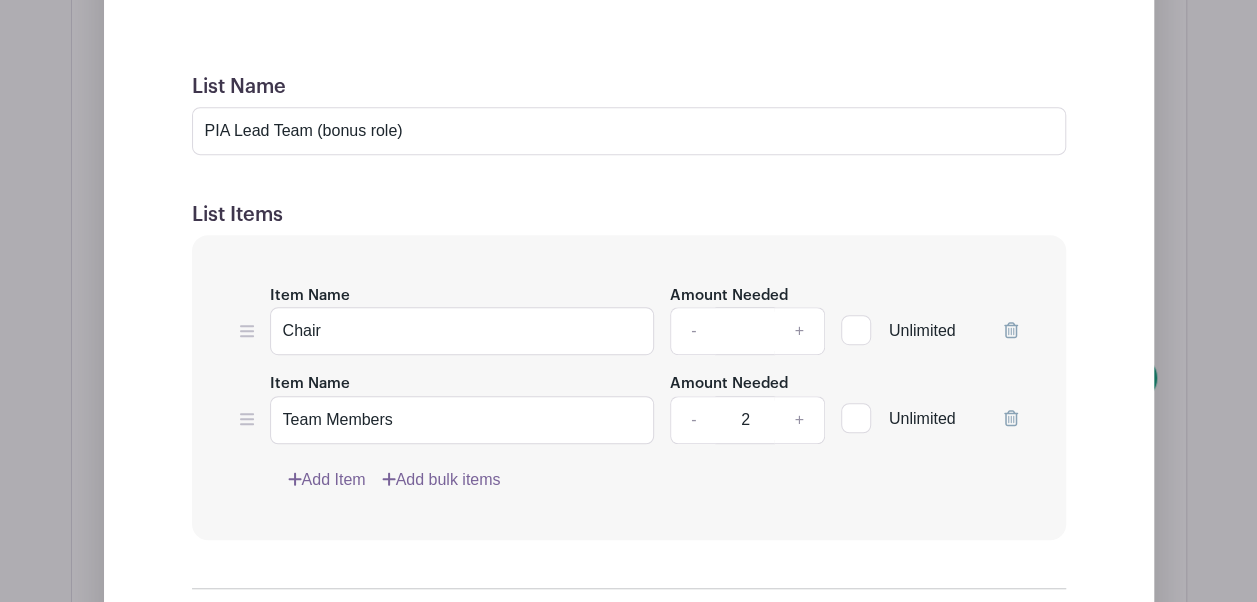 click on "Item Name
Chair
Amount Needed
-
1
+
Unlimited
Item Name
Team Members
Amount Needed
-
2
+
Unlimited
Add Item" at bounding box center [629, 387] 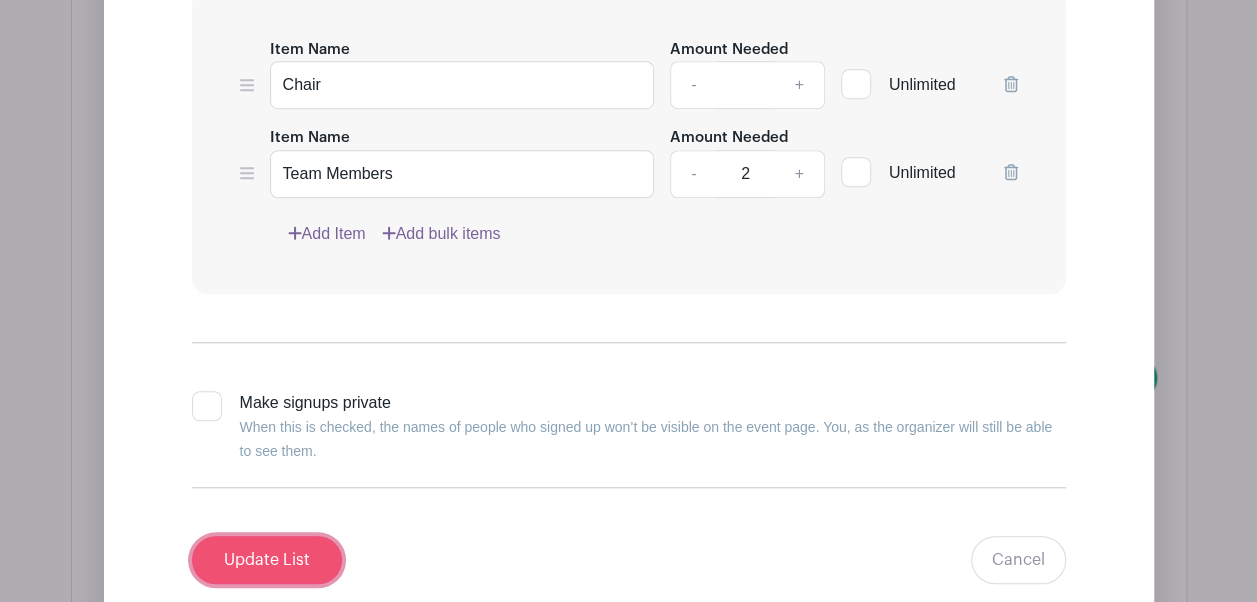 click on "Update List" at bounding box center [267, 560] 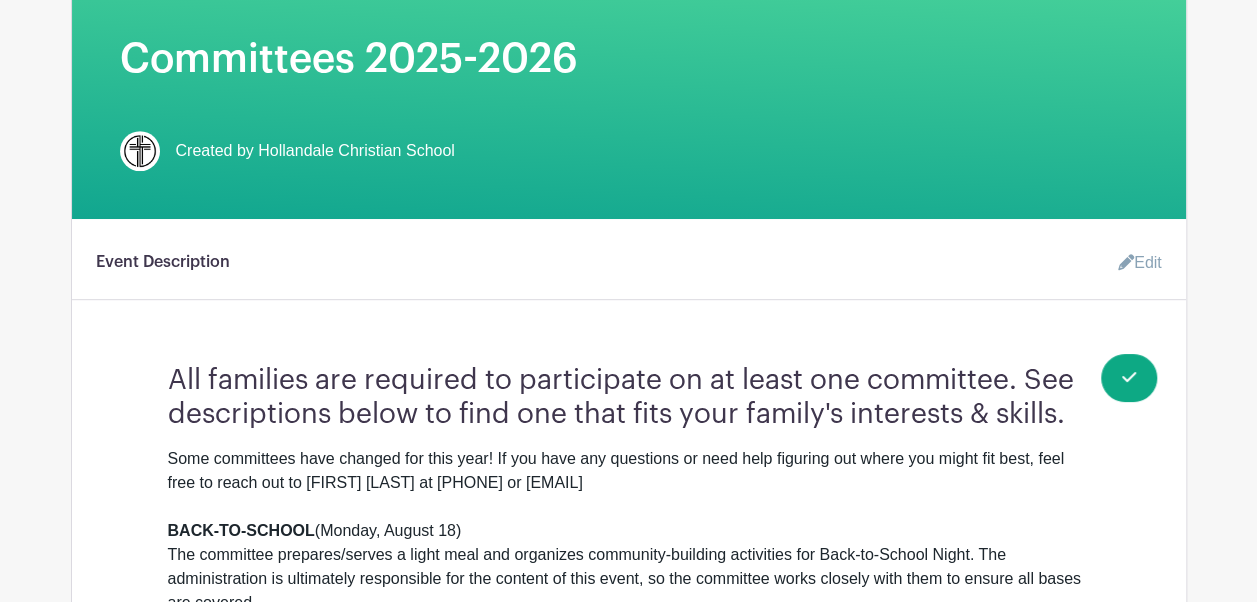 scroll, scrollTop: 397, scrollLeft: 0, axis: vertical 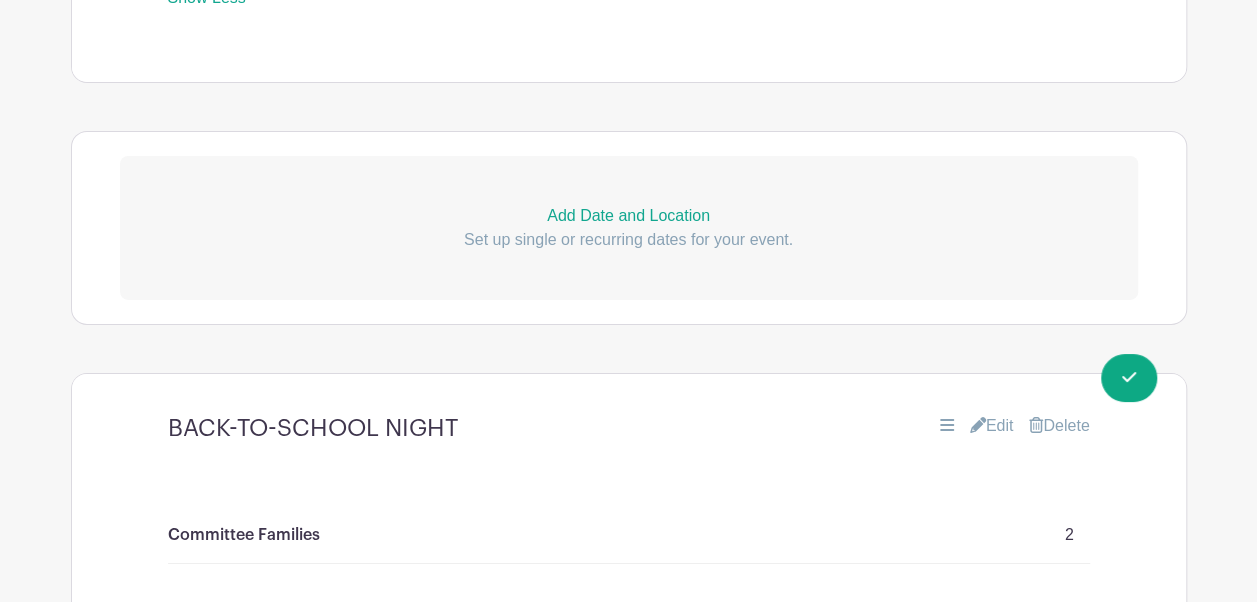 click on "Set up single or recurring dates for your event." at bounding box center [629, 240] 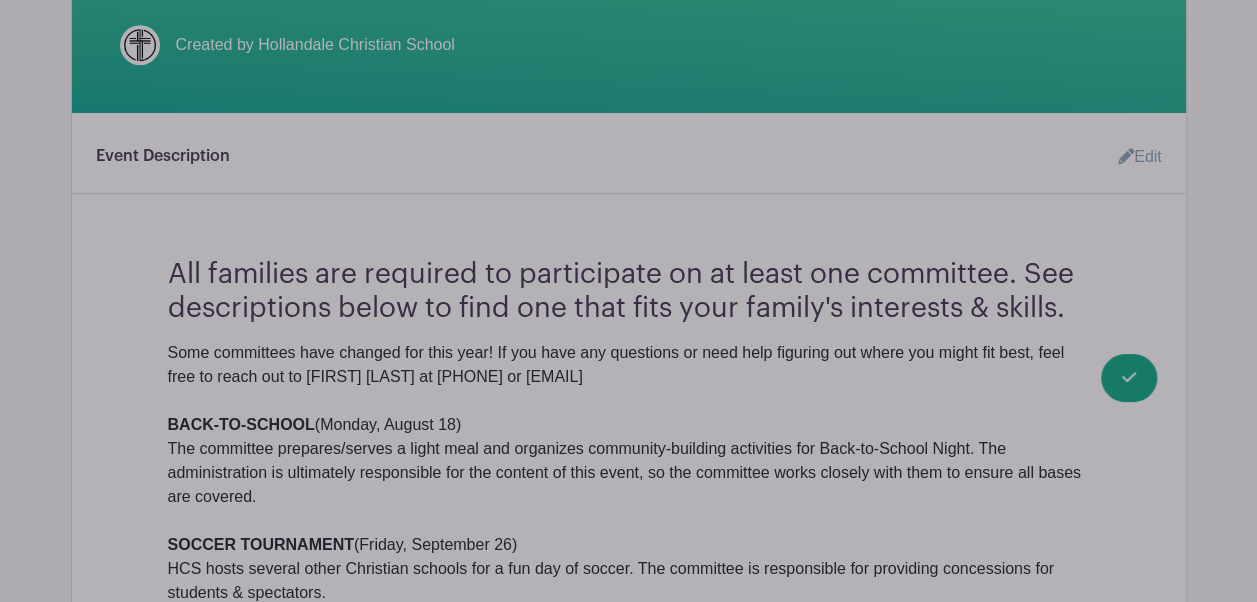 scroll, scrollTop: 500, scrollLeft: 0, axis: vertical 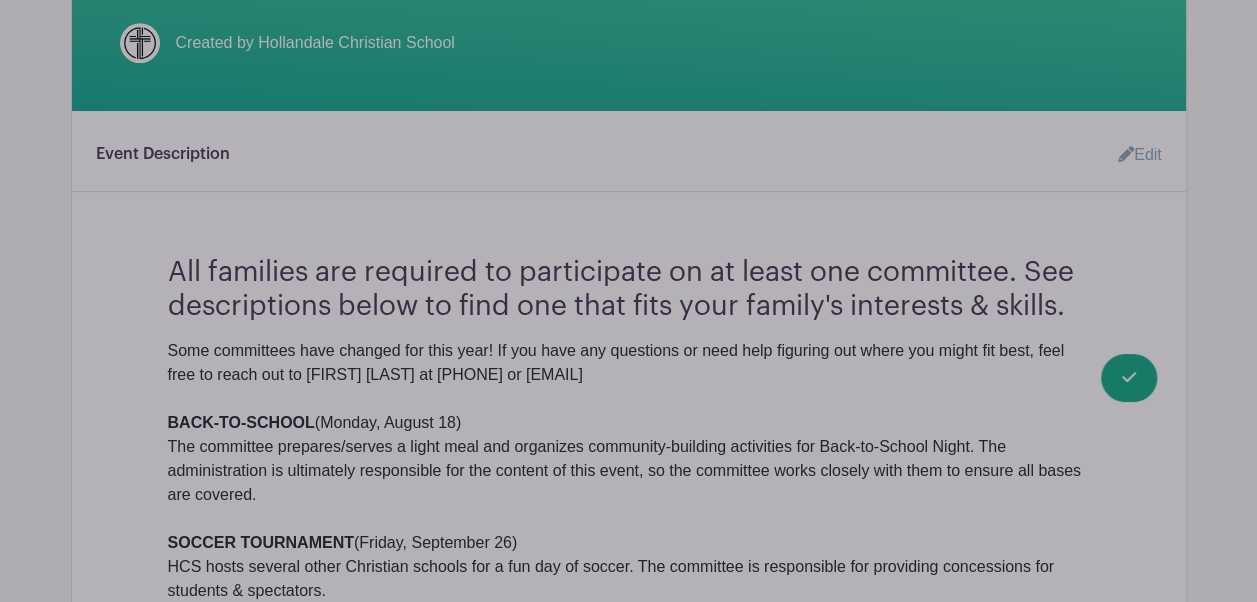 click on "Dates and Locations
Event Date
Start Date
Jul [DAY] [YEAR]
Repeats
Does not repeat
Daily
Weekly
Monthly on day 4
Monthly on the first Friday
Other...
End date
Repeats every
1
Day
Week
Monthly on day 4
Select Repeating Days
Sun
Mon
Tue
Wed
Thu
Fri
Sat
Time
Start Time
12:33 PM
End Time
Timezone" at bounding box center (629, 3526) 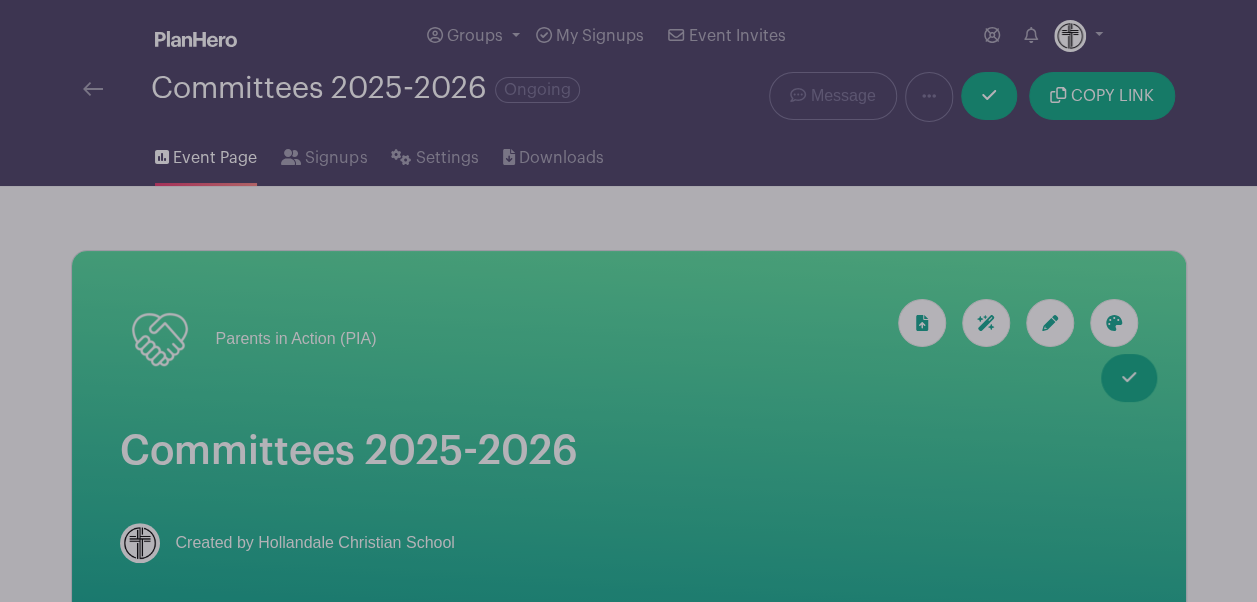 click on "Dates and Locations
Event Date
Start Date
Jul [DAY] [YEAR]
Repeats
Does not repeat
Daily
Weekly
Monthly on day 4
Monthly on the first Friday
Other...
End date
Repeats every
1
Day
Week
Monthly on day 4
Select Repeating Days
Sun
Mon
Tue
Wed
Thu
Fri
Sat
Time
Start Time
12:33 PM
End Time
Timezone" at bounding box center [629, 4026] 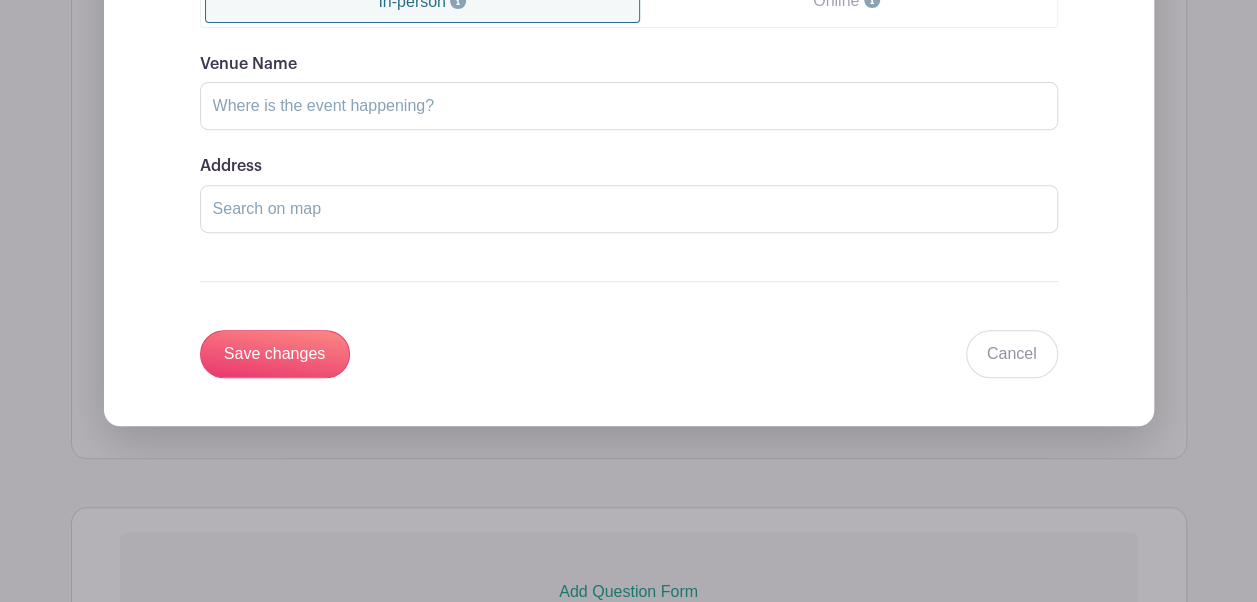 scroll, scrollTop: 4147, scrollLeft: 0, axis: vertical 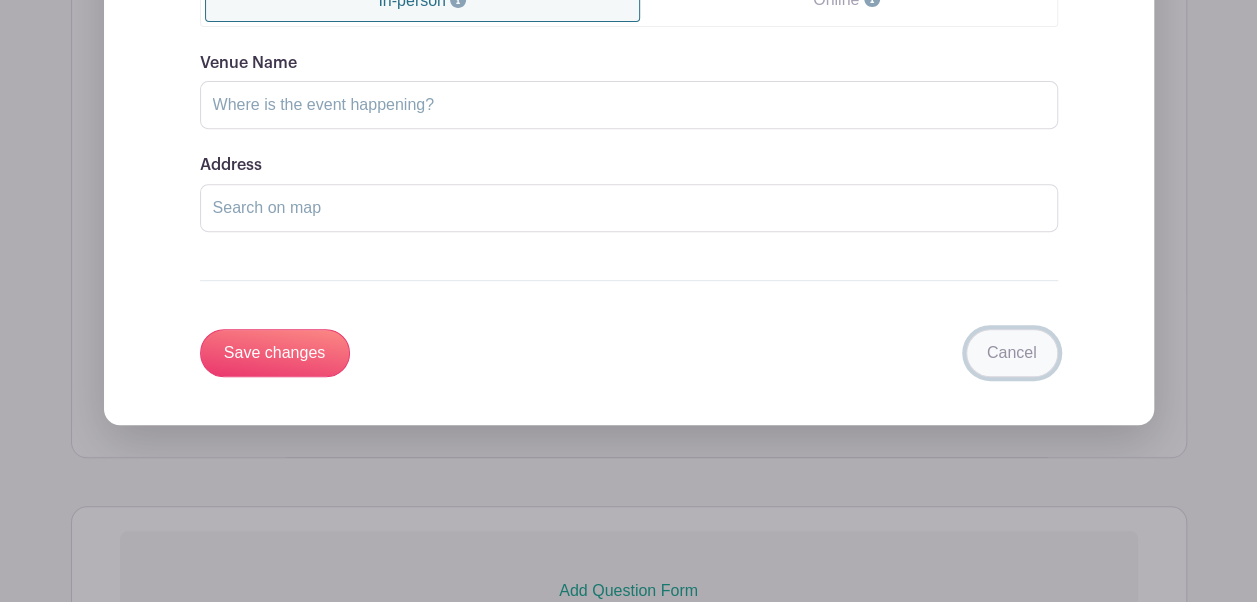 click on "Cancel" at bounding box center (1012, 353) 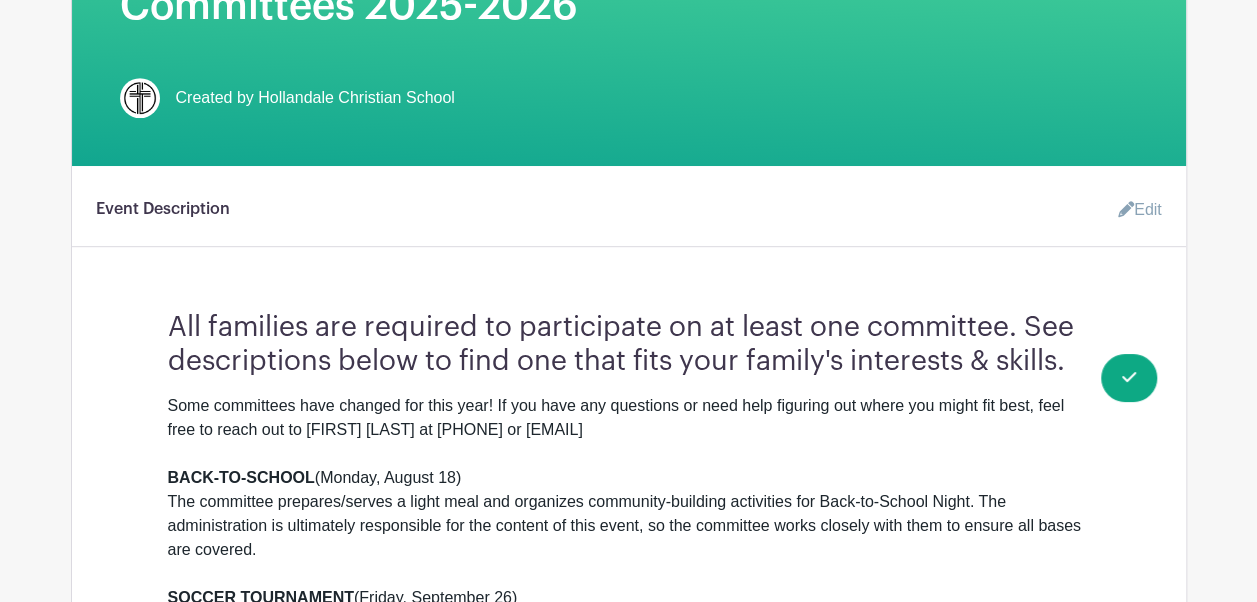 scroll, scrollTop: 441, scrollLeft: 0, axis: vertical 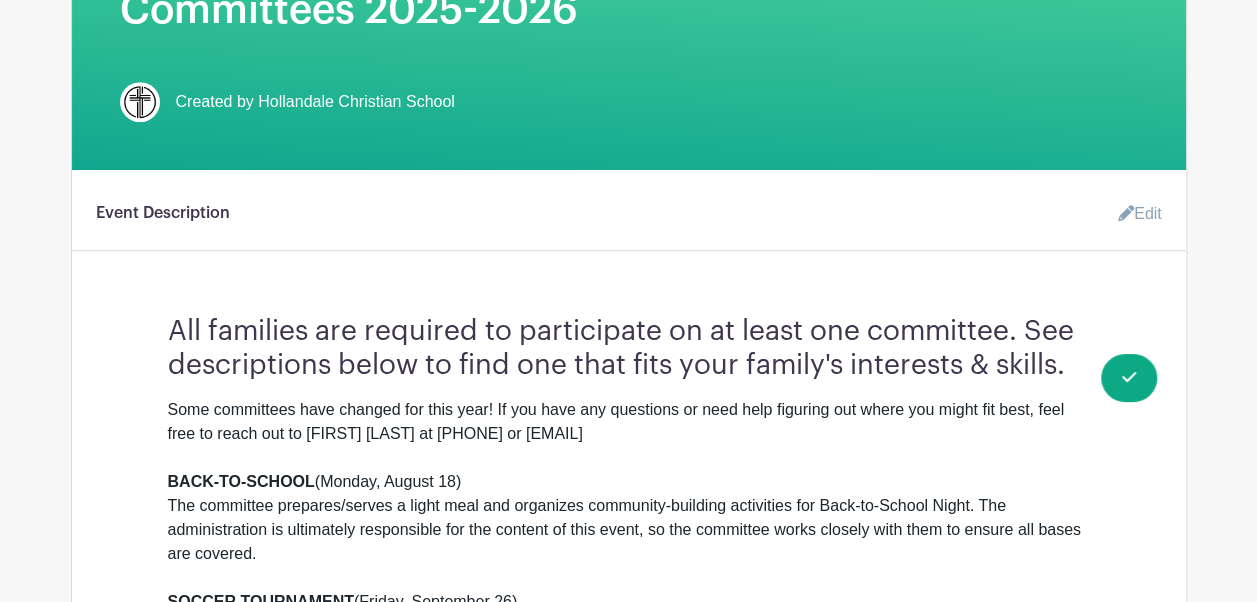 click on "Edit" at bounding box center (1132, 214) 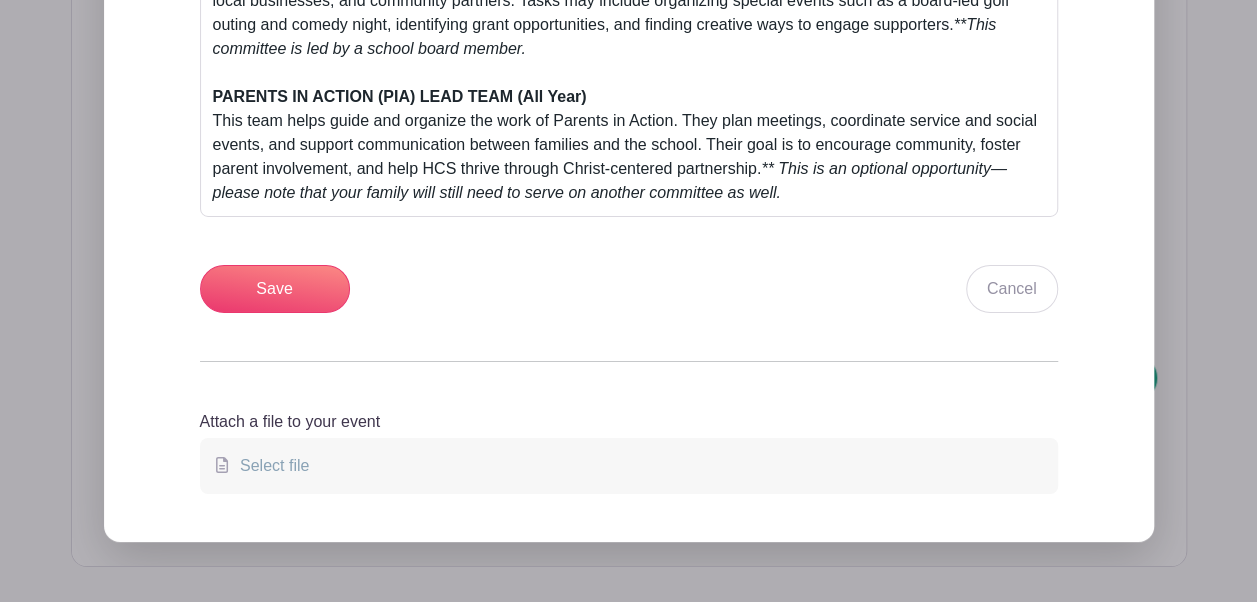scroll, scrollTop: 3424, scrollLeft: 0, axis: vertical 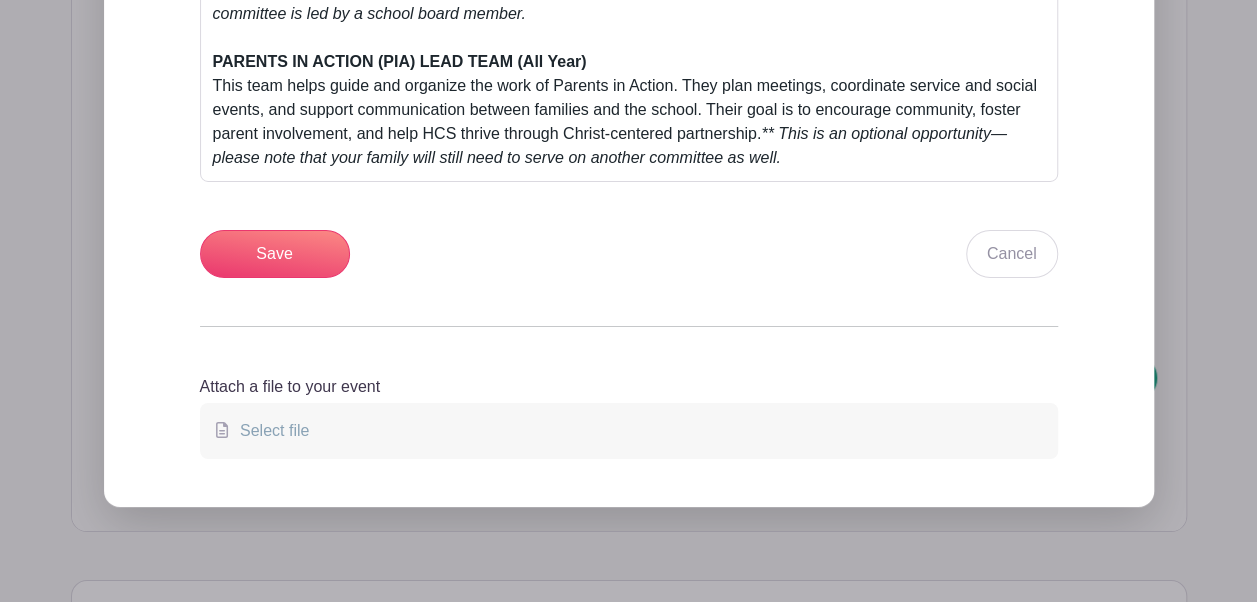click on "Select file" at bounding box center [270, 430] 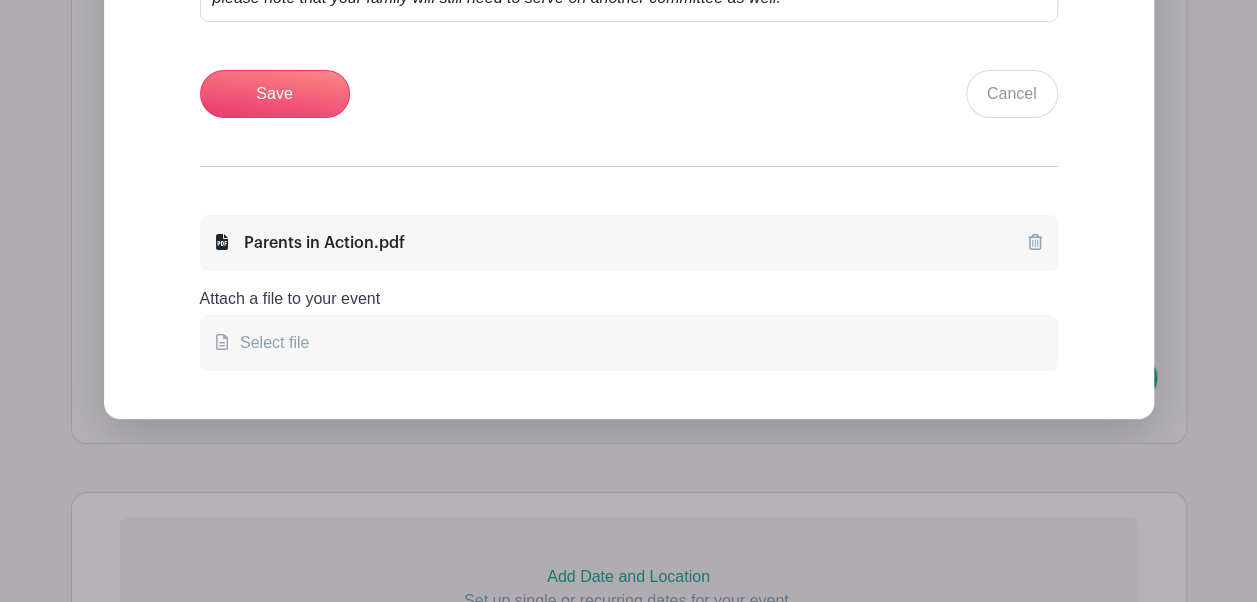 scroll, scrollTop: 3424, scrollLeft: 0, axis: vertical 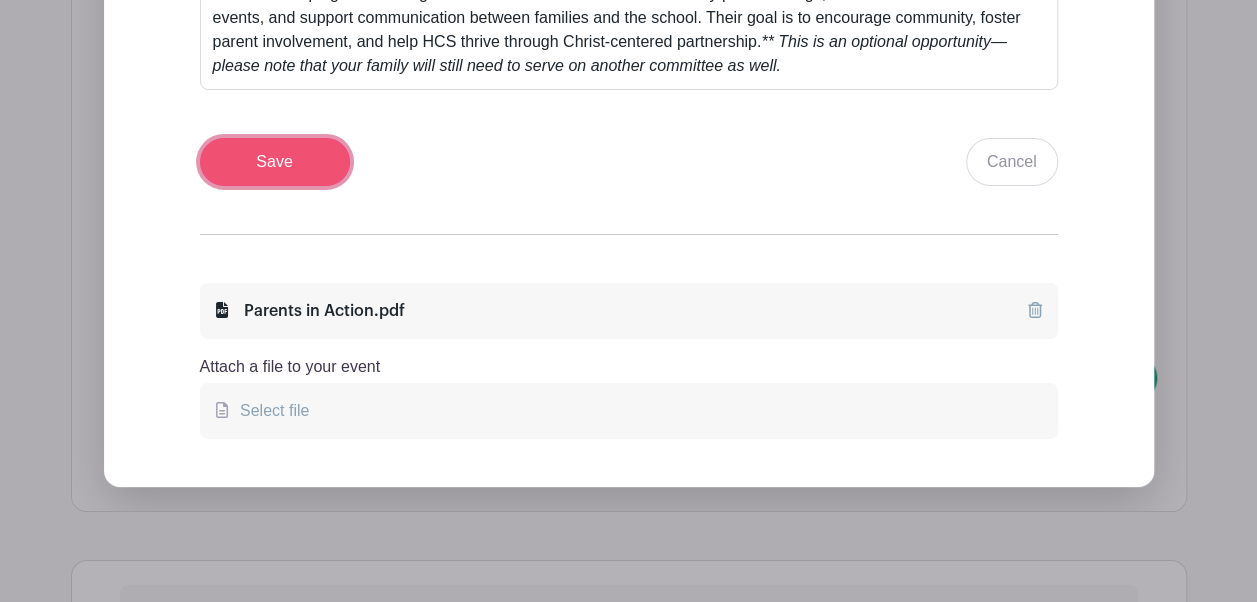 click on "Save" at bounding box center [275, 162] 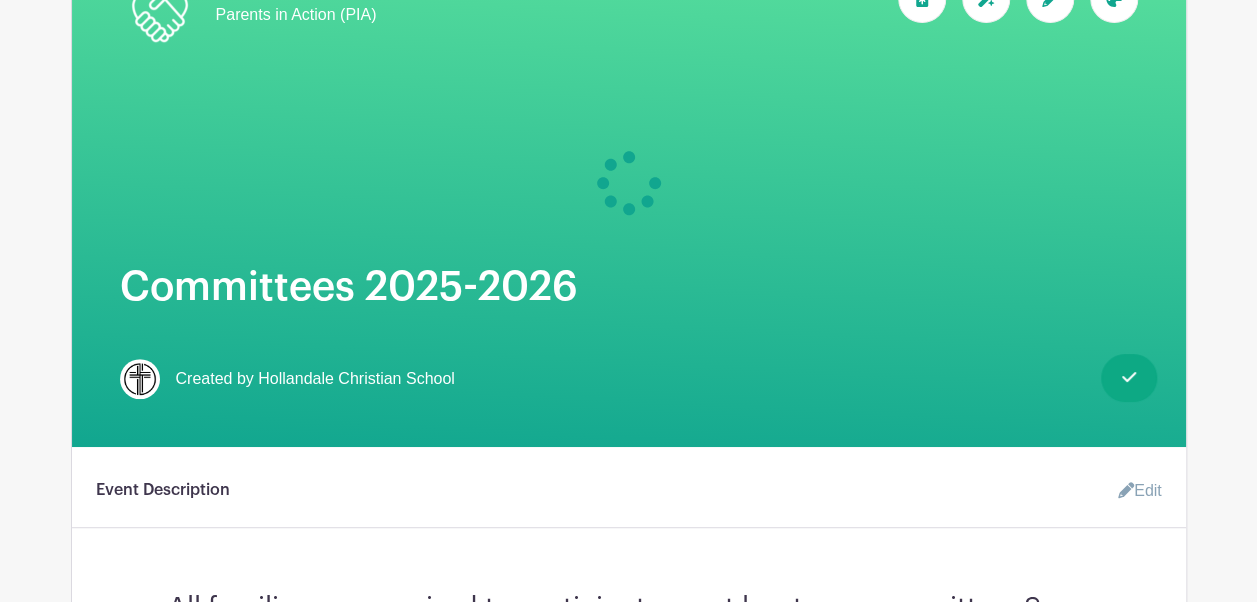 scroll, scrollTop: 0, scrollLeft: 0, axis: both 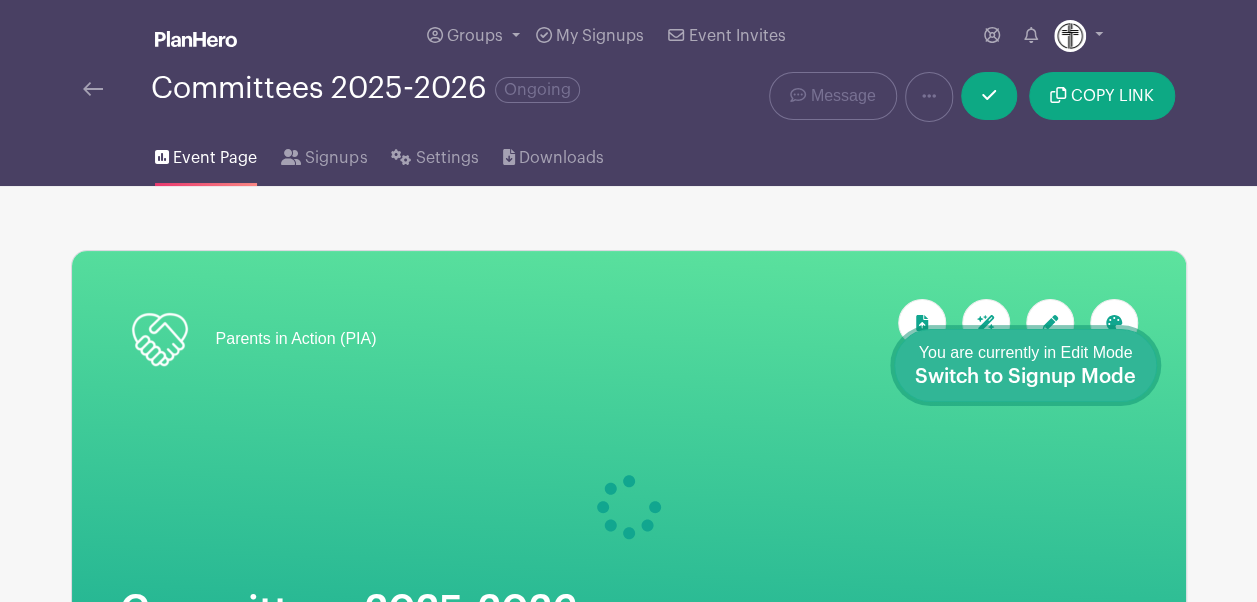 click on "Switch to Signup Mode" at bounding box center (1025, 377) 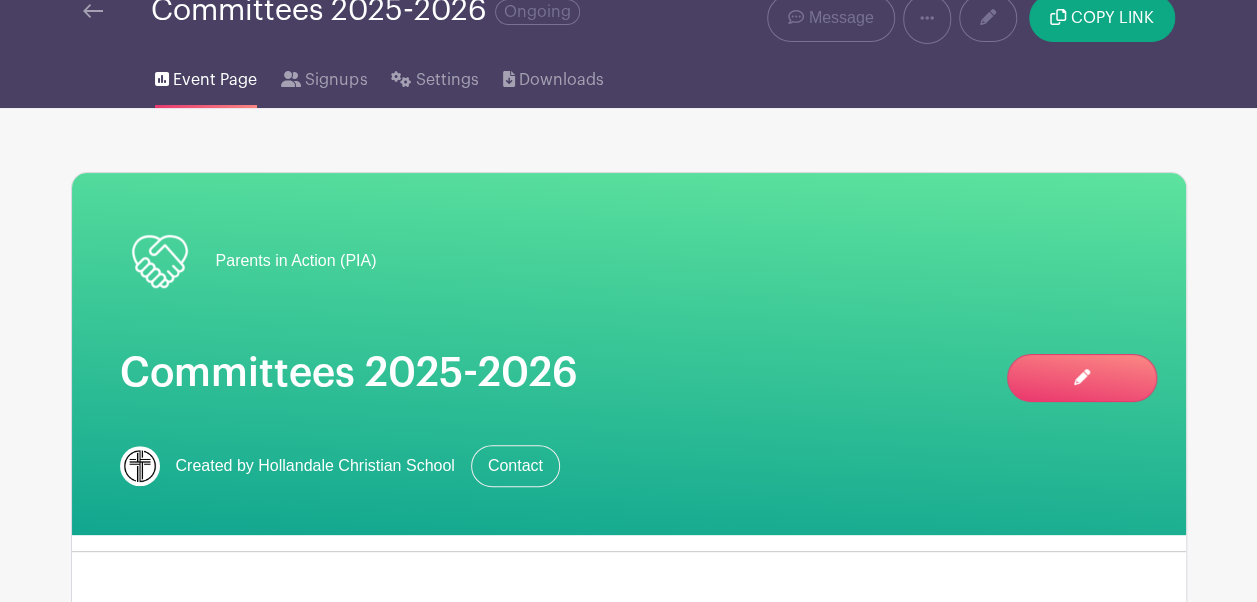 scroll, scrollTop: 70, scrollLeft: 0, axis: vertical 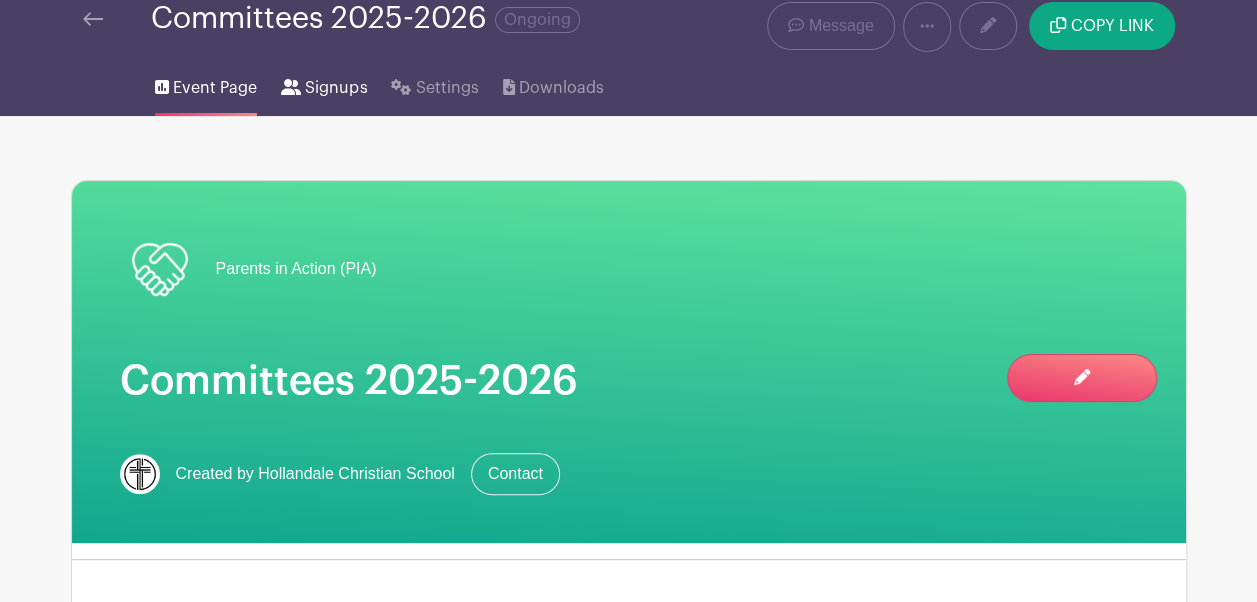 click on "Signups" at bounding box center (336, 88) 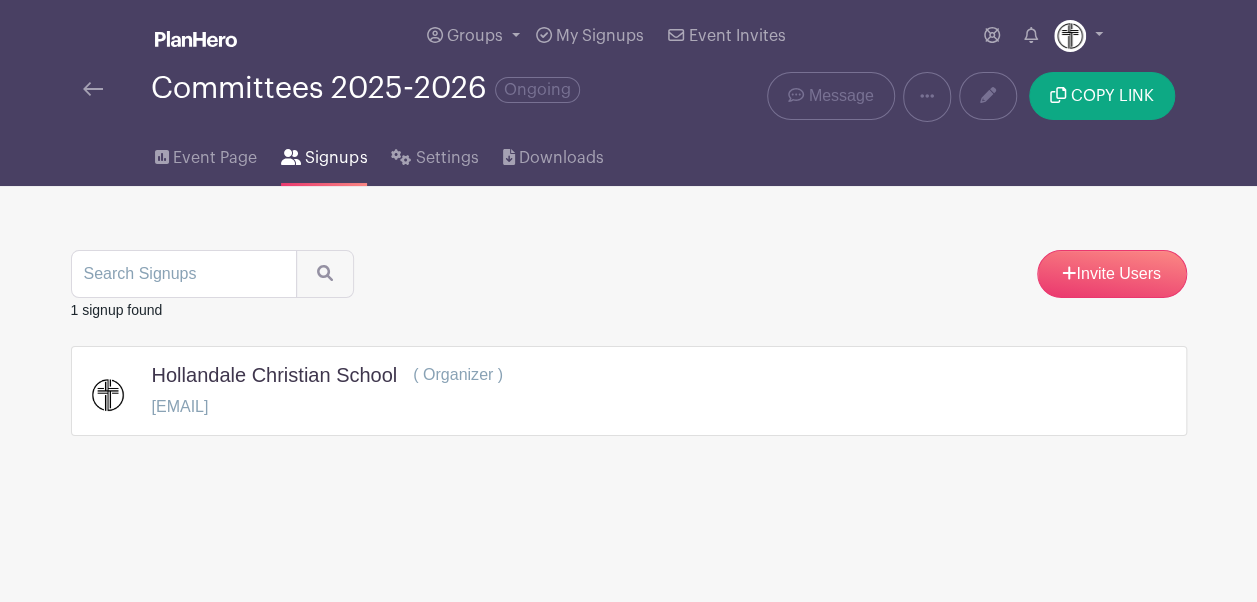 scroll, scrollTop: 0, scrollLeft: 0, axis: both 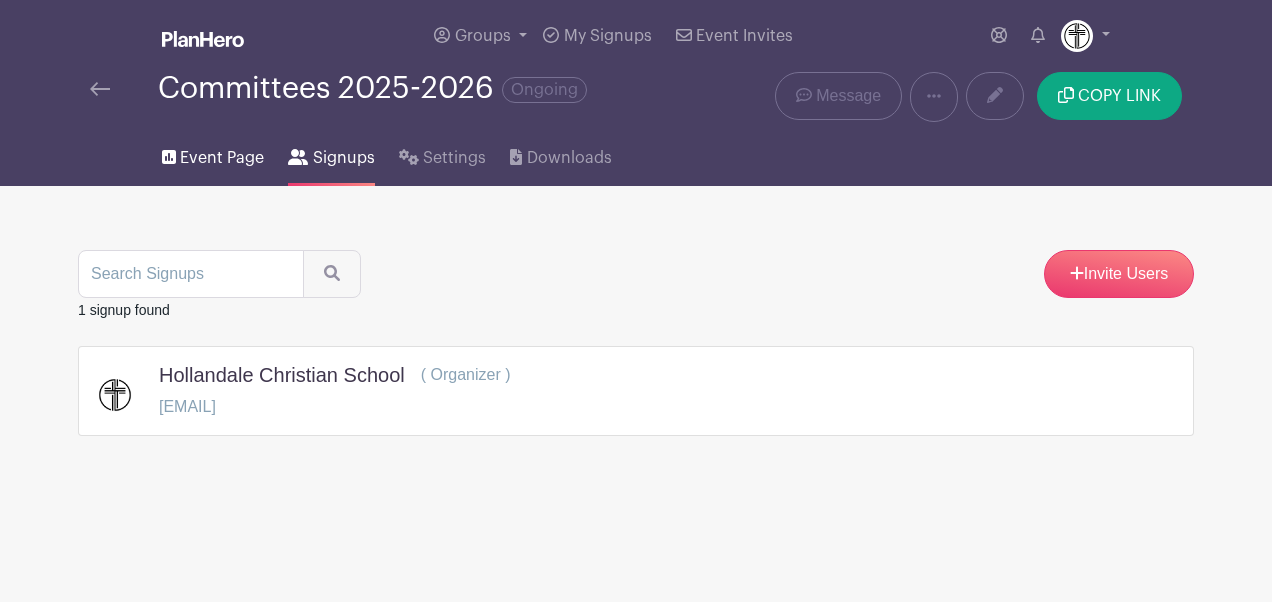 click on "Event Page" at bounding box center [222, 158] 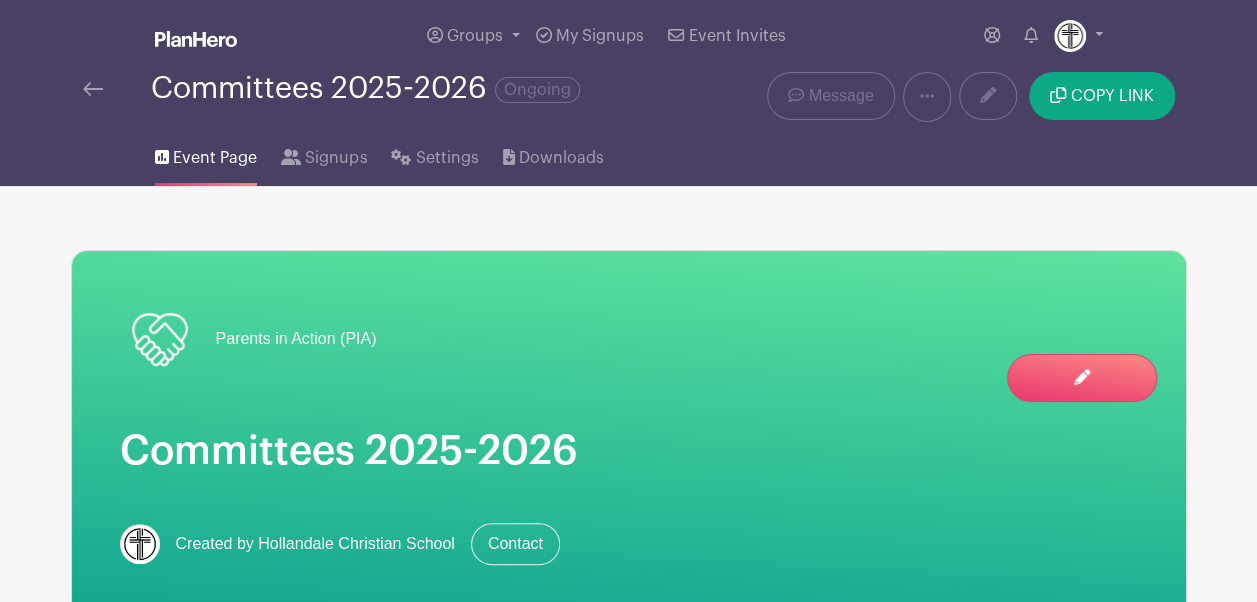 click at bounding box center [93, 89] 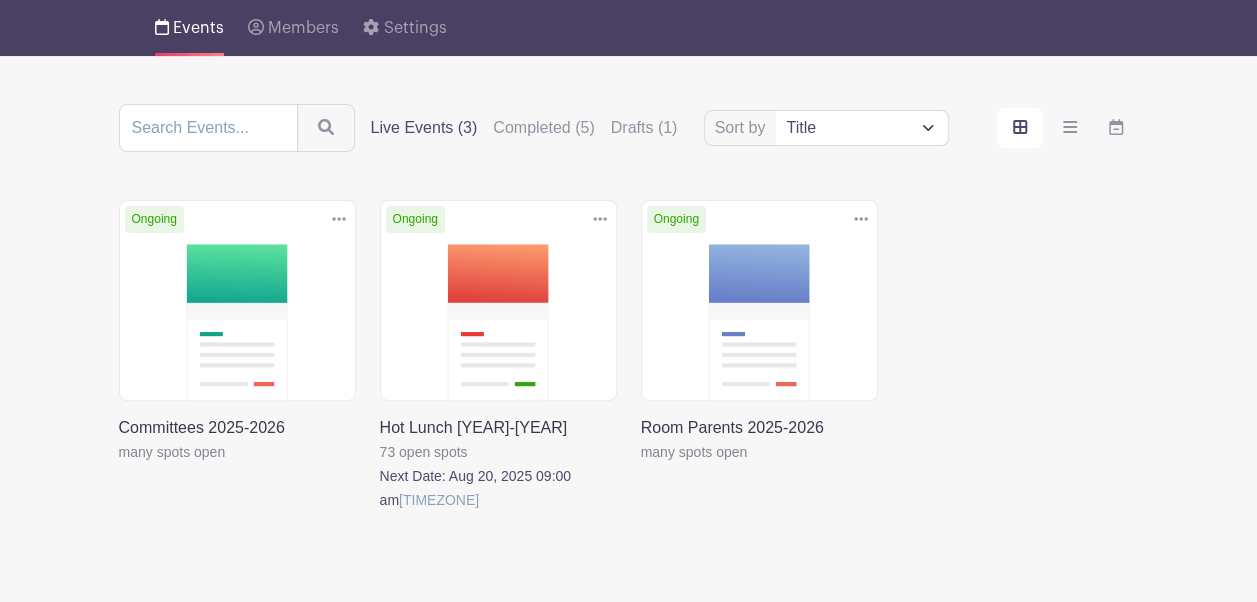 scroll, scrollTop: 149, scrollLeft: 0, axis: vertical 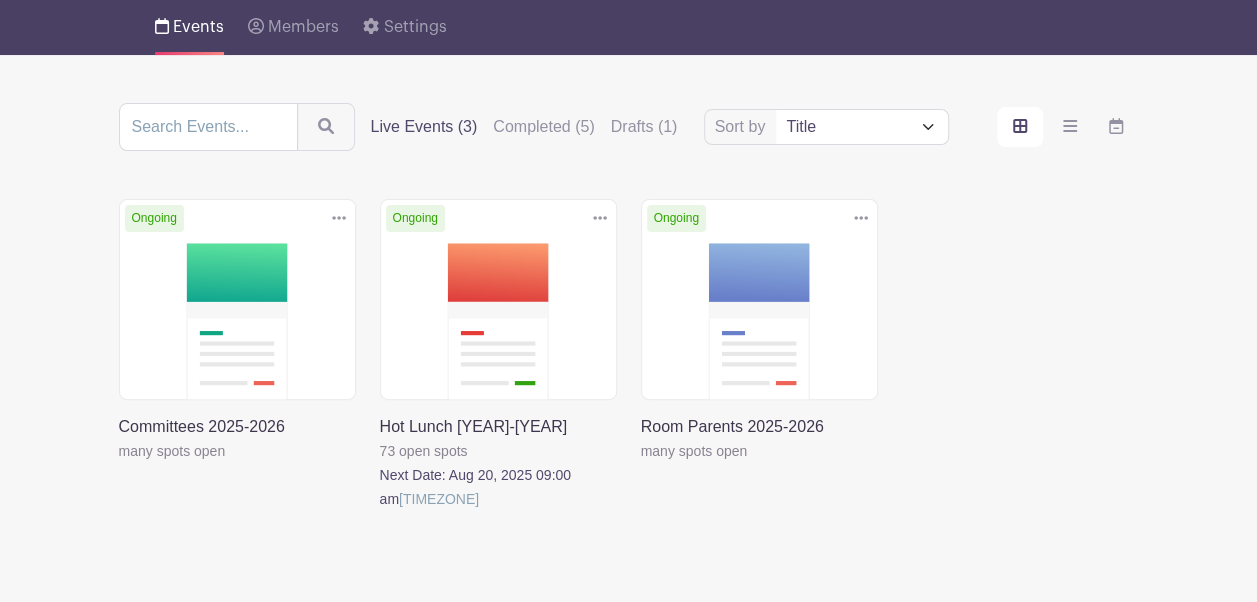 click at bounding box center [380, 511] 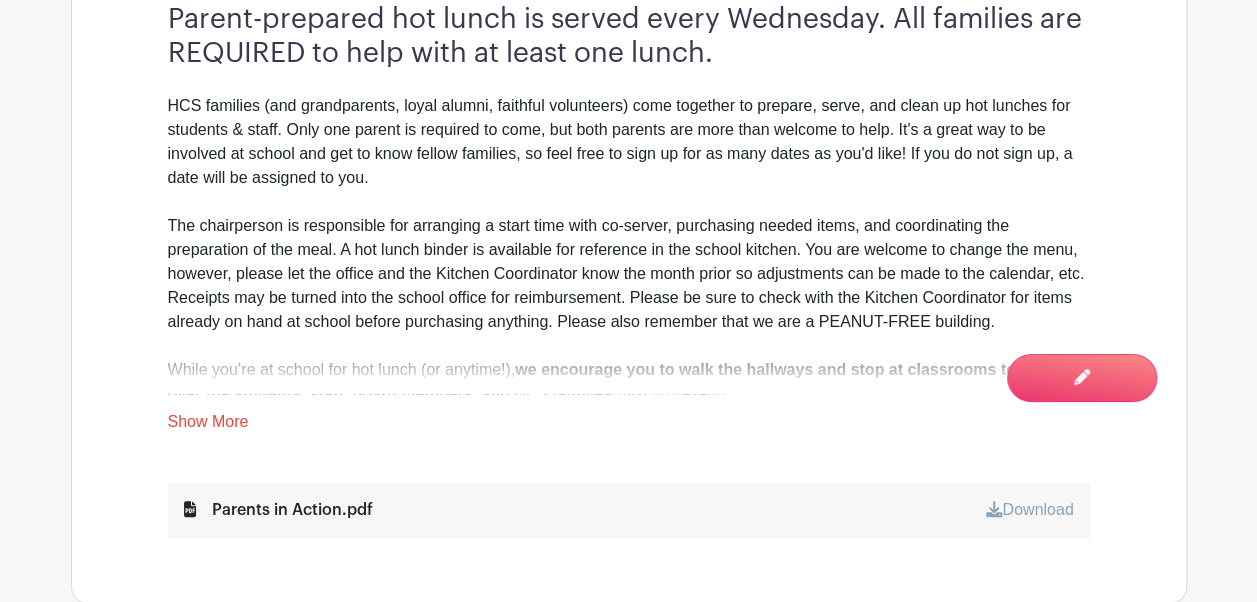 scroll, scrollTop: 708, scrollLeft: 0, axis: vertical 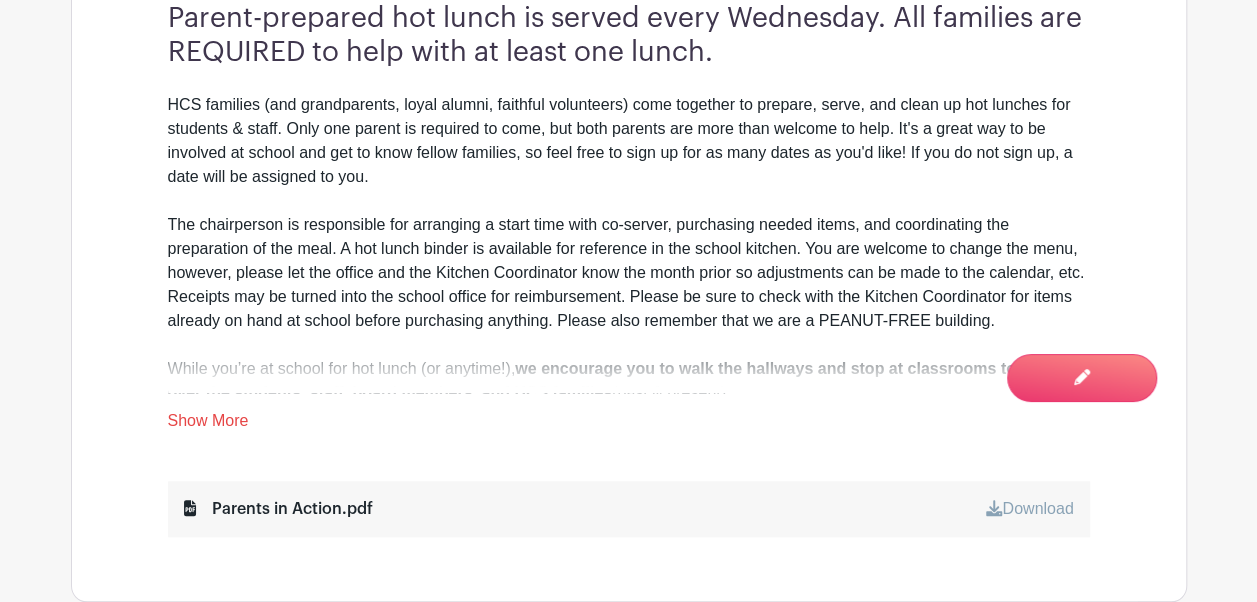 click on "Show More" at bounding box center (208, 424) 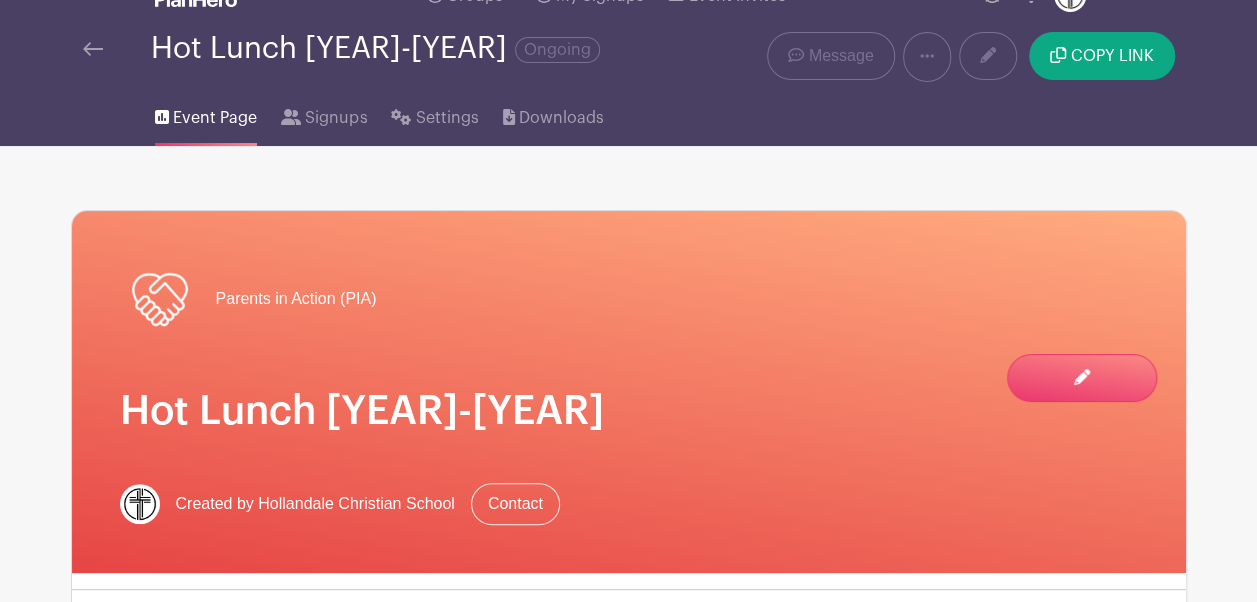 scroll, scrollTop: 0, scrollLeft: 0, axis: both 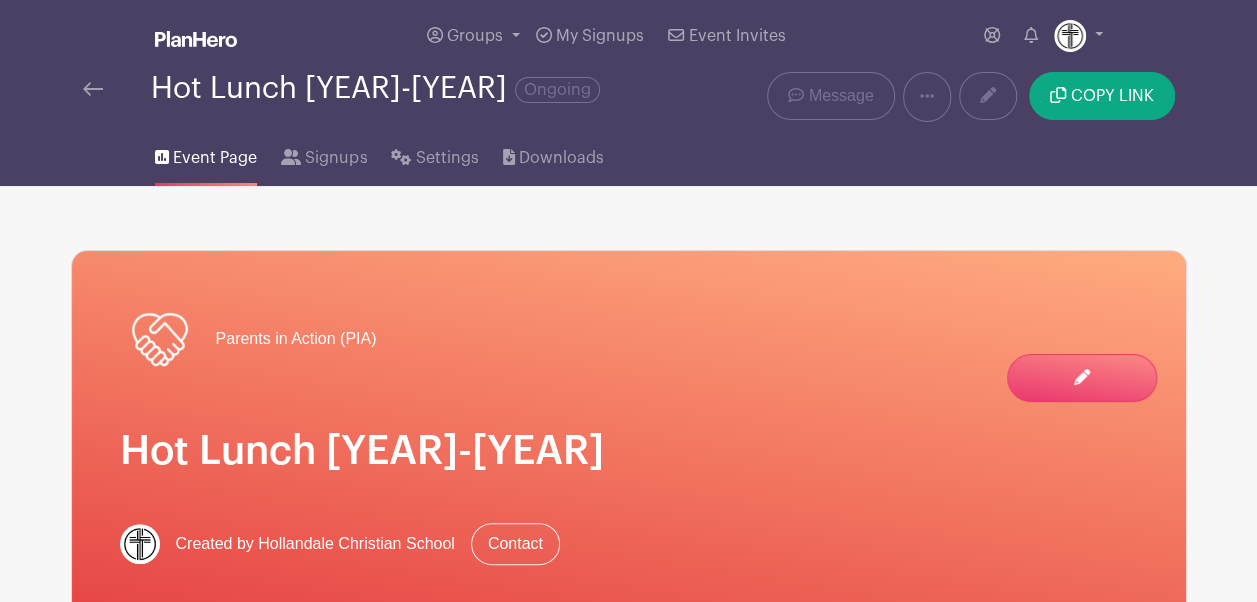 click at bounding box center [93, 89] 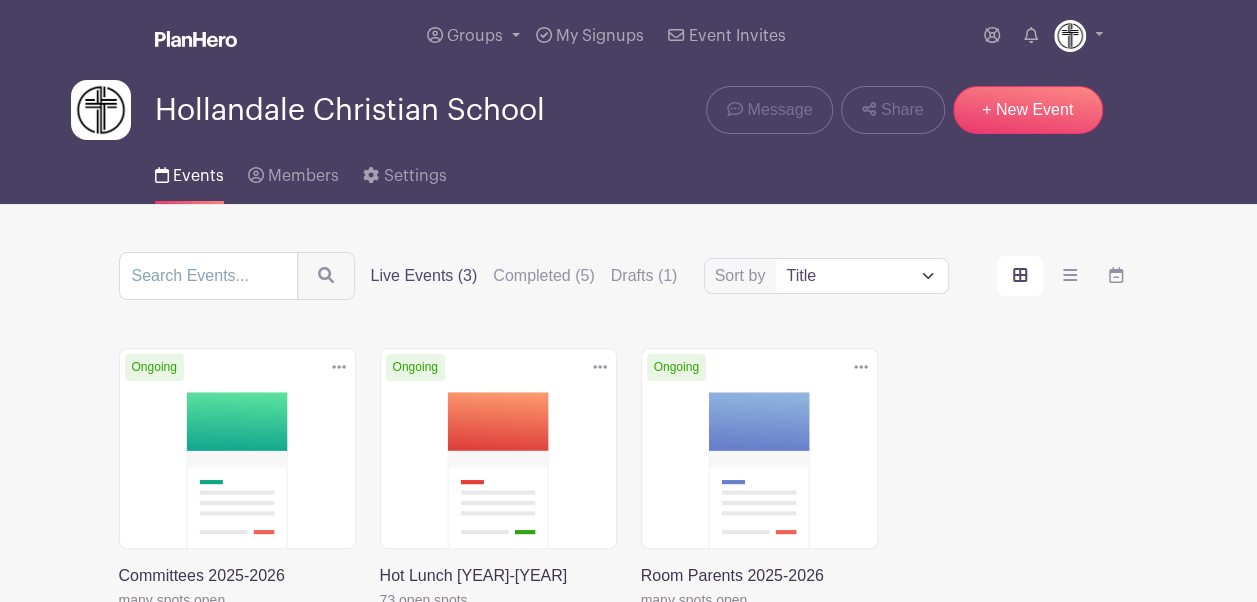 click at bounding box center [641, 612] 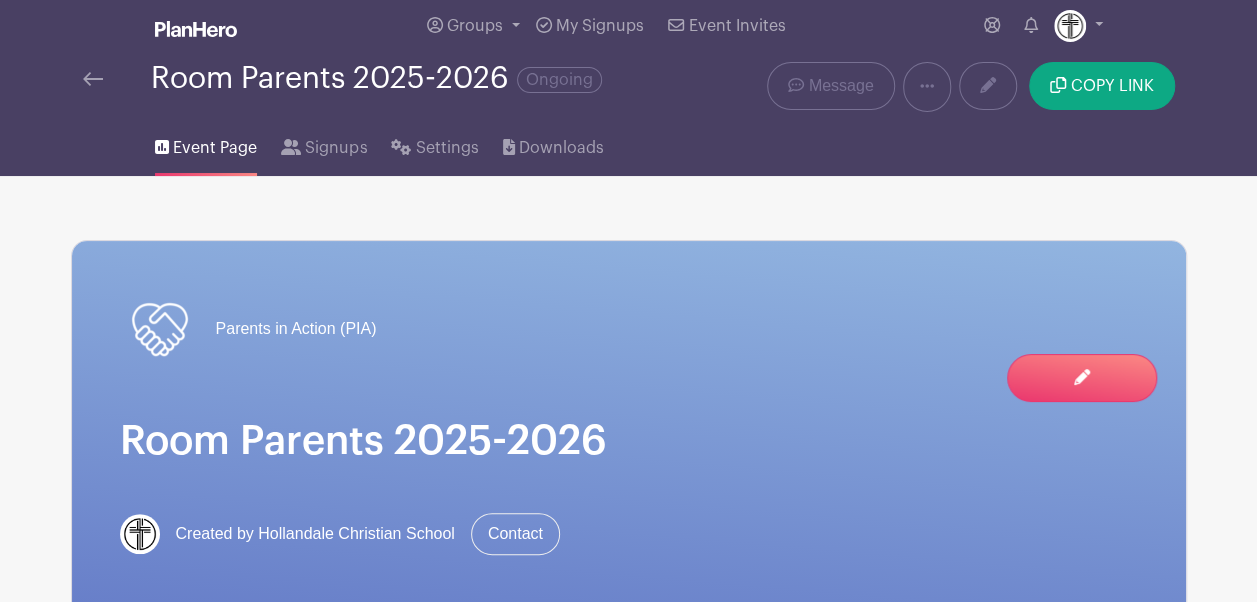 scroll, scrollTop: 0, scrollLeft: 0, axis: both 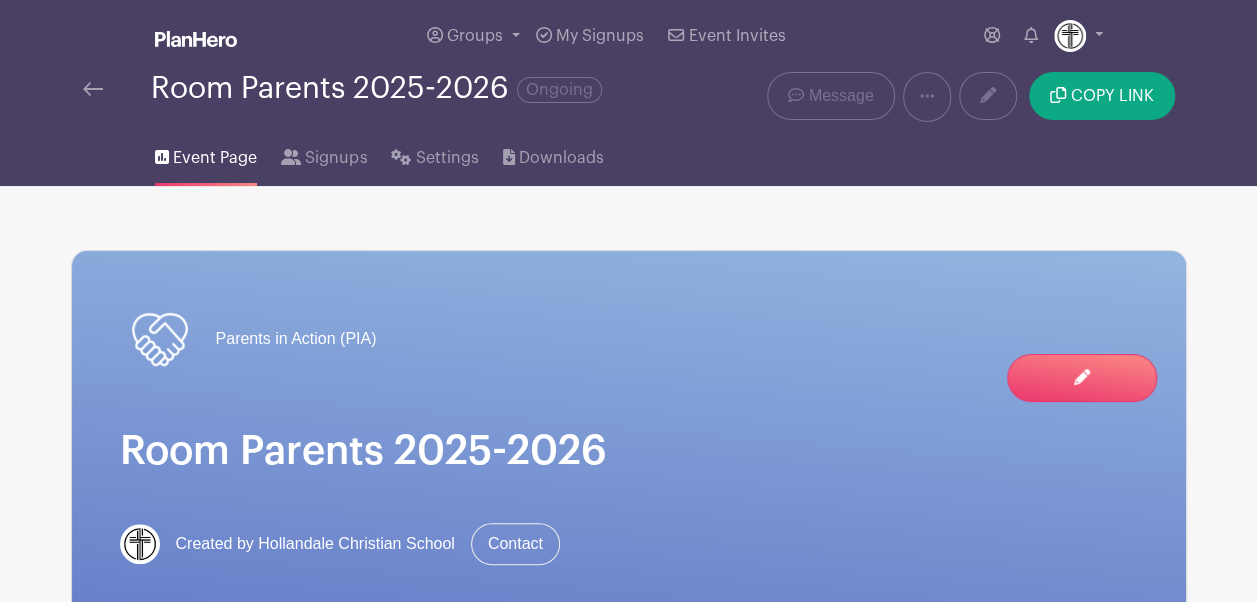 click at bounding box center (93, 89) 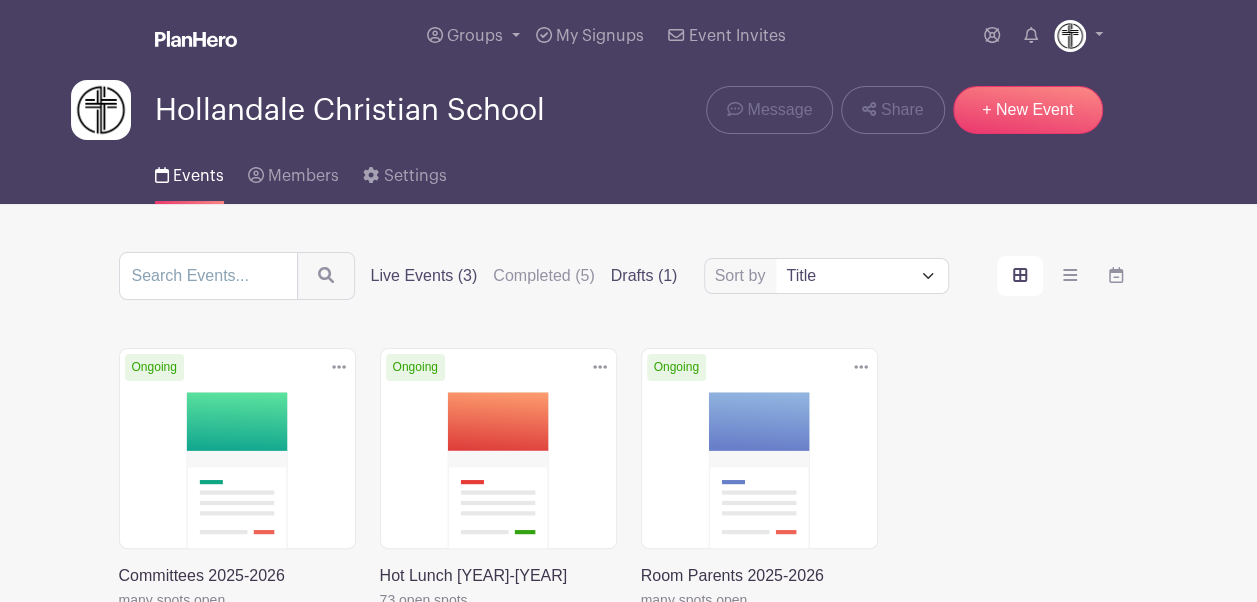 click on "Drafts (1)" at bounding box center (644, 276) 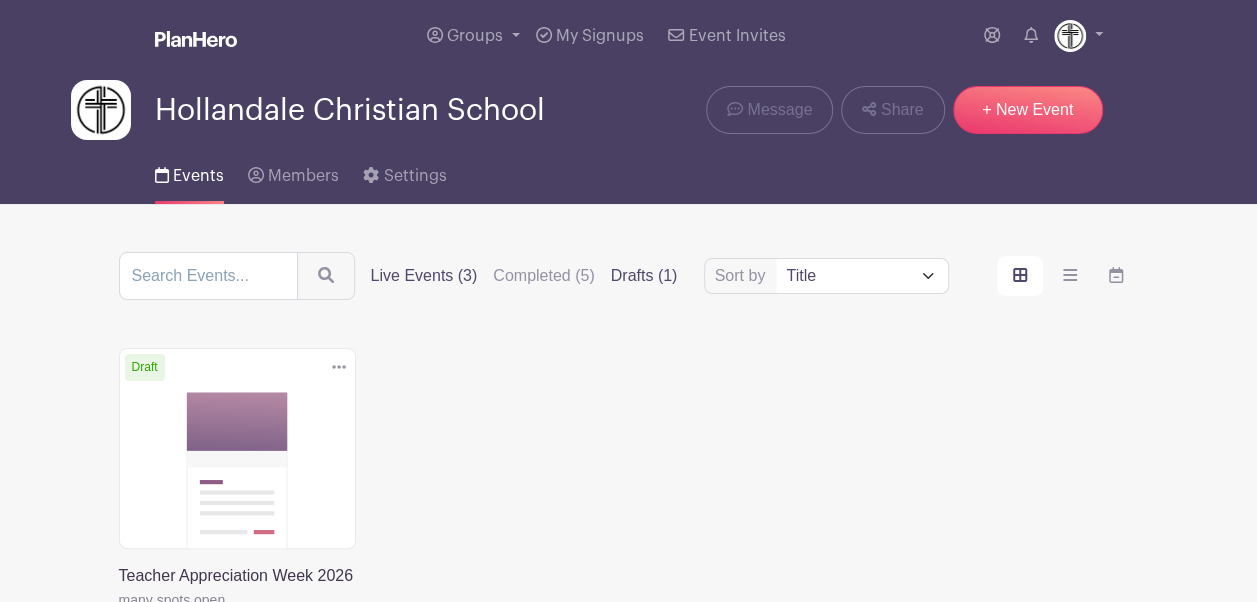click on "Live Events (3)" at bounding box center (424, 276) 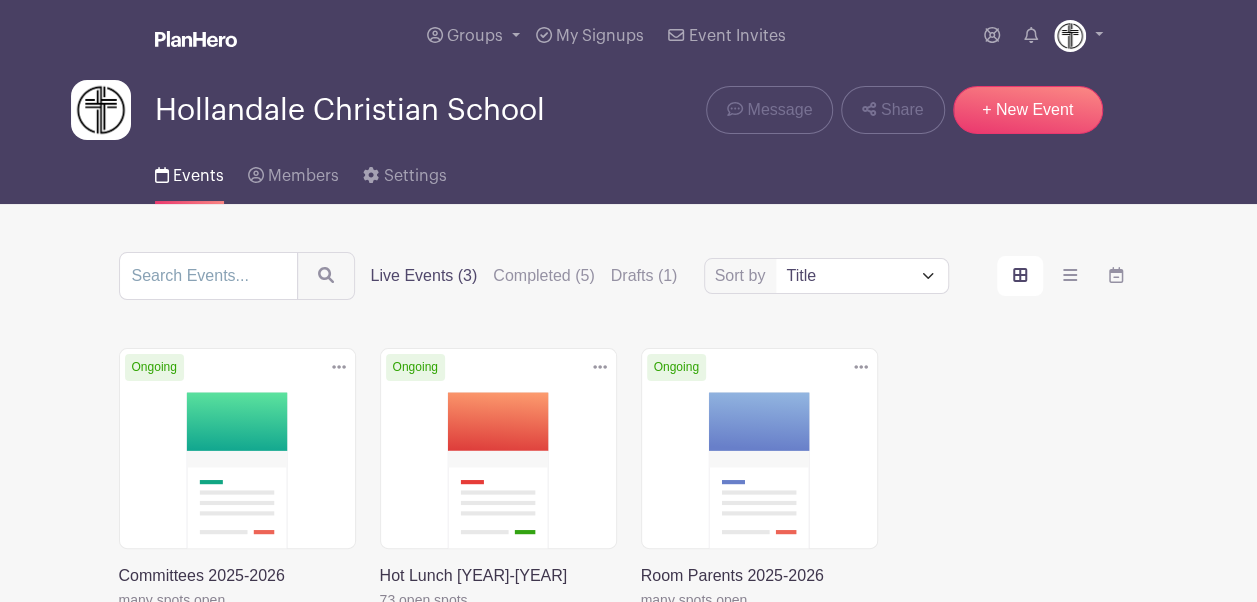 click at bounding box center [380, 660] 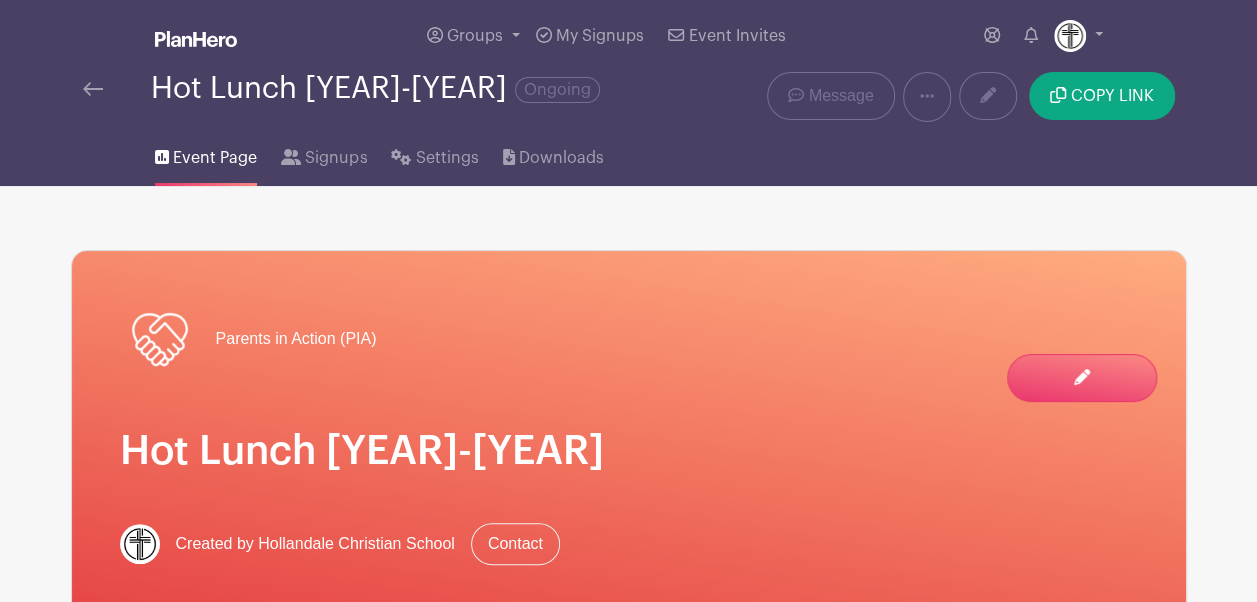 click on "Hot Lunch 2025-2026  Ongoing" at bounding box center [396, 97] 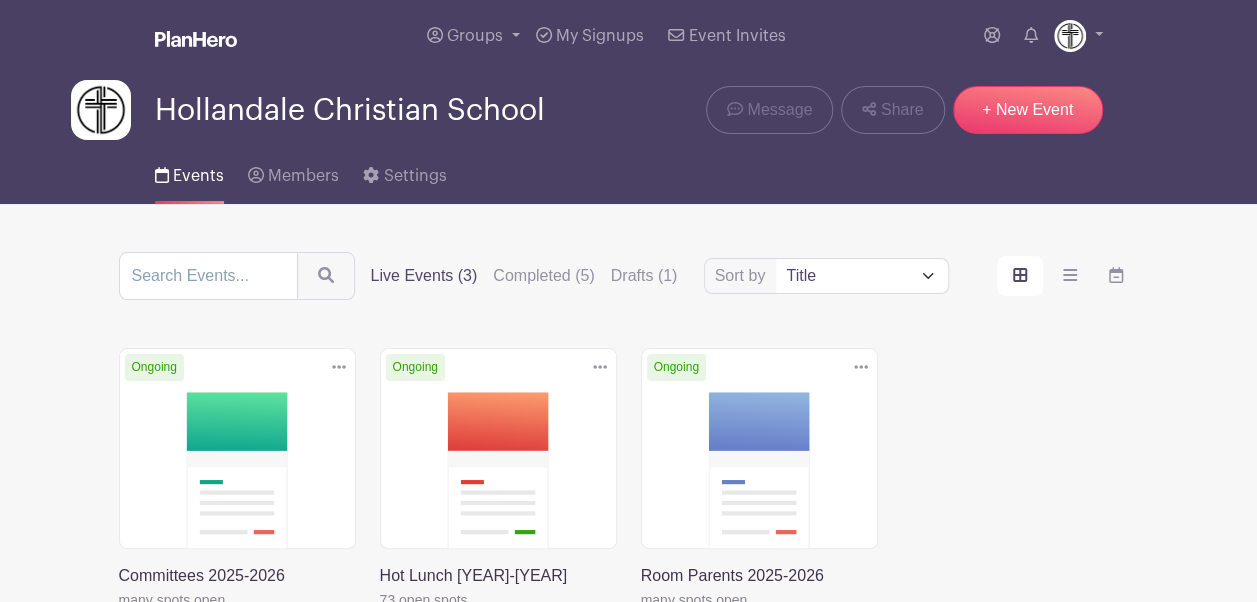 click at bounding box center [641, 612] 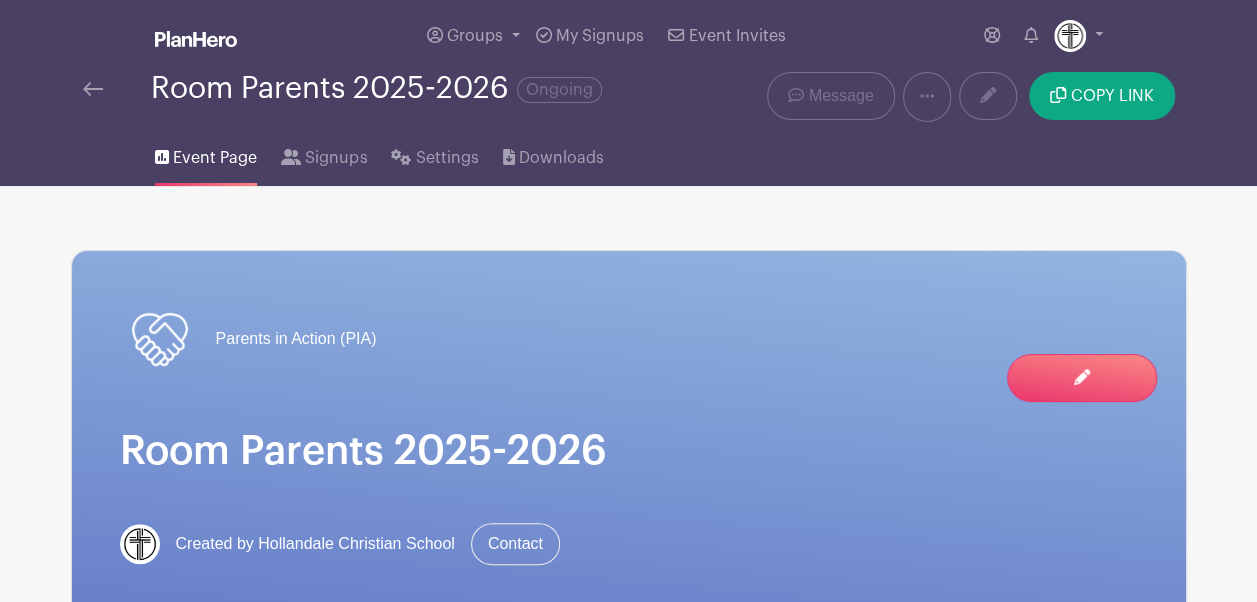 click at bounding box center (93, 89) 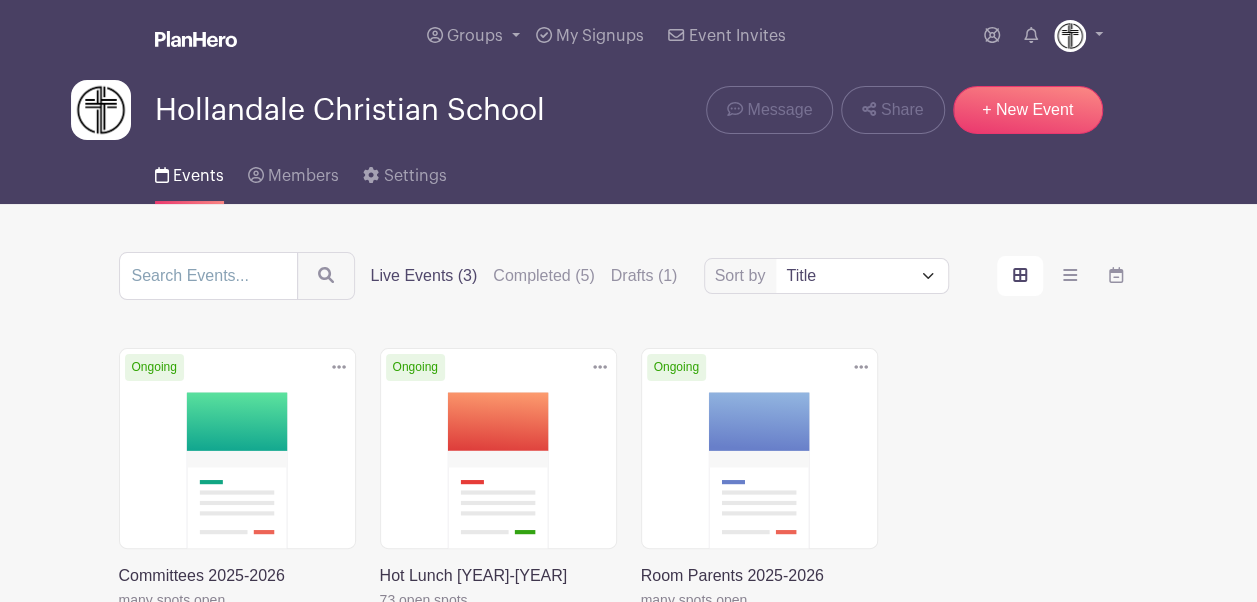click at bounding box center [380, 660] 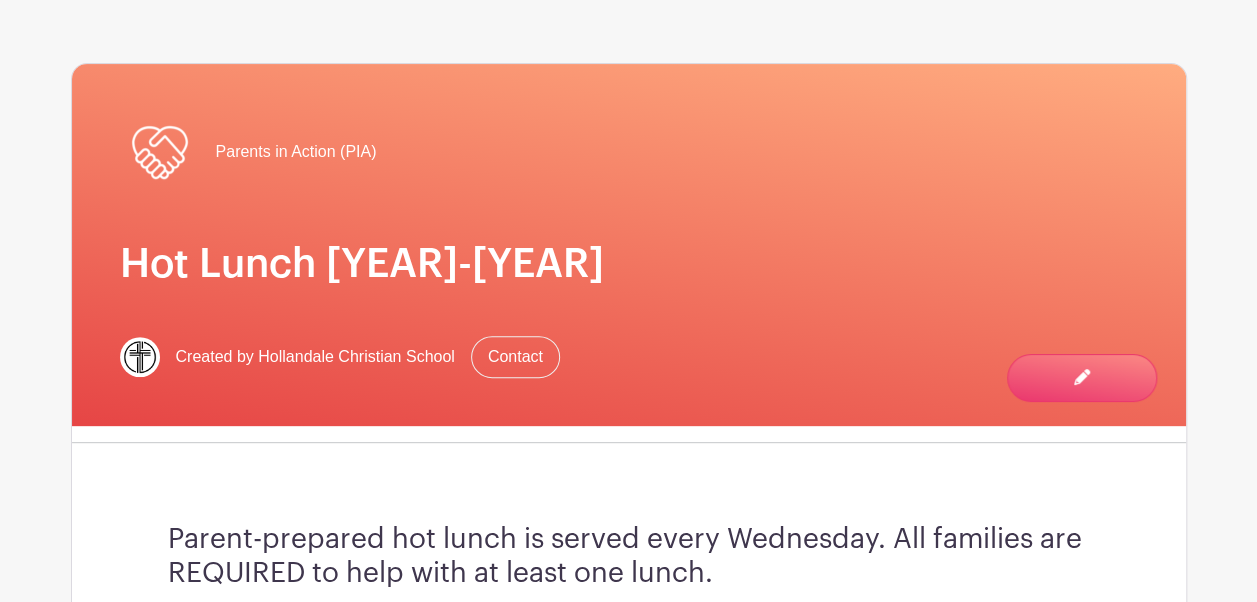 scroll, scrollTop: 230, scrollLeft: 0, axis: vertical 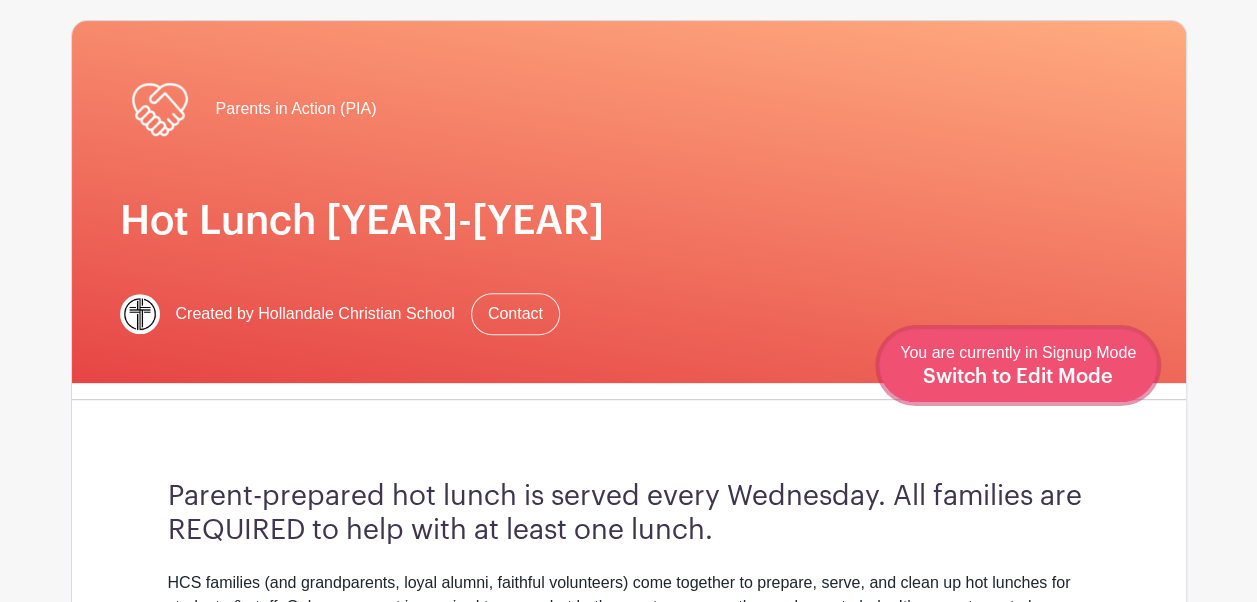 click on "You are currently in Signup Mode
Switch to Edit Mode" at bounding box center [1018, 365] 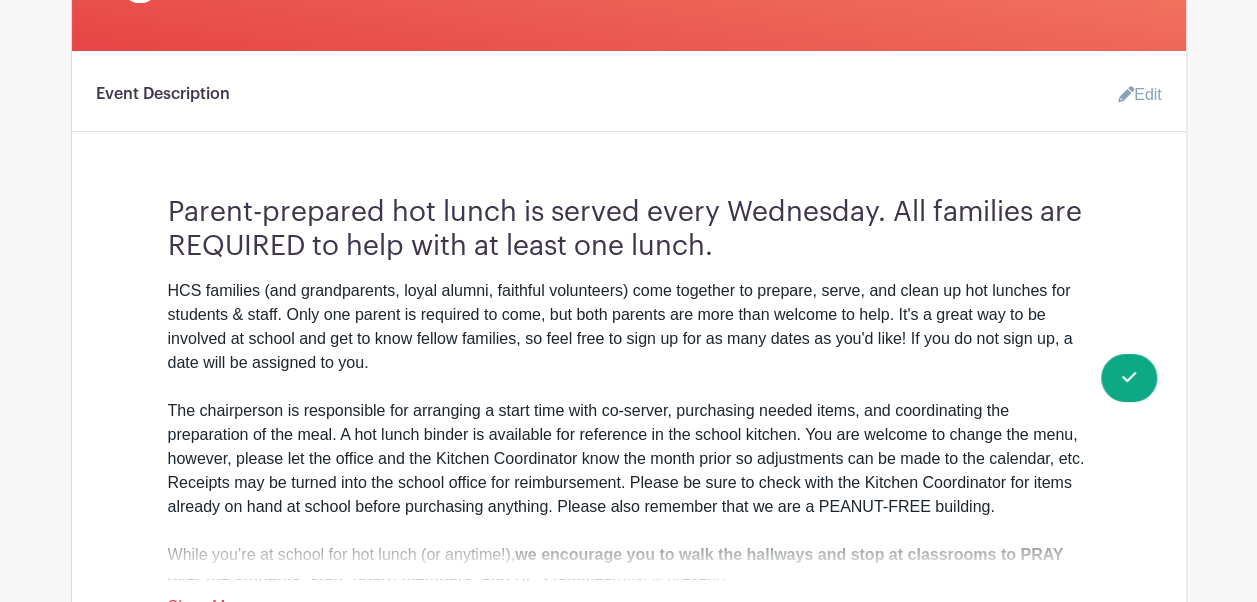 scroll, scrollTop: 556, scrollLeft: 0, axis: vertical 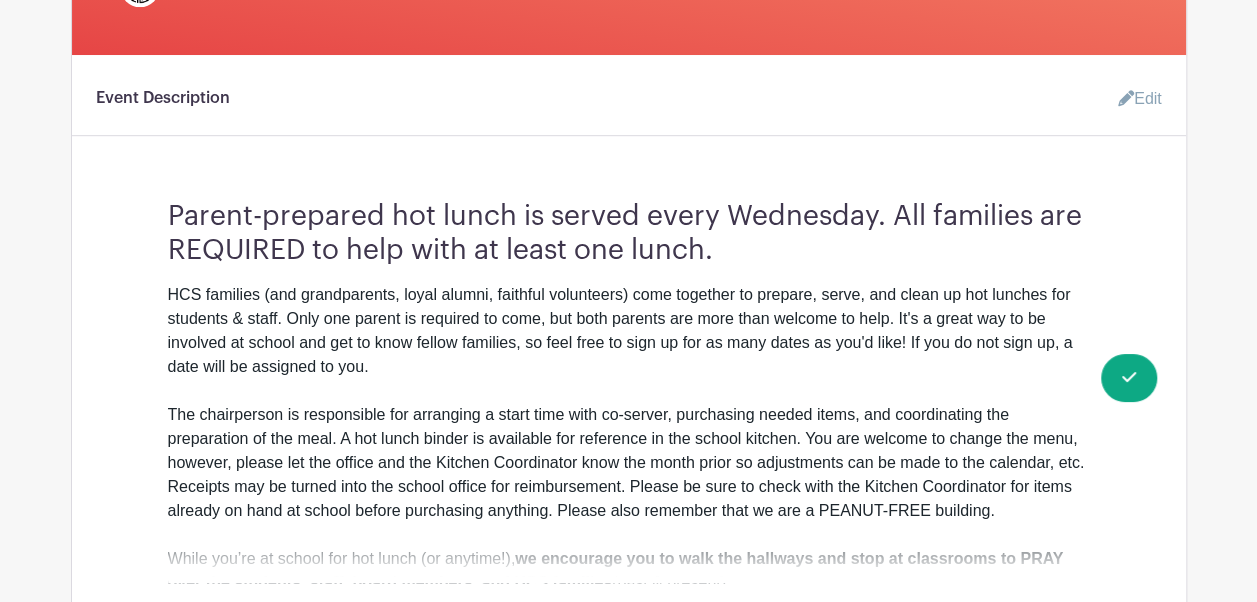 click on "Edit" at bounding box center [1132, 99] 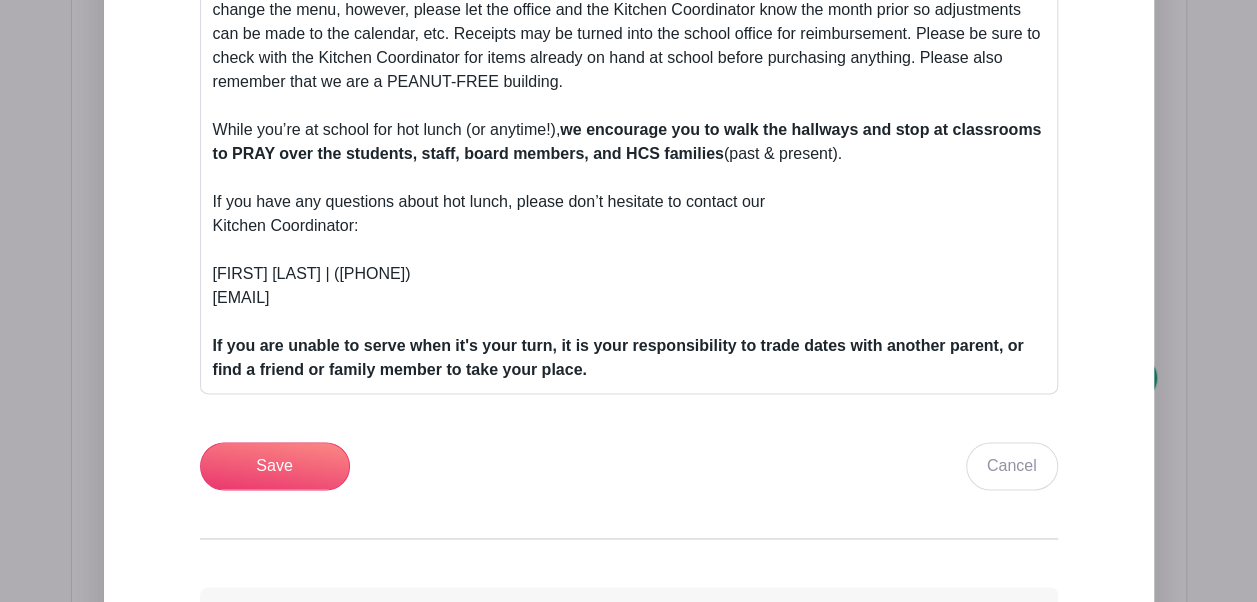 scroll, scrollTop: 1275, scrollLeft: 0, axis: vertical 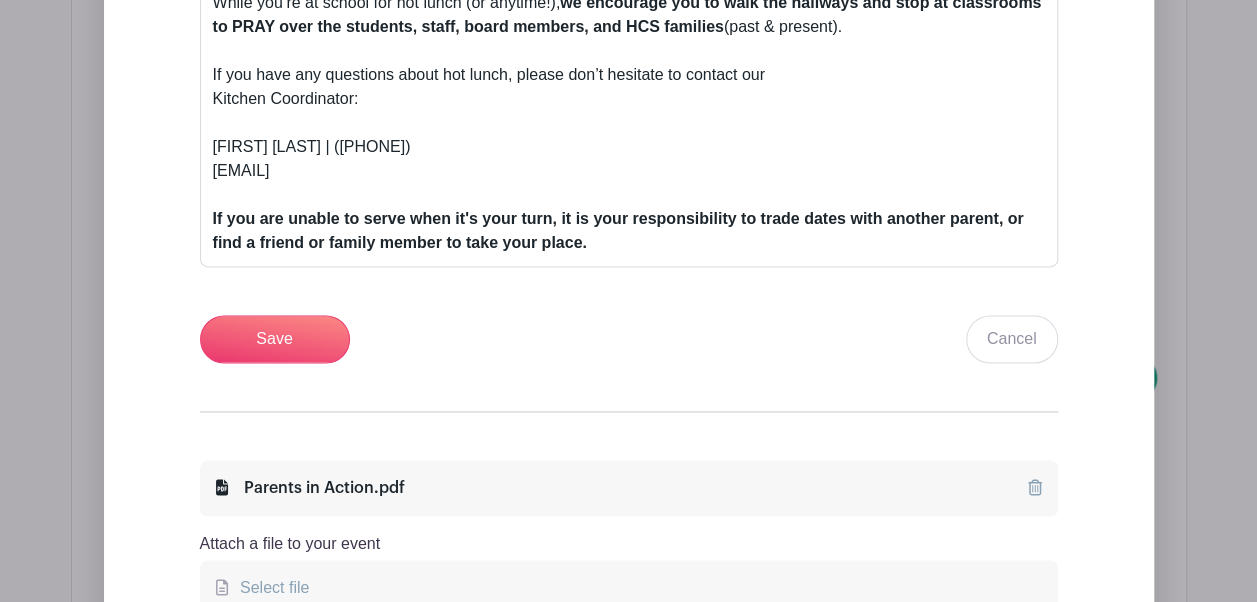 click at bounding box center (1035, 487) 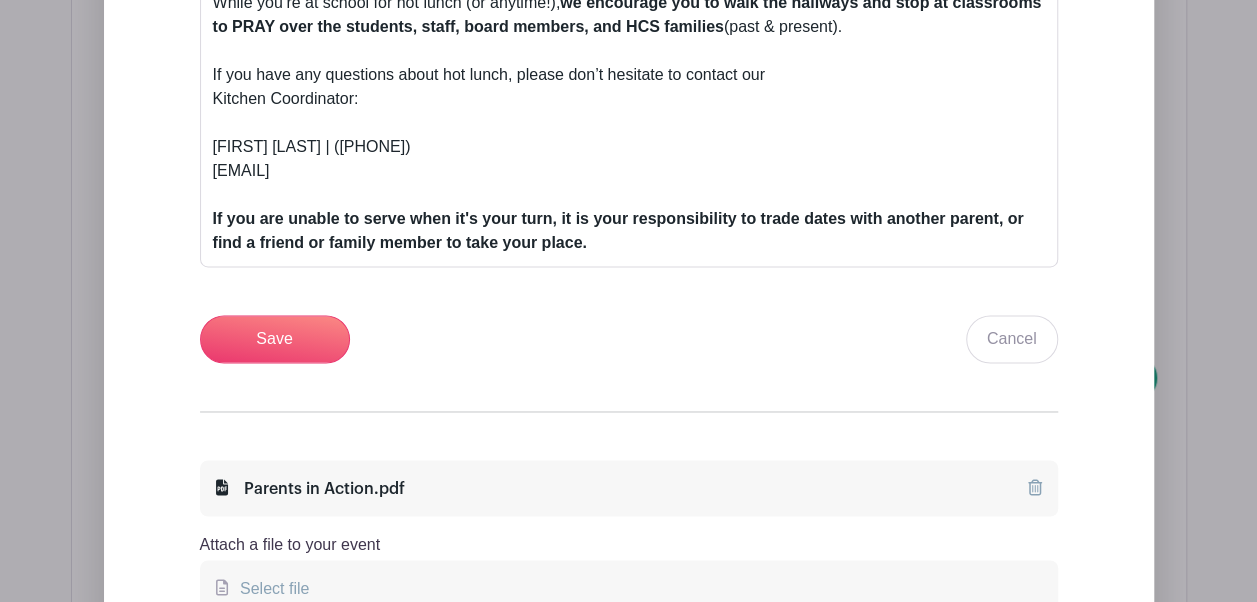 scroll, scrollTop: 1275, scrollLeft: 0, axis: vertical 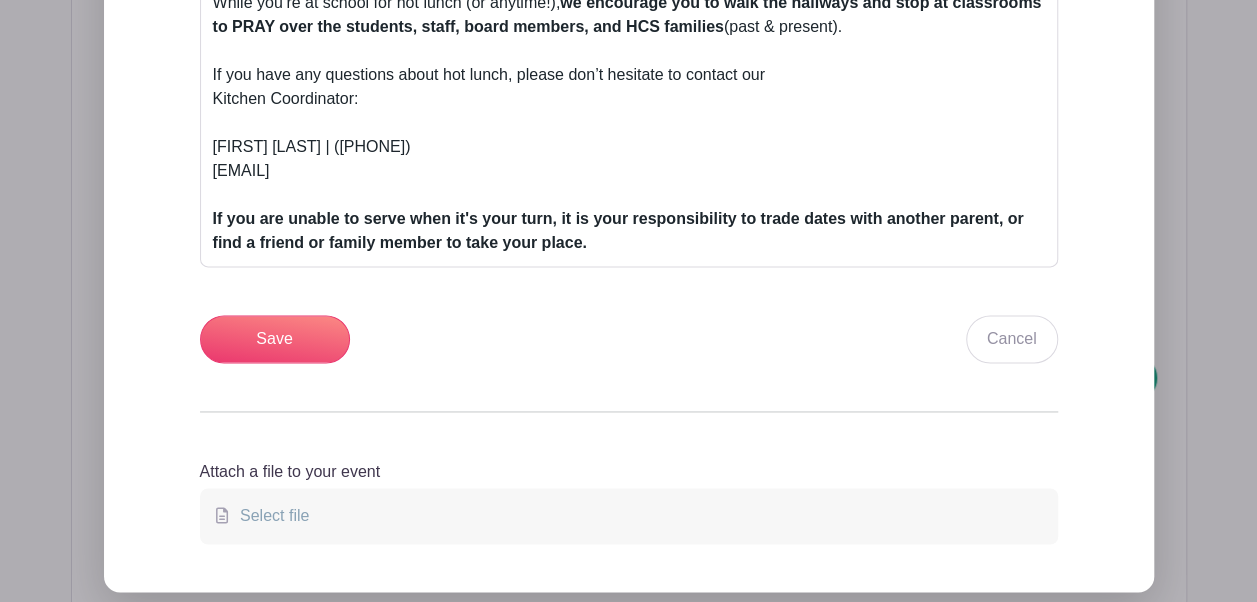 click on "Select file" at bounding box center [629, 516] 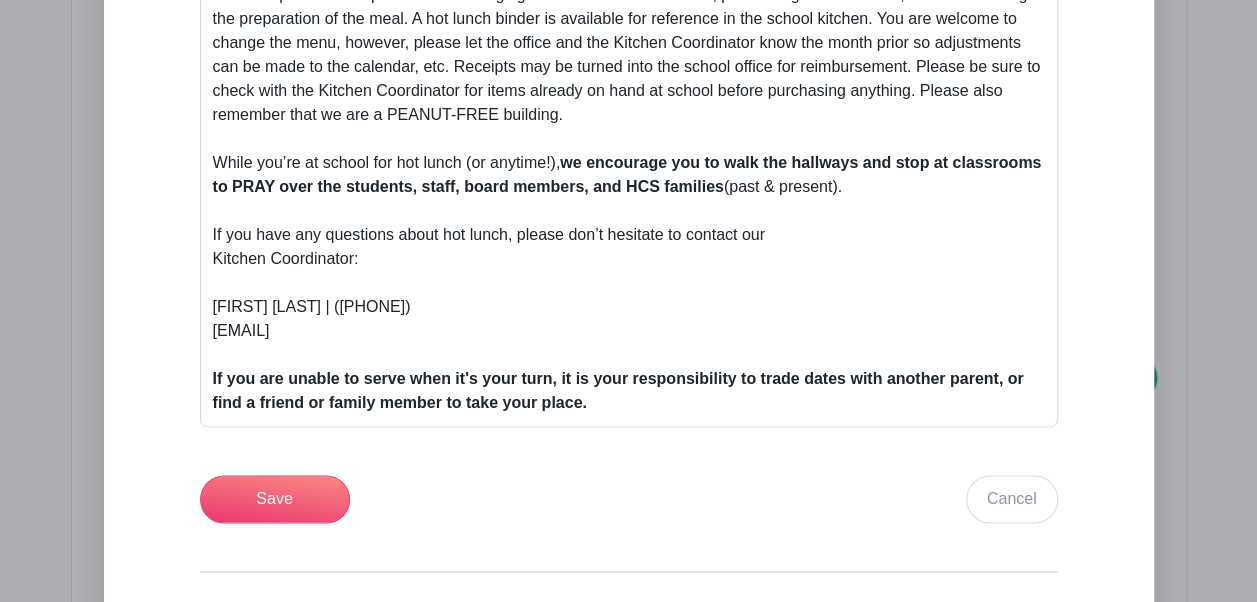 scroll, scrollTop: 1435, scrollLeft: 0, axis: vertical 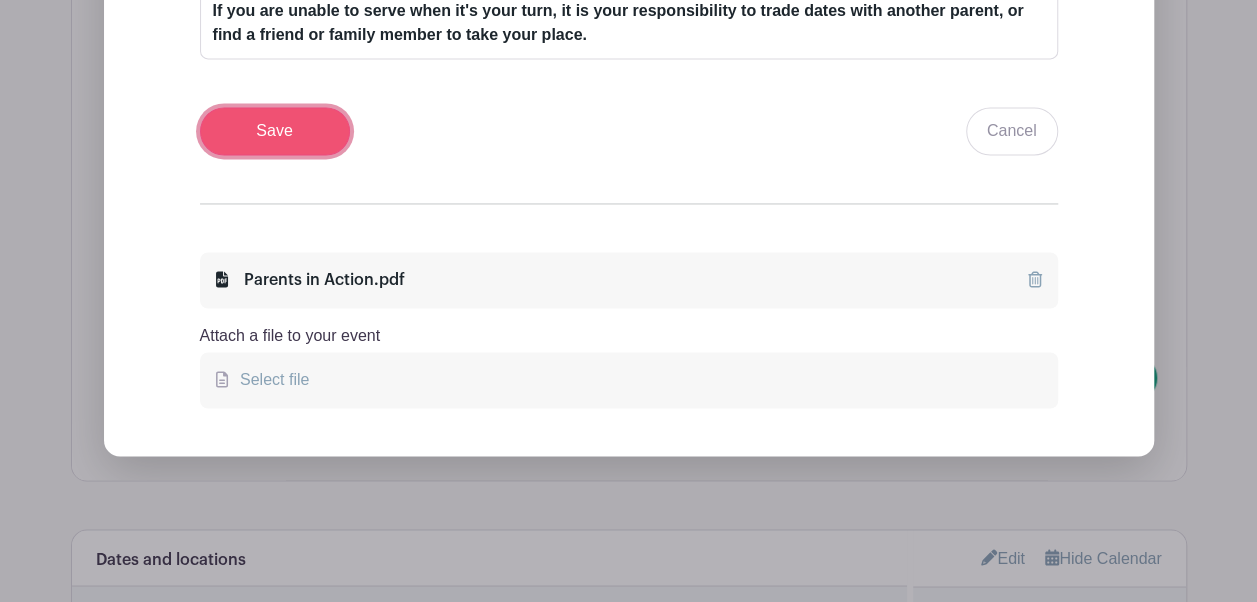 click on "Save" at bounding box center (275, 131) 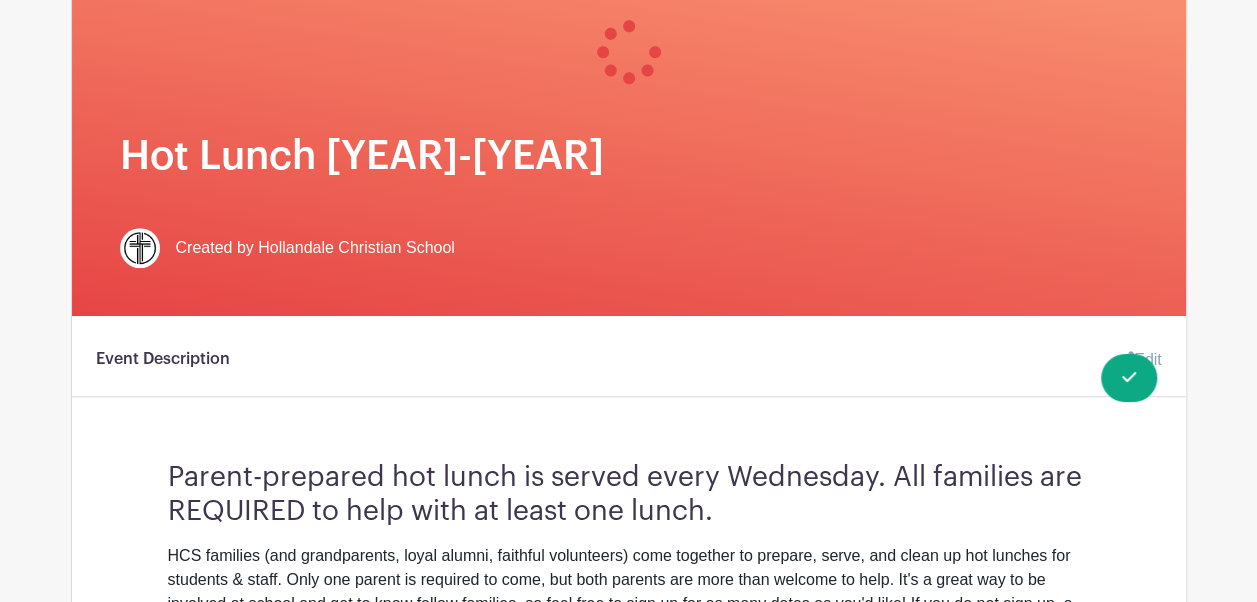 scroll, scrollTop: 453, scrollLeft: 0, axis: vertical 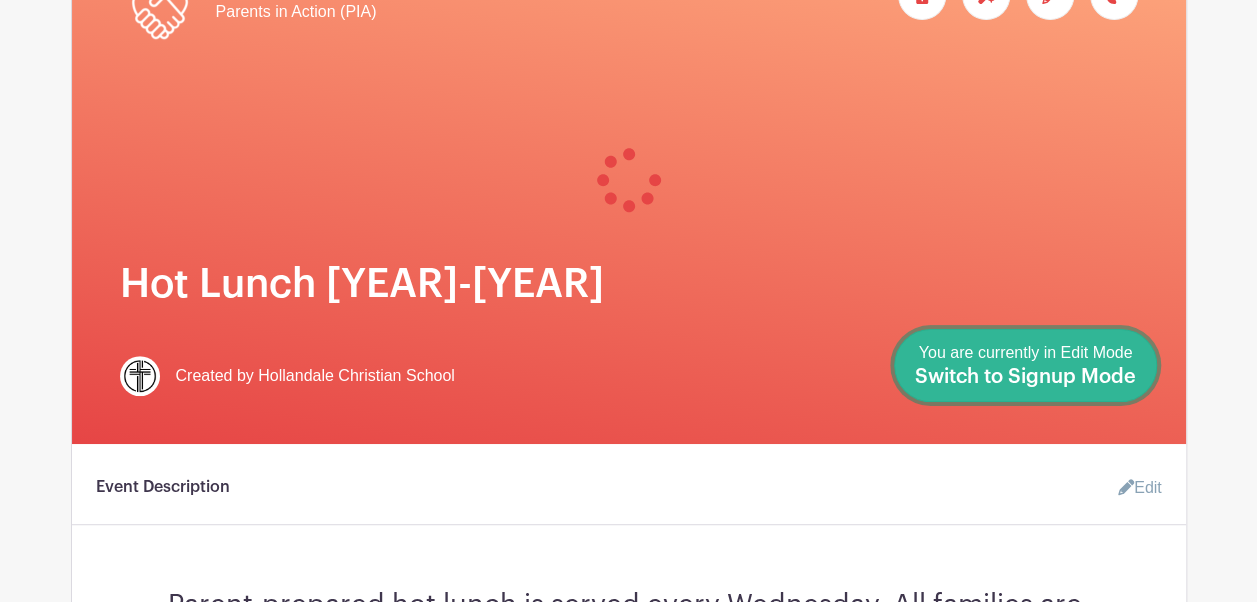 click on "You are currently in Edit Mode
Switch to Signup Mode" at bounding box center [1025, 365] 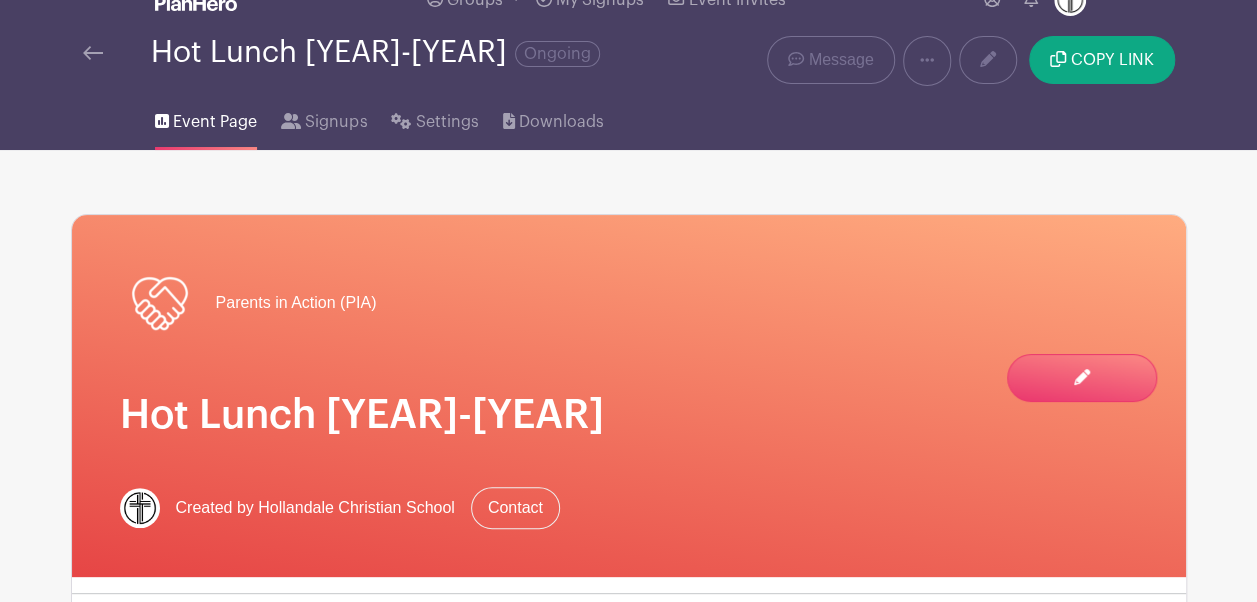 scroll, scrollTop: 0, scrollLeft: 0, axis: both 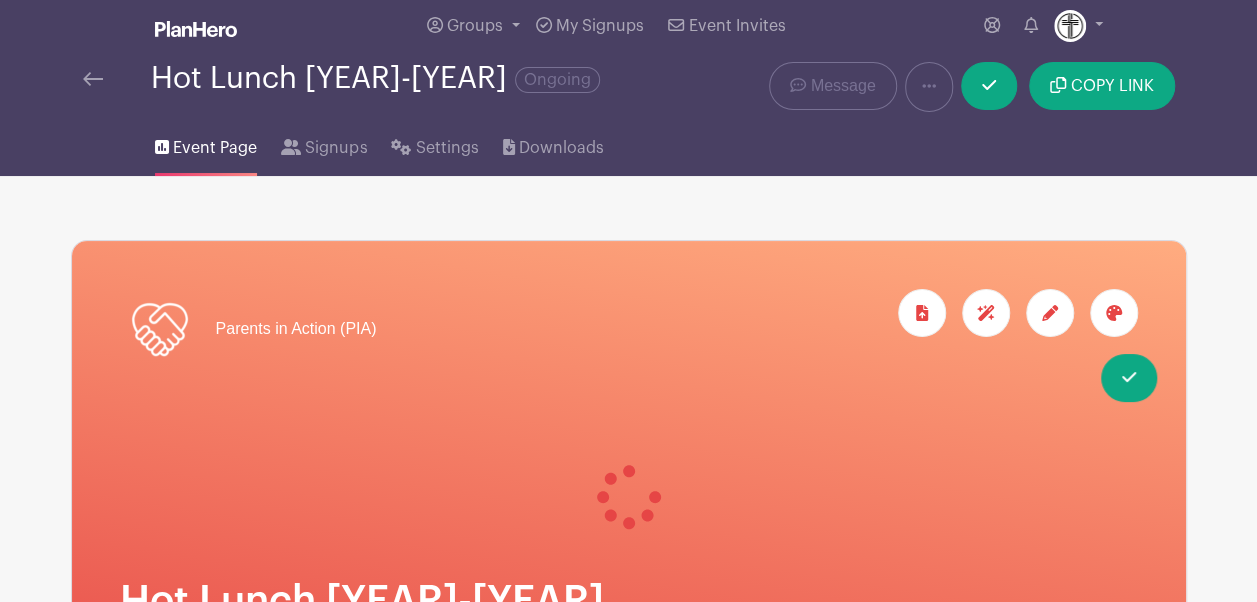 click at bounding box center (93, 79) 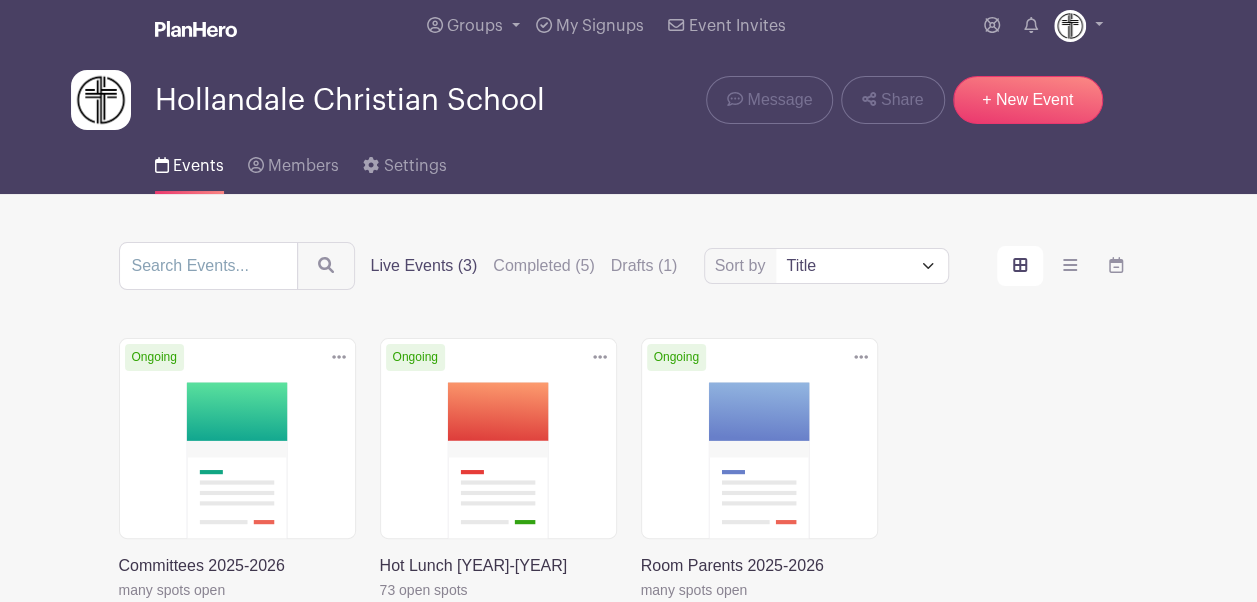 scroll, scrollTop: 0, scrollLeft: 0, axis: both 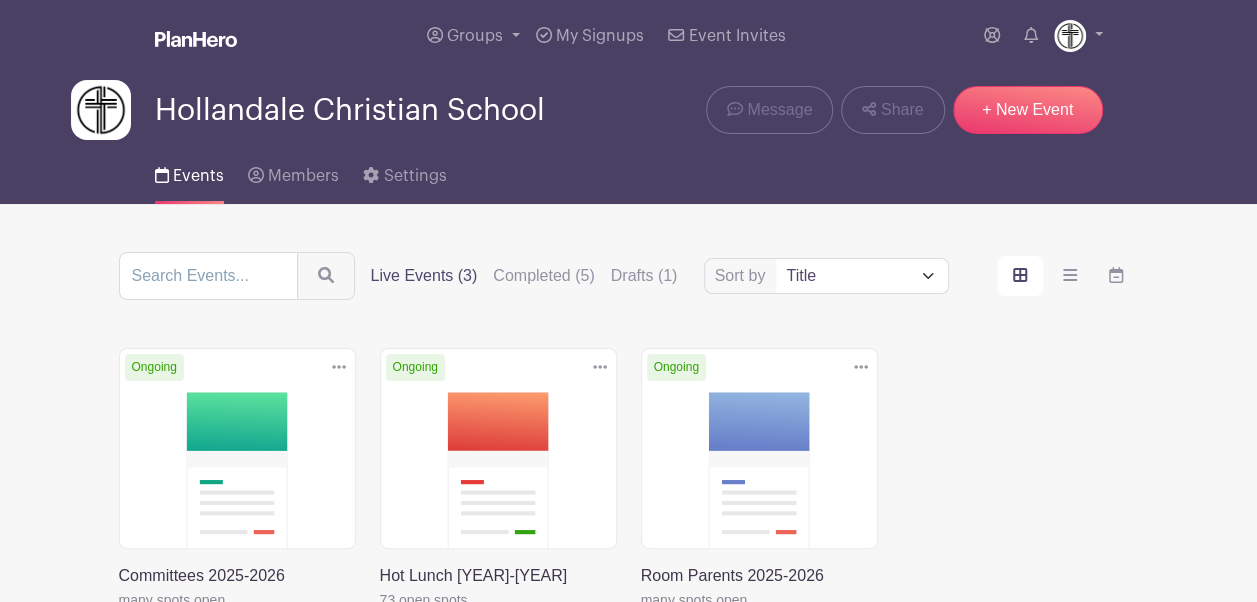 click at bounding box center (641, 612) 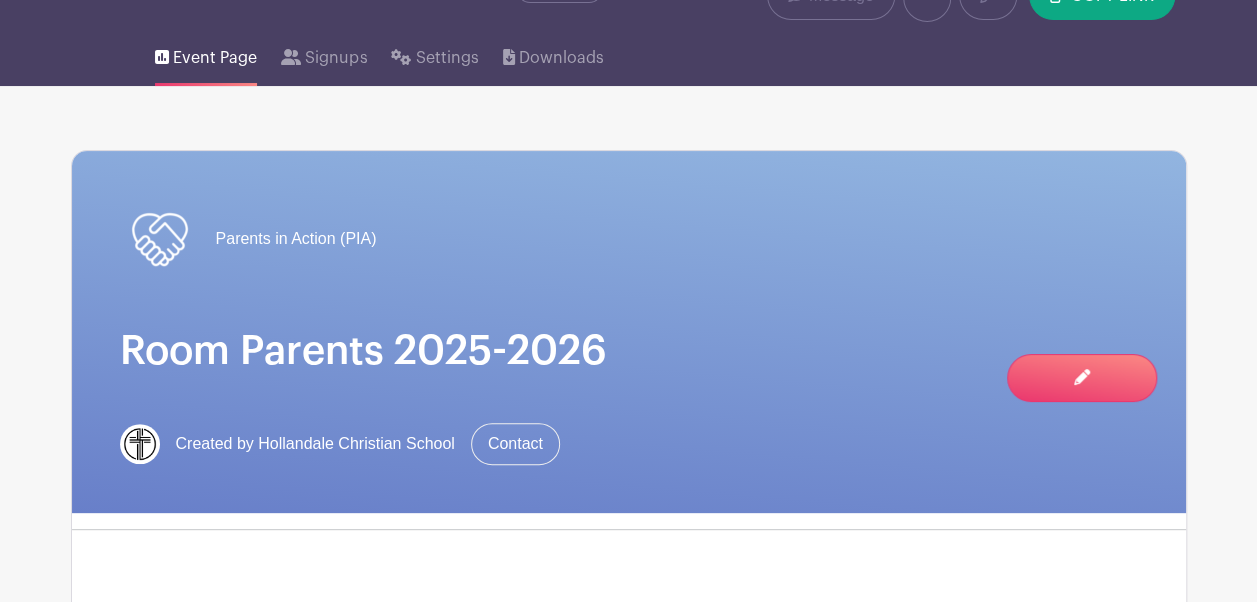 scroll, scrollTop: 108, scrollLeft: 0, axis: vertical 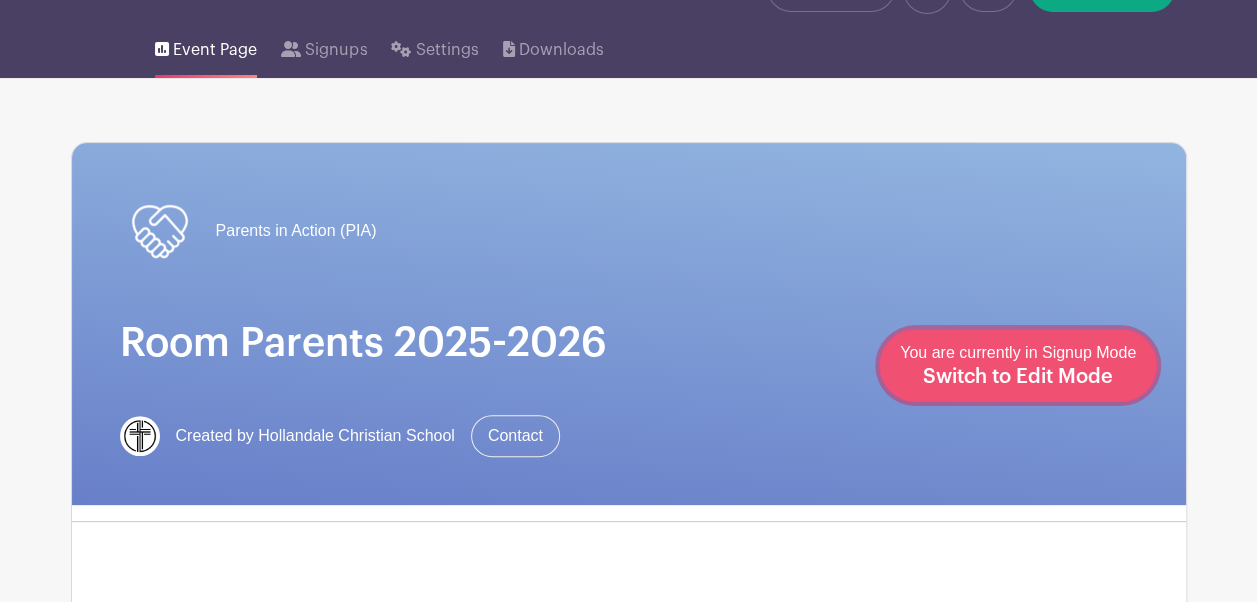 click on "Edit Event
You are currently in Signup Mode
Switch to Edit Mode" at bounding box center (1018, 365) 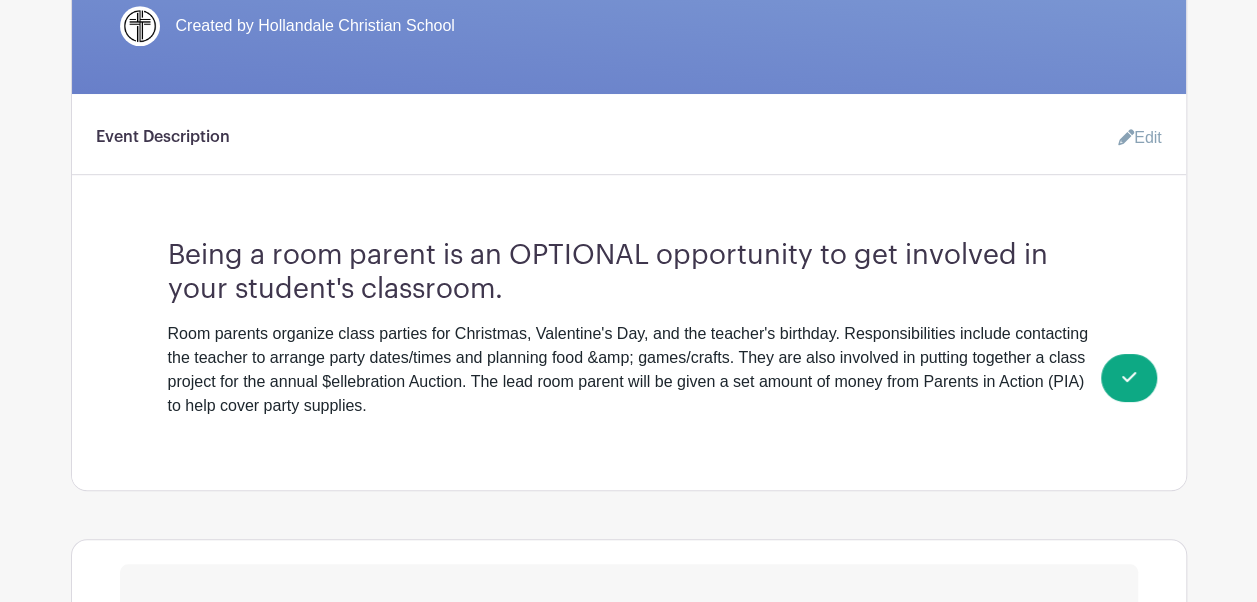 scroll, scrollTop: 516, scrollLeft: 0, axis: vertical 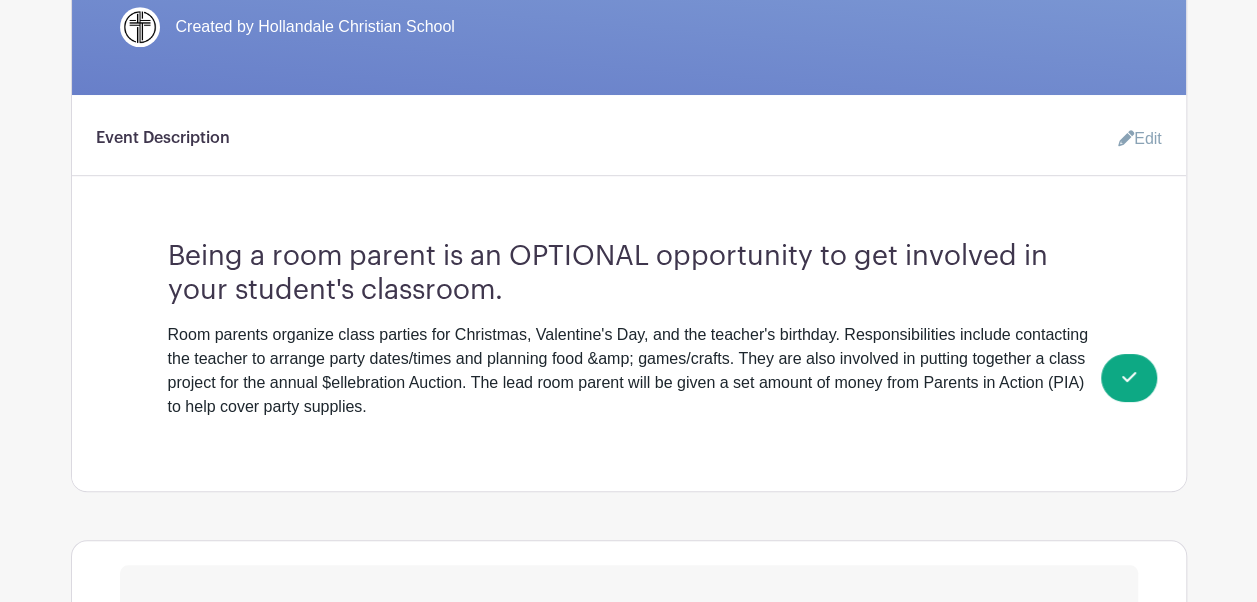 click on "Edit" at bounding box center [1132, 139] 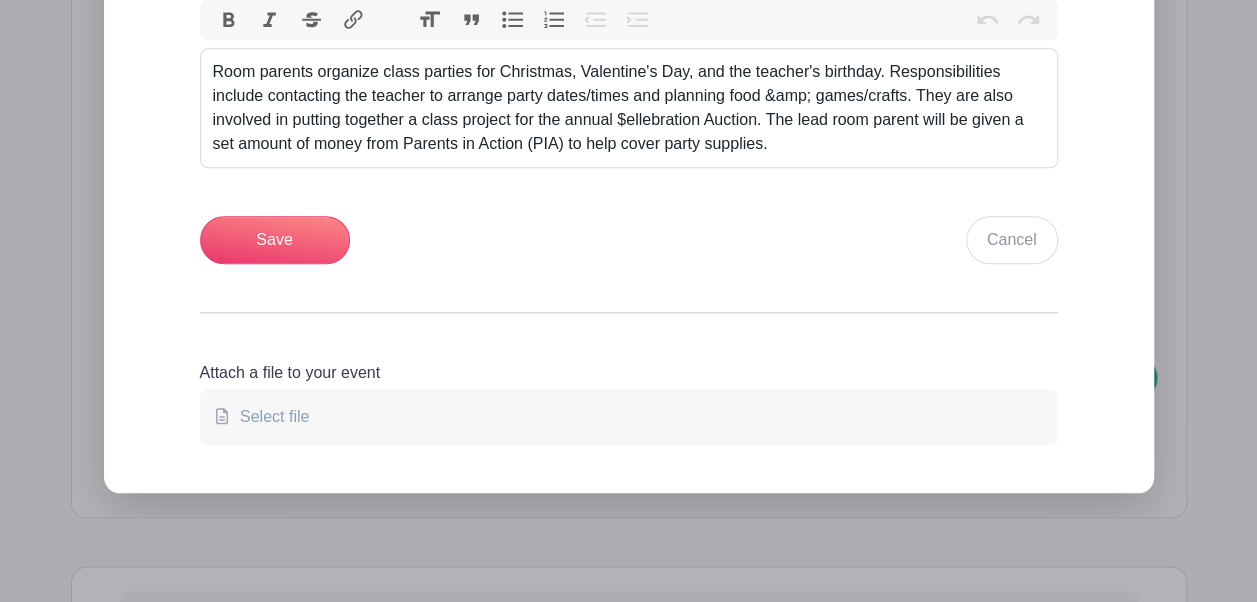 scroll, scrollTop: 913, scrollLeft: 0, axis: vertical 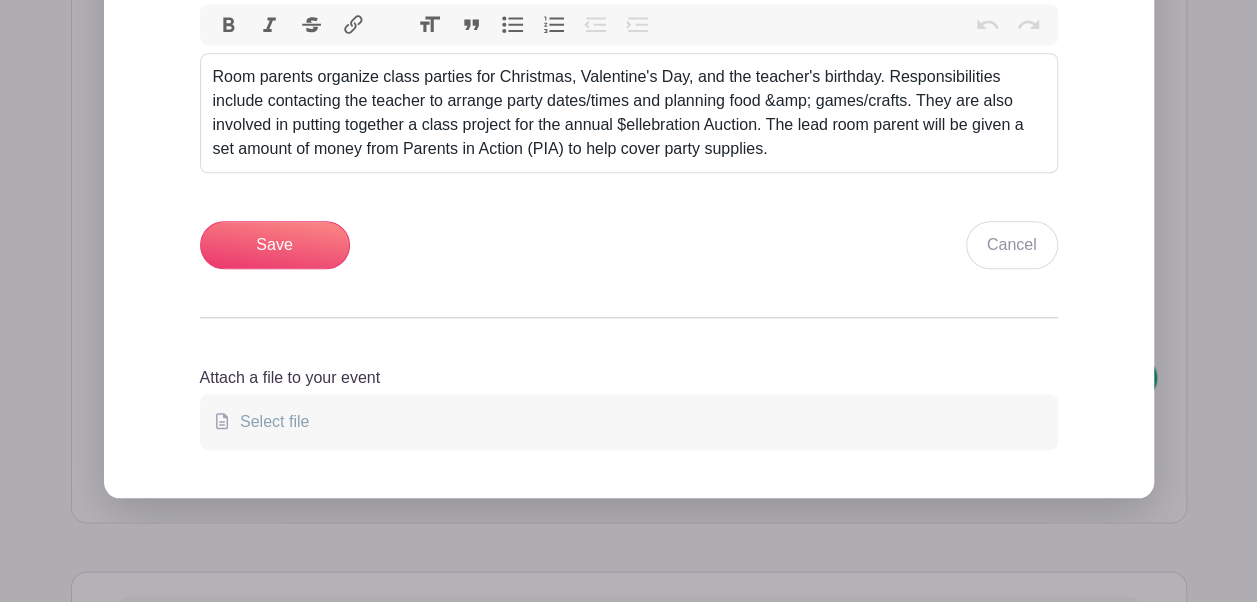 click on "Select file" at bounding box center [270, 421] 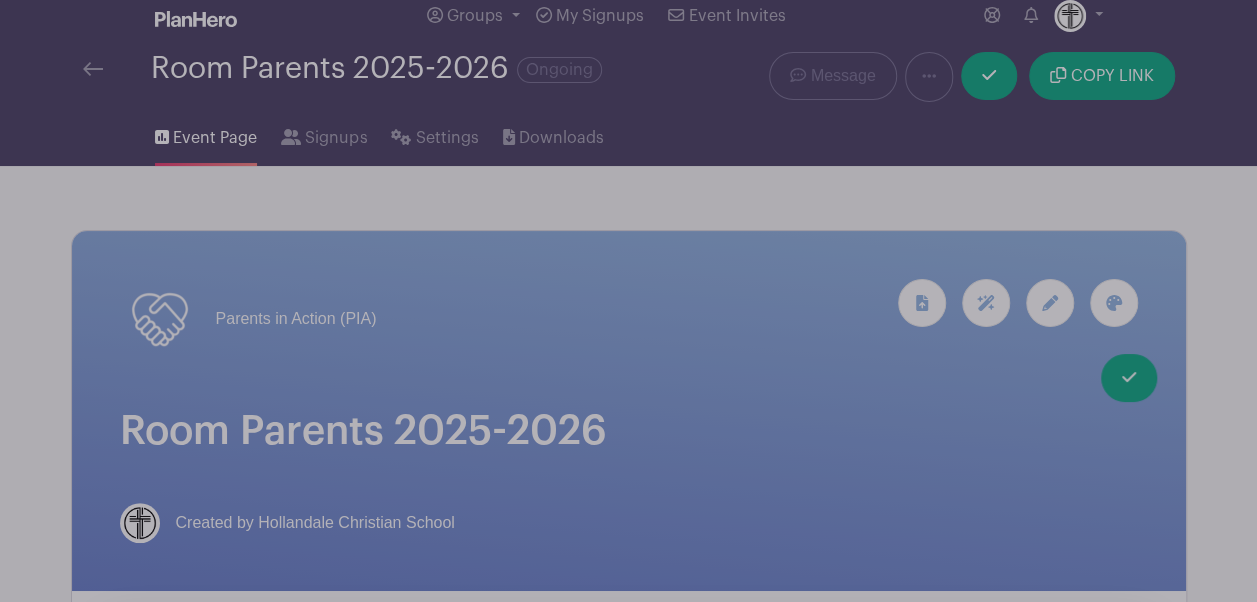 scroll, scrollTop: 0, scrollLeft: 0, axis: both 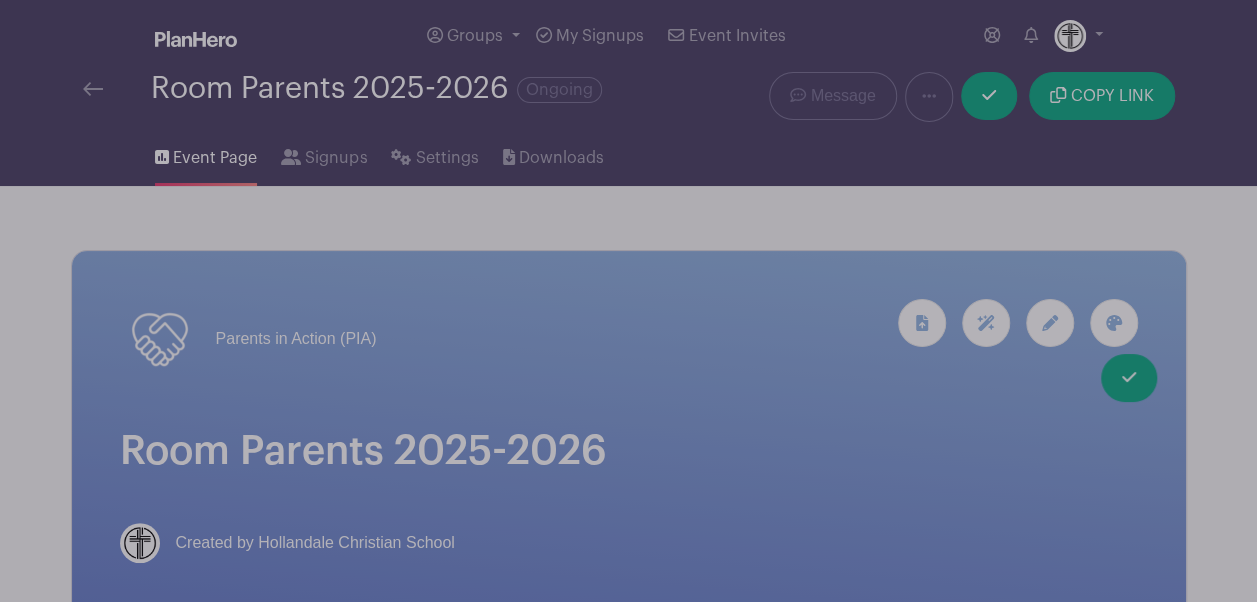 click on "Set up a form for your invitees to fill in when they sign up." at bounding box center (629, 1059) 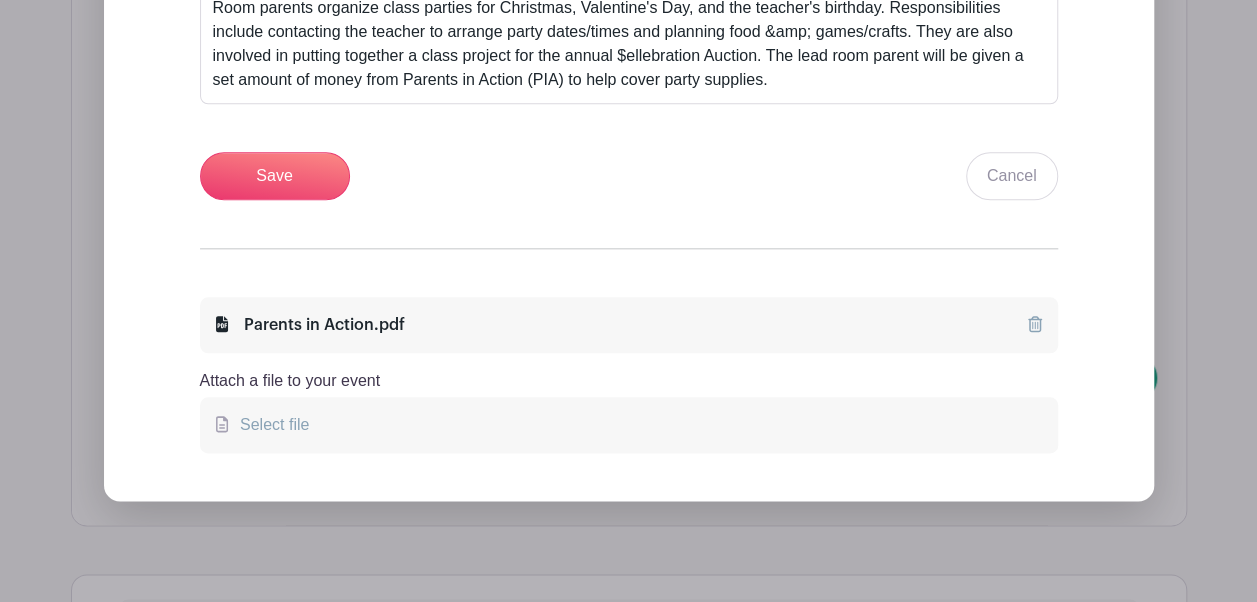 scroll, scrollTop: 999, scrollLeft: 0, axis: vertical 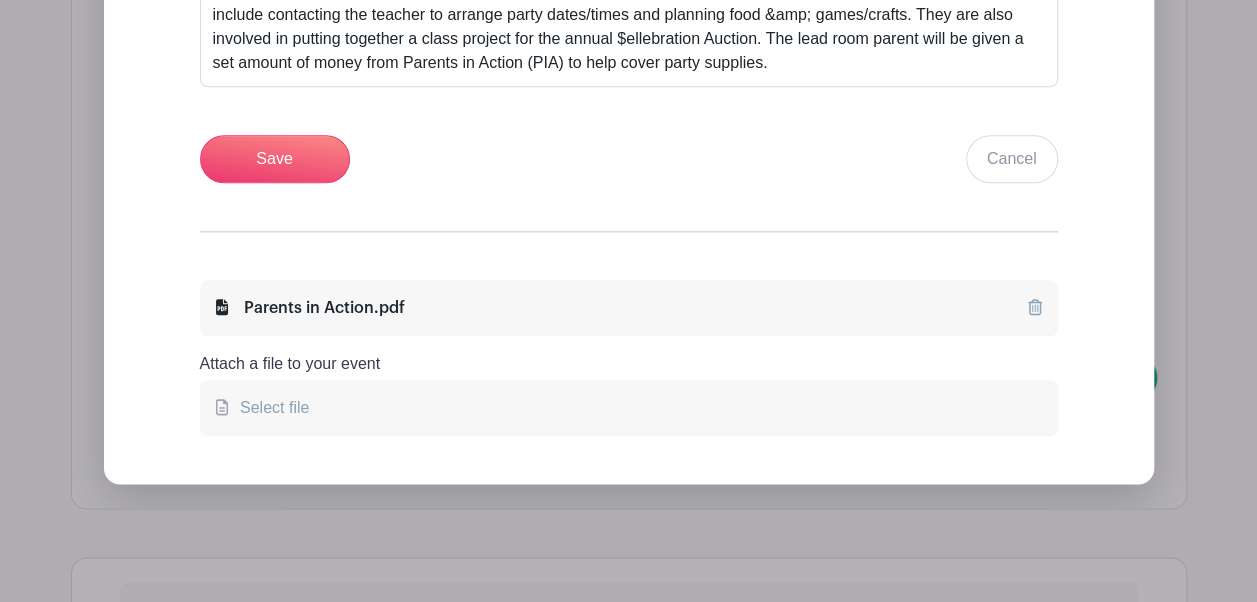click on "Short Intro
Being a room parent is an OPTIONAL opportunity to get involved in your student's classroom.
Event Description
Bold
Italic
Strikethrough
Link
Heading
Quote
Code
Bullets
Numbers
Decrease Level
Increase Level
Attach Files
Undo
Redo
Link
Unlink
Room parents organize class parties for Christmas, Valentine's Day, and the teacher's birthday. Responsibilities include contacting the teacher to arrange party dates/times and planning food & games/crafts. They are also involved in putting together a class project for the annual $[AMOUNT]ellebration Auction. The lead room parent will be given a set amount of money from Parents in Action (PIA) to help cover party supplies.
Save" at bounding box center [629, -29] 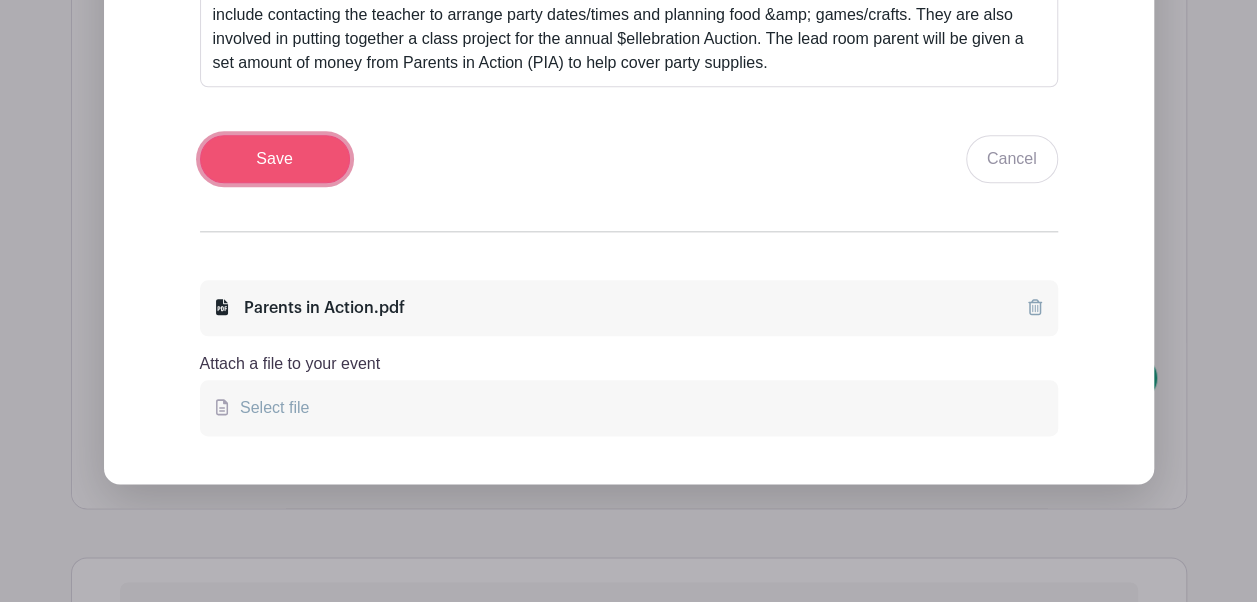 click on "Save" at bounding box center [275, 159] 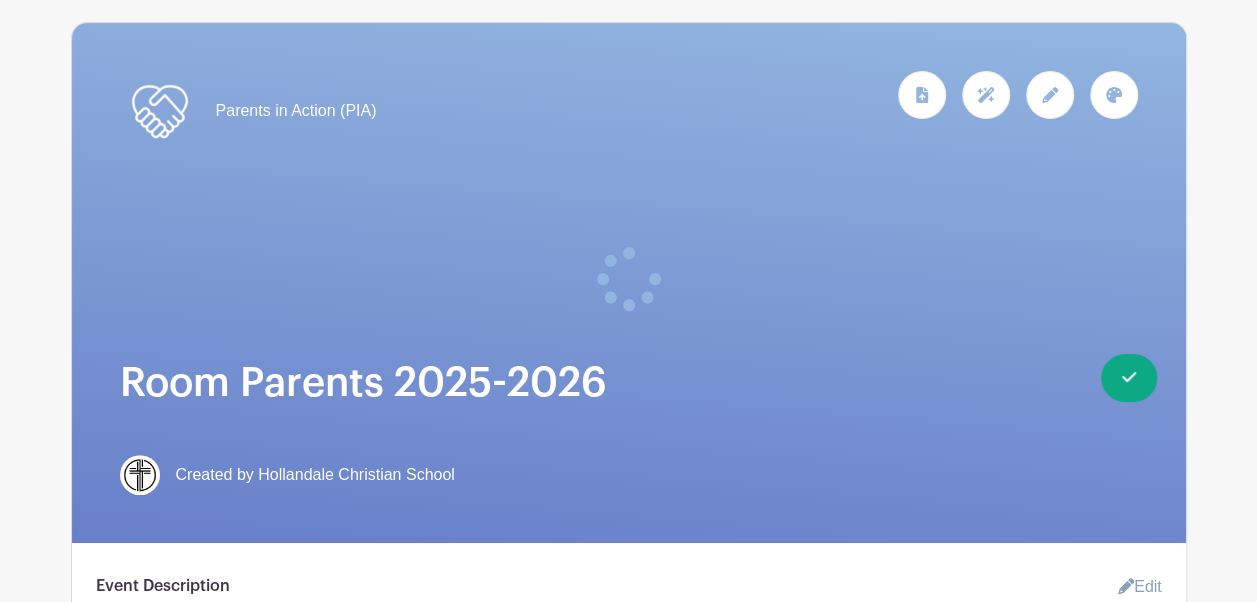 scroll, scrollTop: 203, scrollLeft: 0, axis: vertical 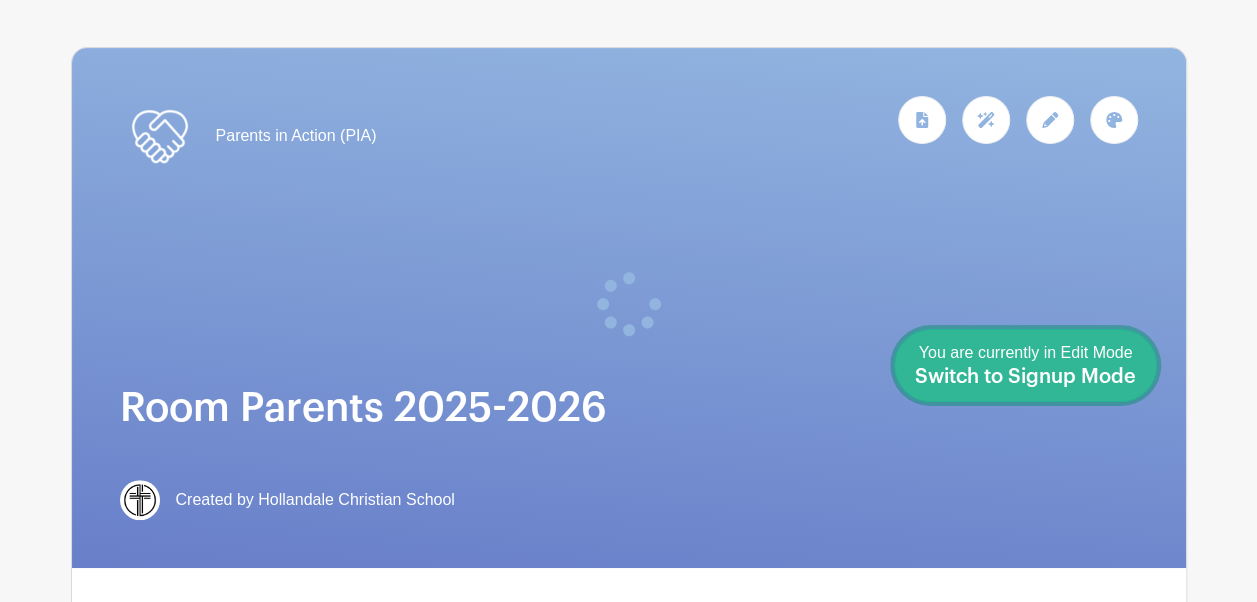 click on "Done Editing
You are currently in Edit Mode
Switch to Signup Mode" at bounding box center (1025, 365) 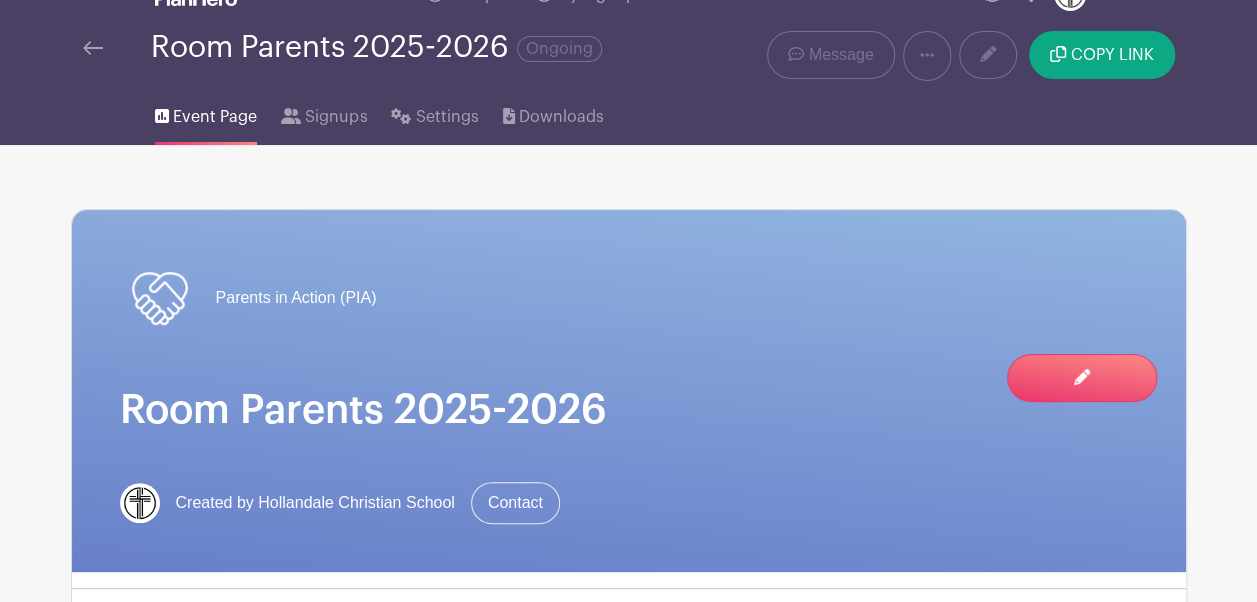 scroll, scrollTop: 0, scrollLeft: 0, axis: both 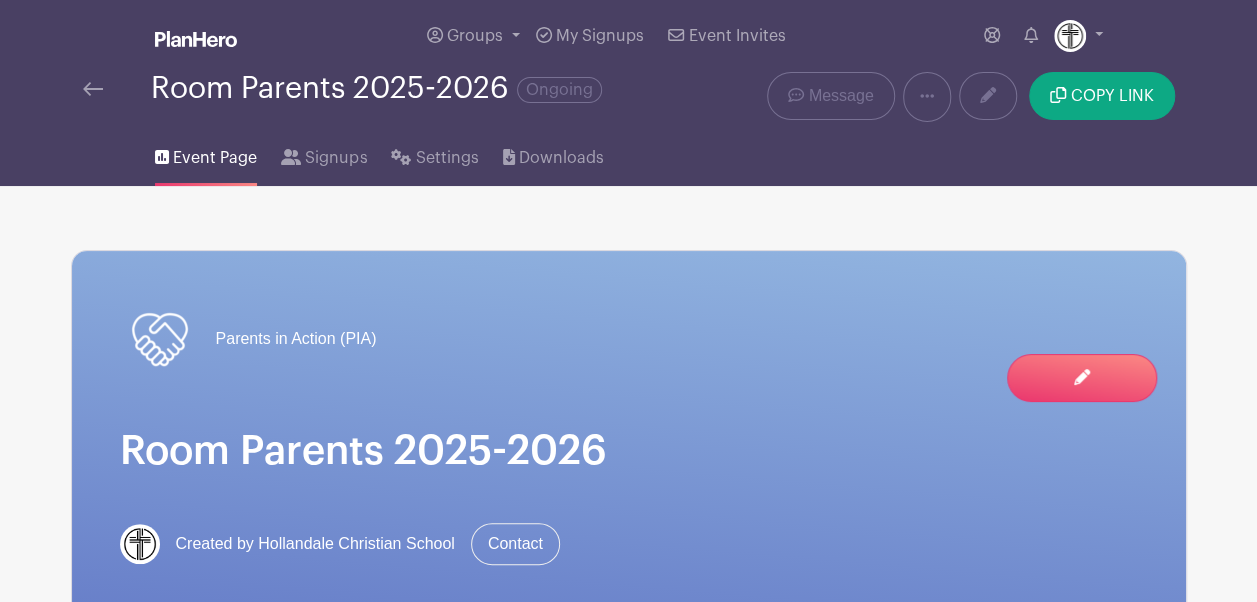 click at bounding box center [117, 89] 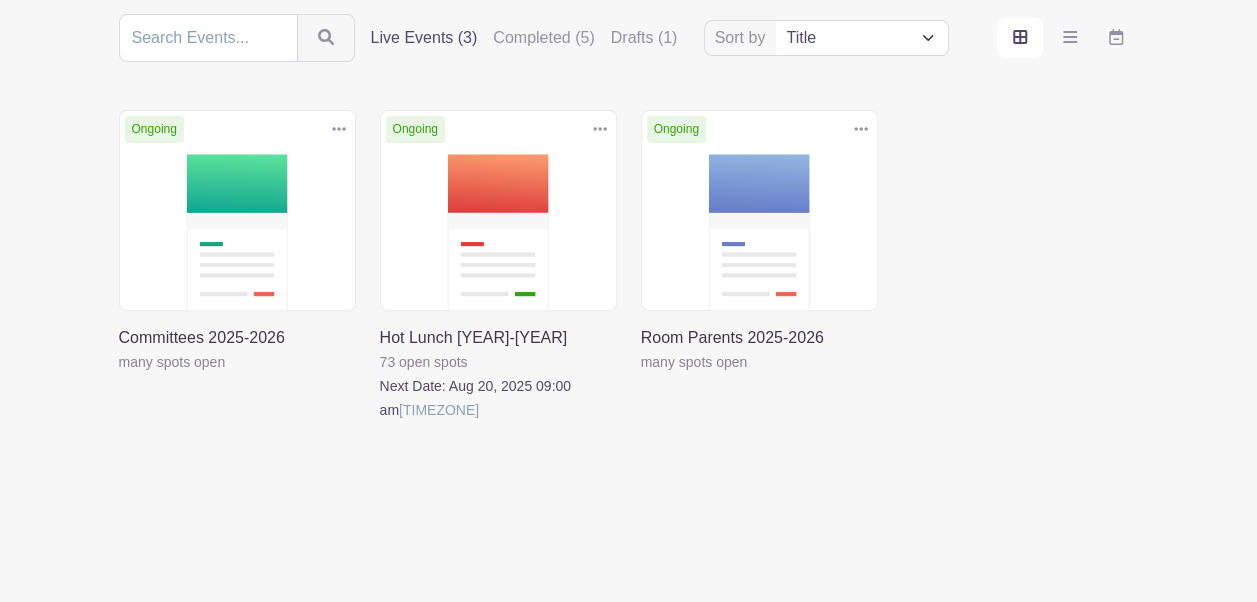 scroll, scrollTop: 0, scrollLeft: 0, axis: both 